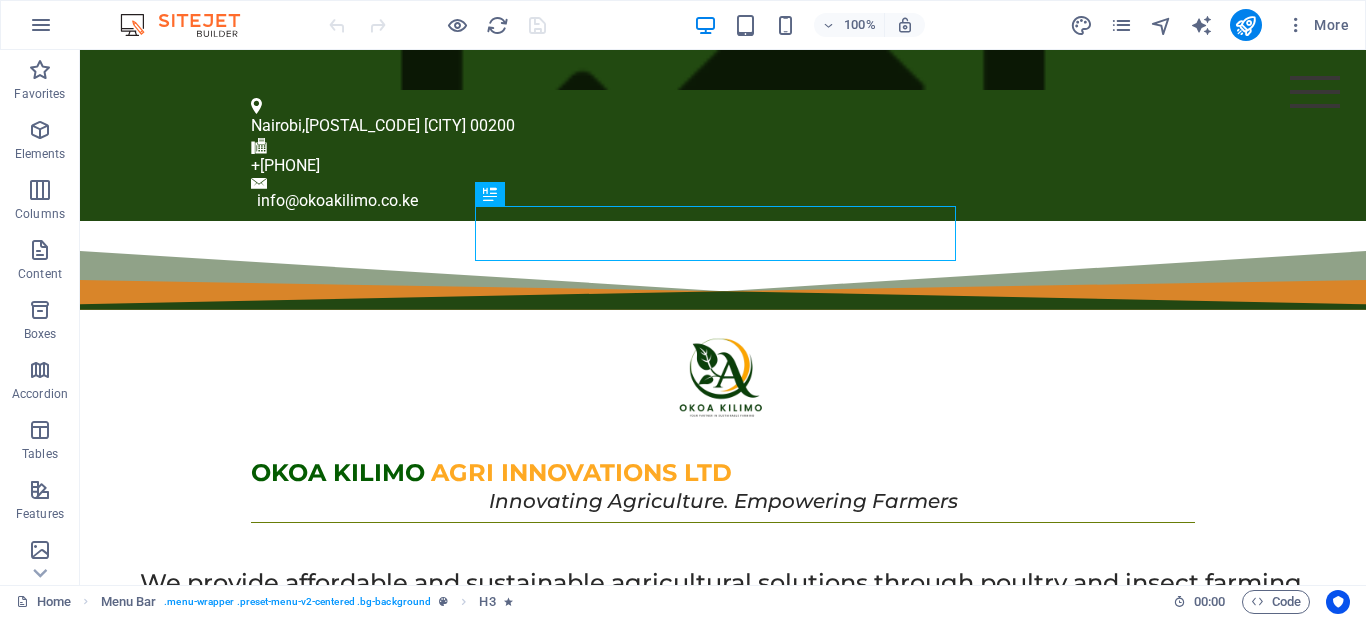 scroll, scrollTop: 0, scrollLeft: 0, axis: both 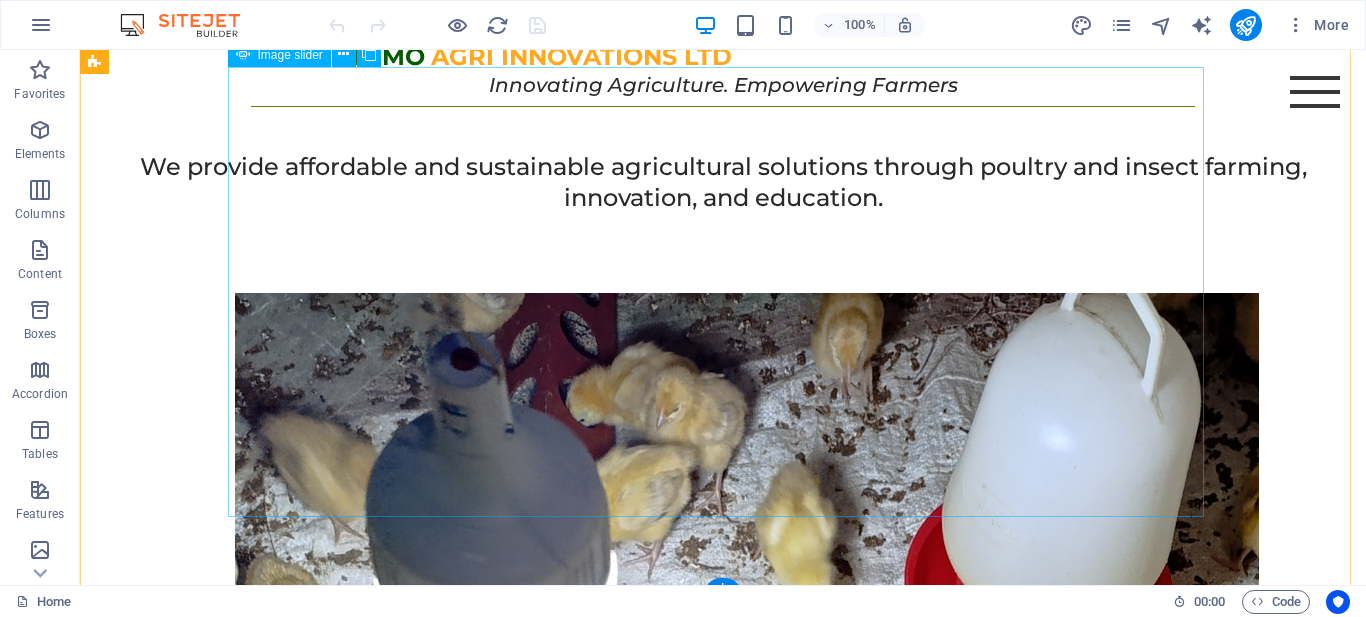 click at bounding box center [747, 1428] 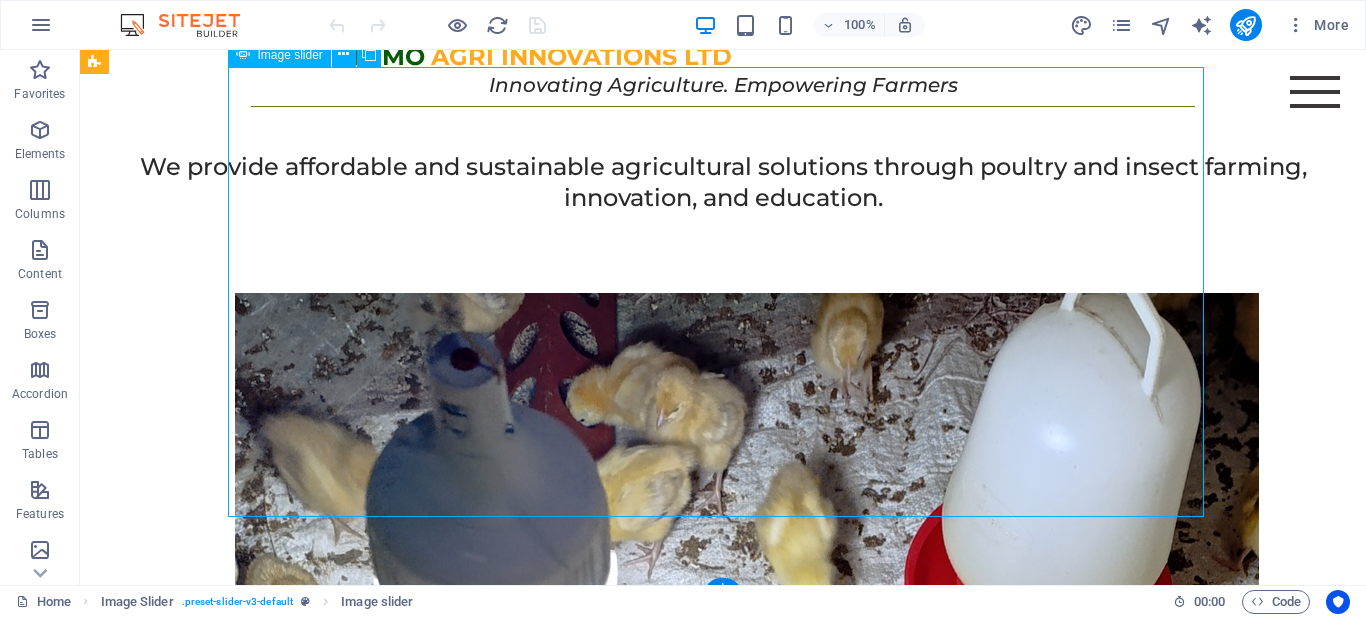 click at bounding box center (747, 1428) 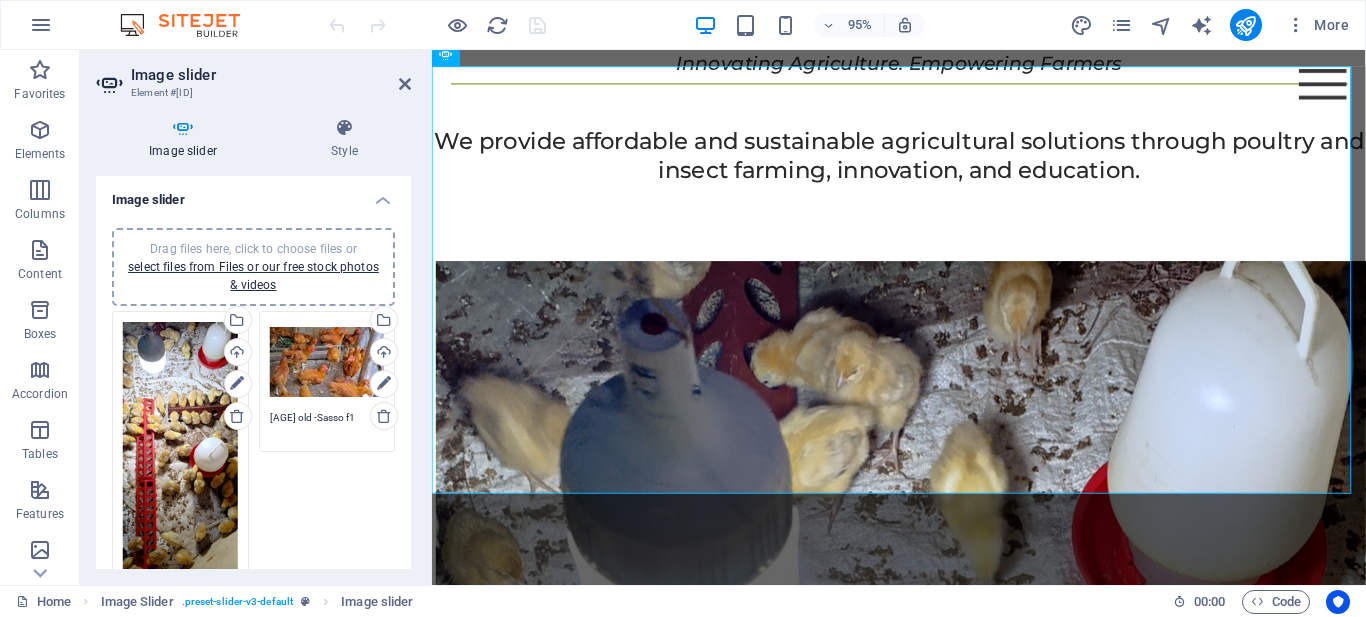 click on "Drag files here, click to choose files or select files from Files or our free stock photos & videos" at bounding box center (253, 267) 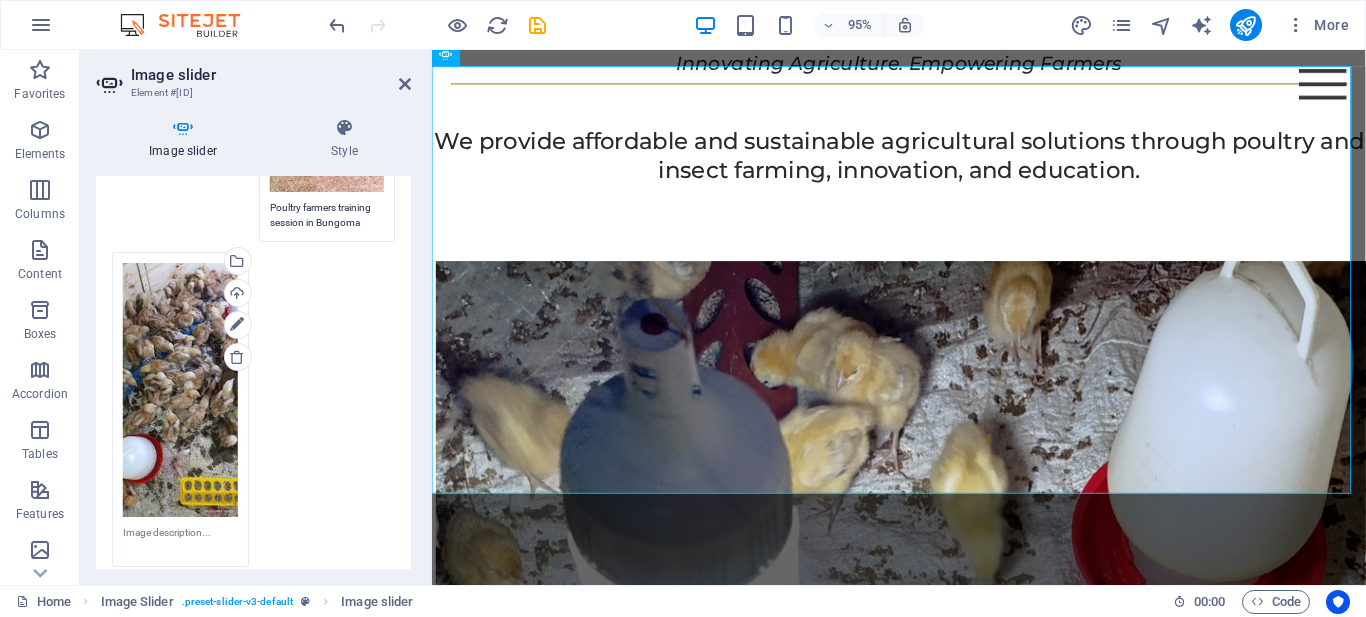 scroll, scrollTop: 714, scrollLeft: 0, axis: vertical 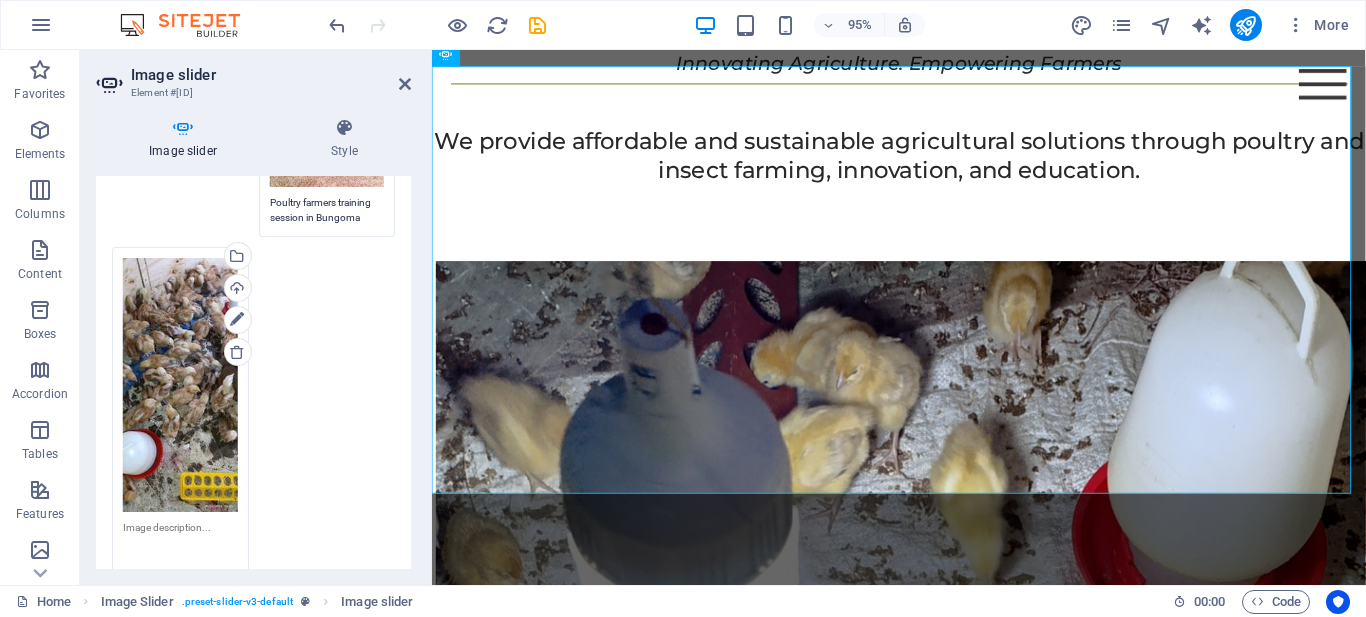 click at bounding box center (180, 542) 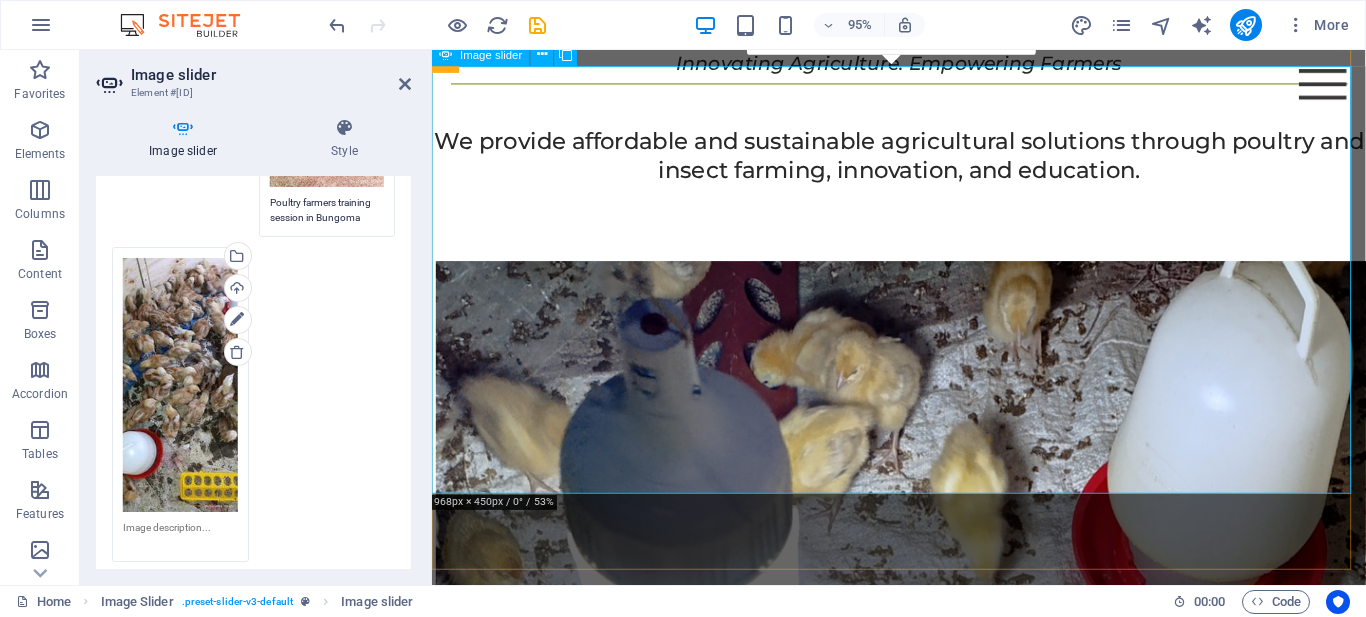 click at bounding box center [948, 1407] 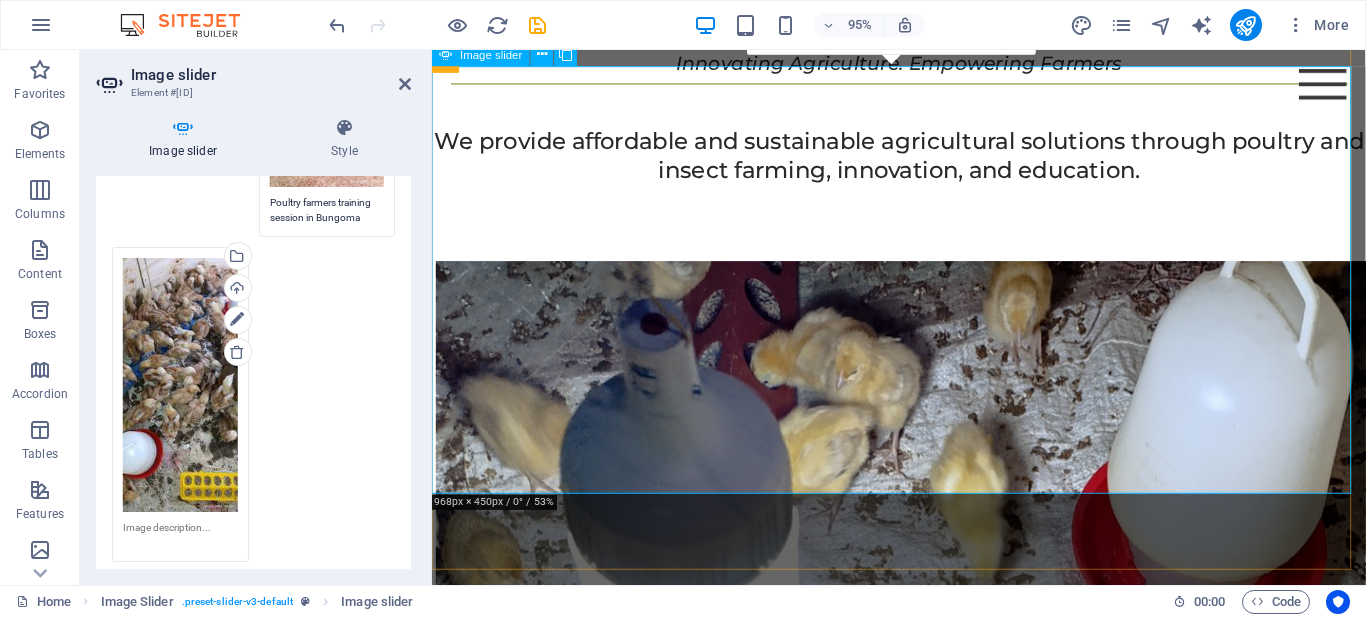 click at bounding box center (948, 1407) 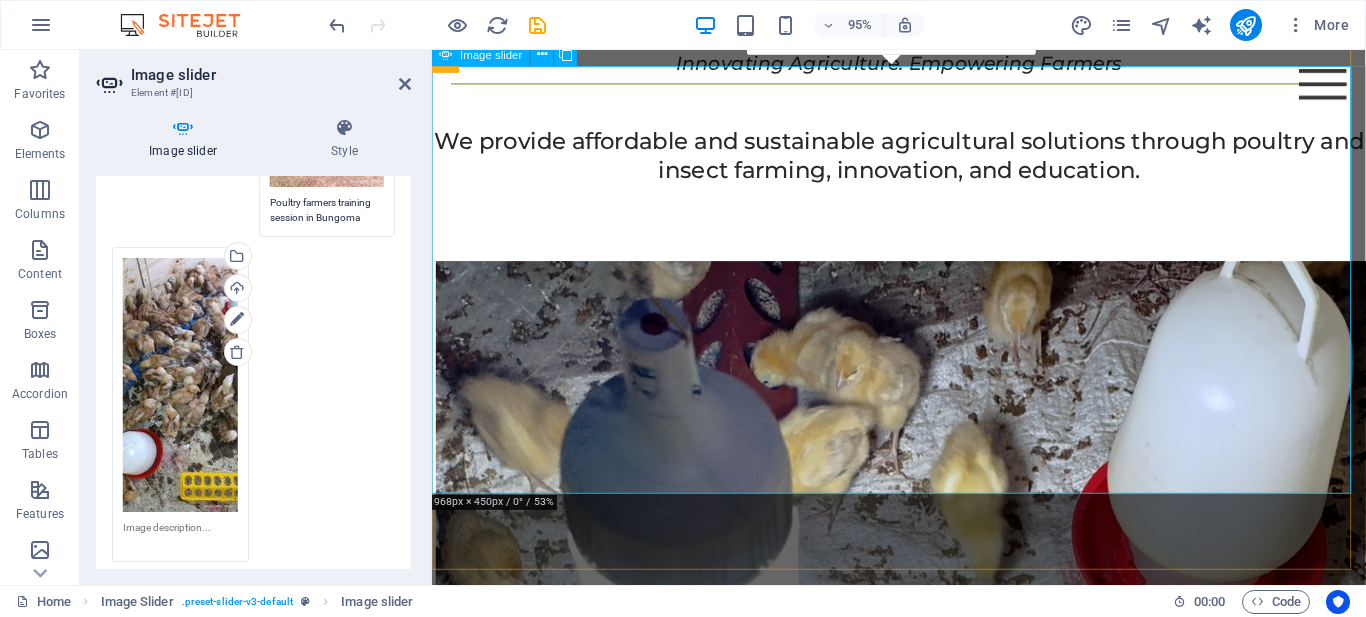 click at bounding box center (948, 1407) 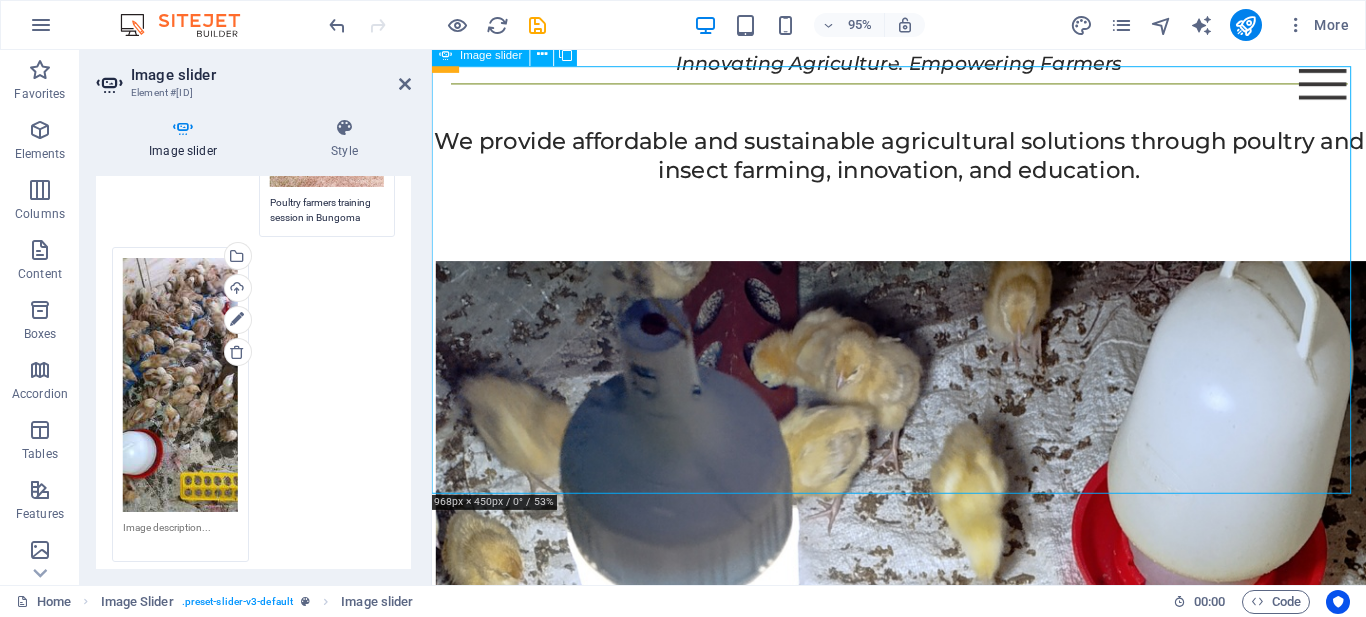 drag, startPoint x: 1228, startPoint y: 283, endPoint x: 1053, endPoint y: 296, distance: 175.4822 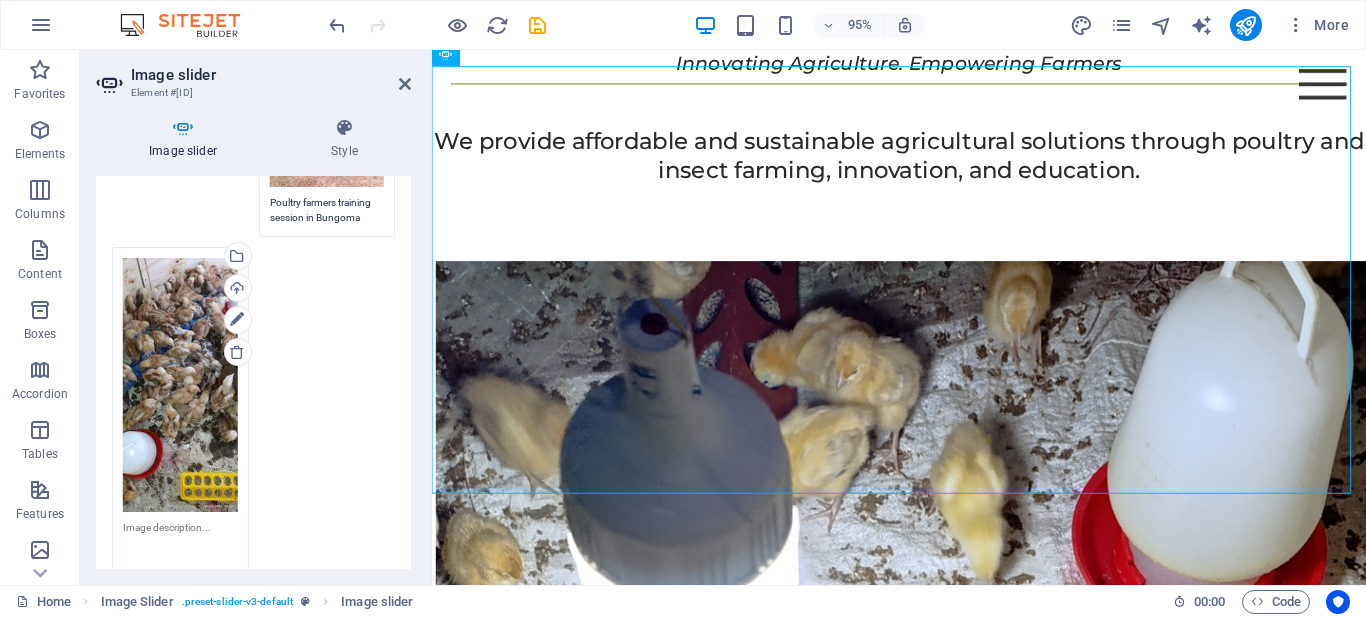 click at bounding box center (180, 542) 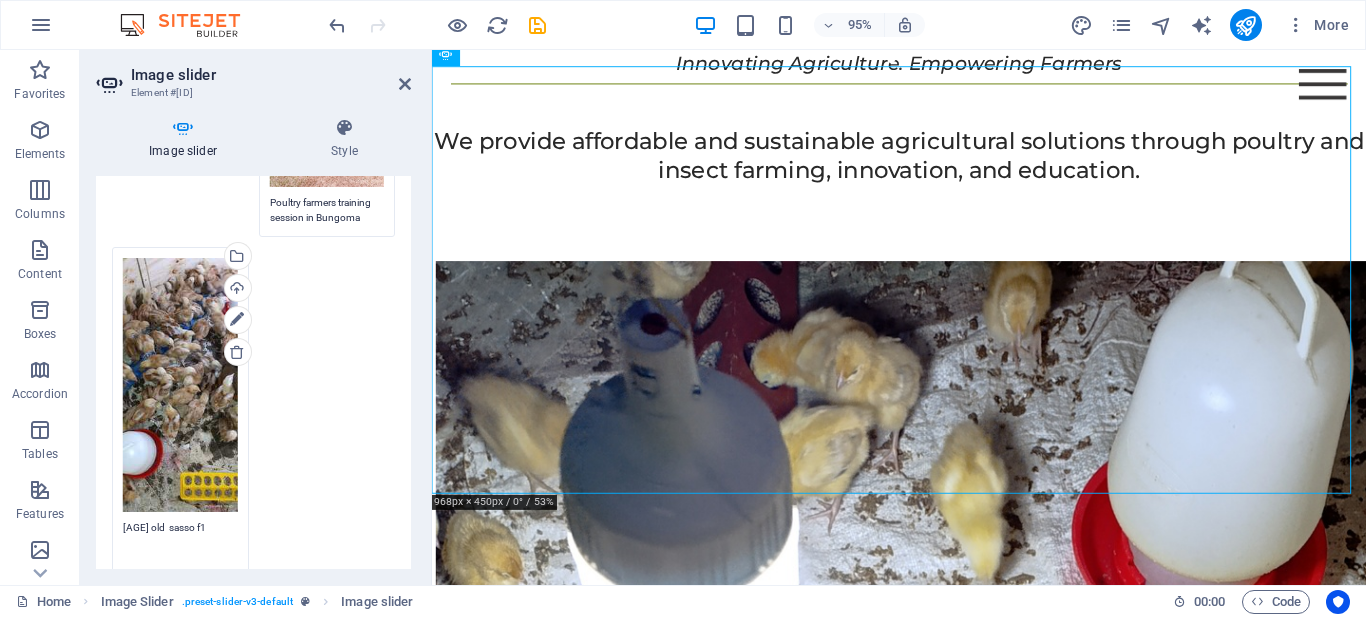 click on "2 Weeks old  sasso f1" at bounding box center (180, 542) 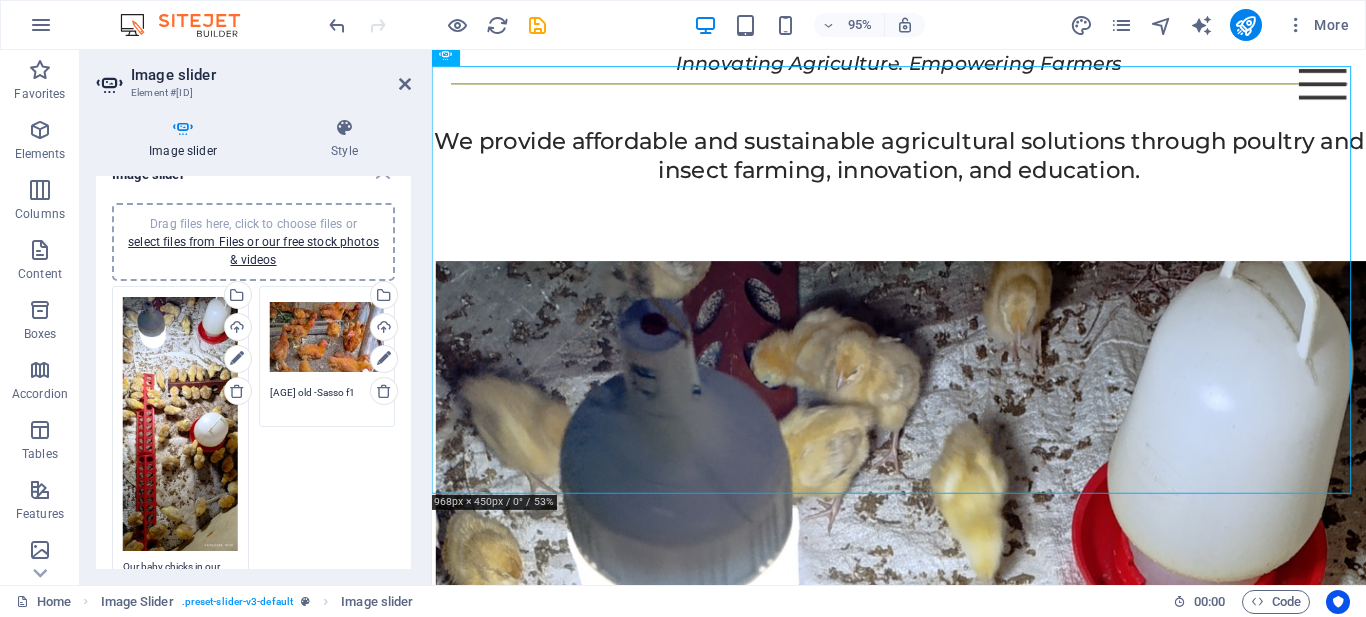 scroll, scrollTop: 0, scrollLeft: 0, axis: both 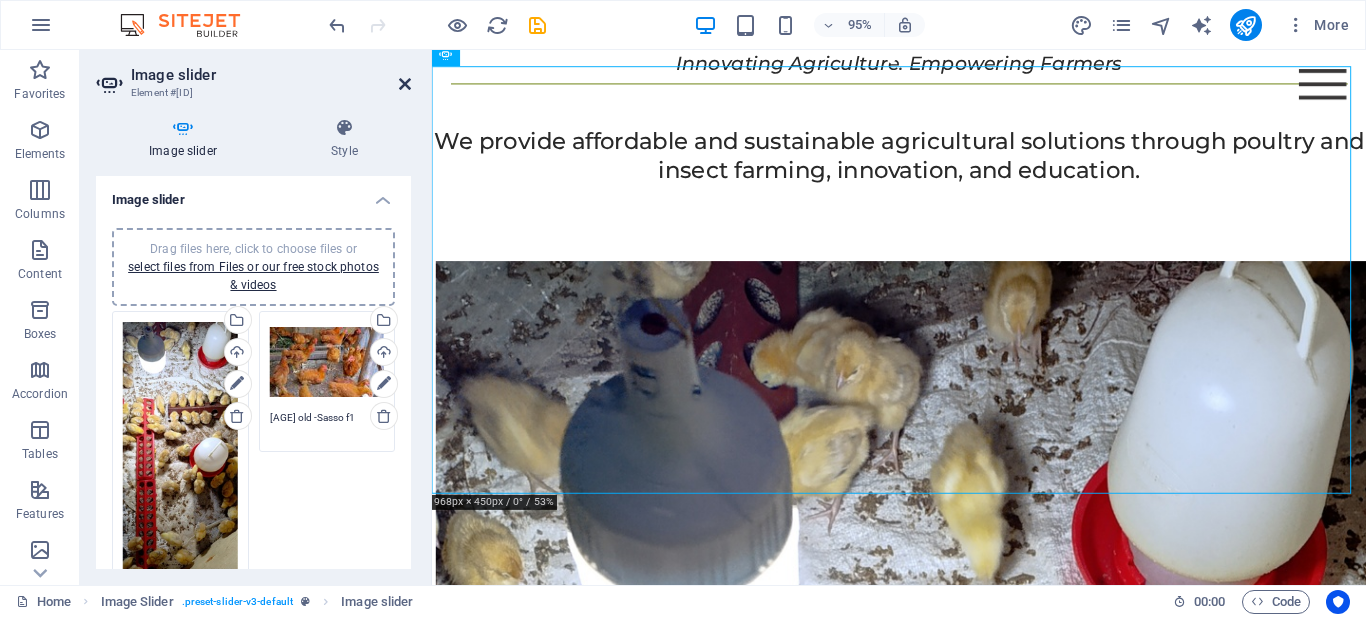 type on "2 Weeks old  Sasso f1" 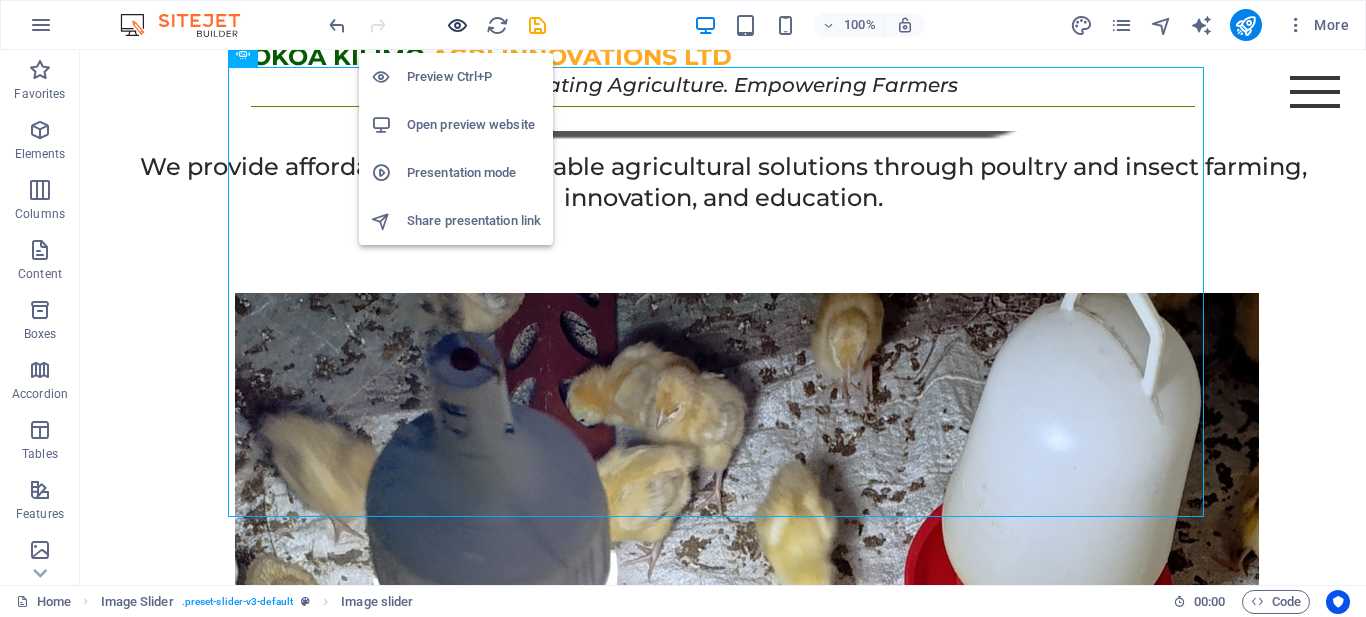 click at bounding box center (457, 25) 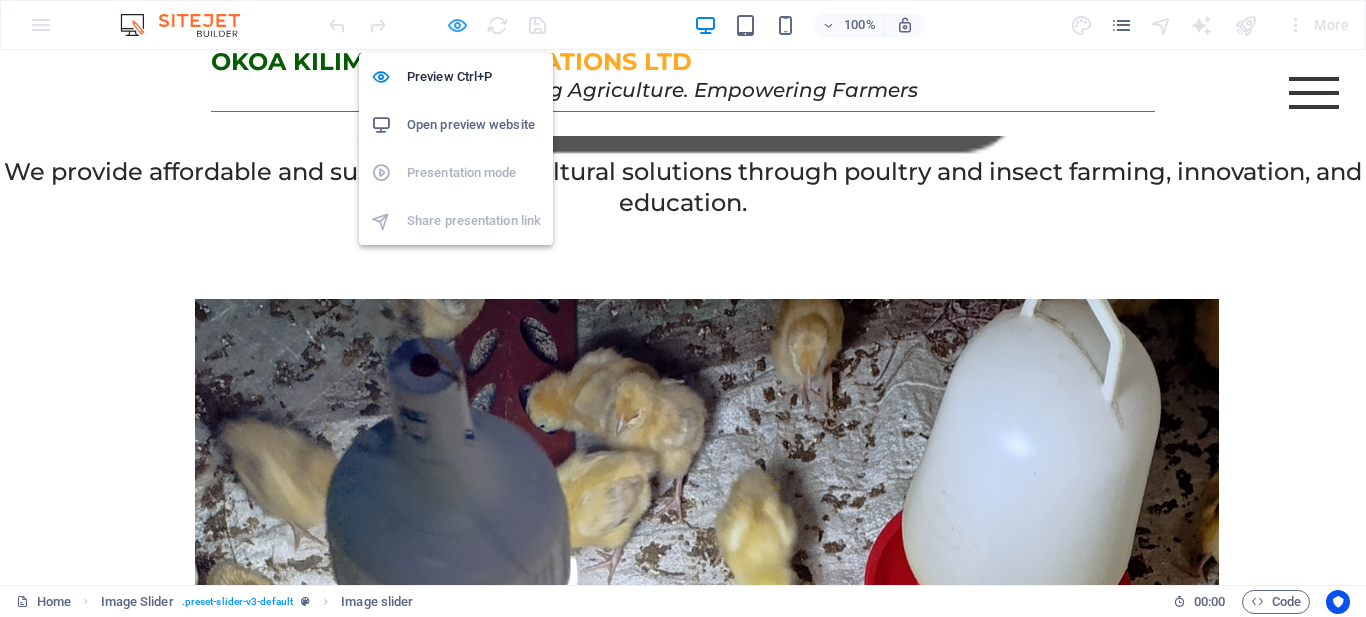 click at bounding box center [457, 25] 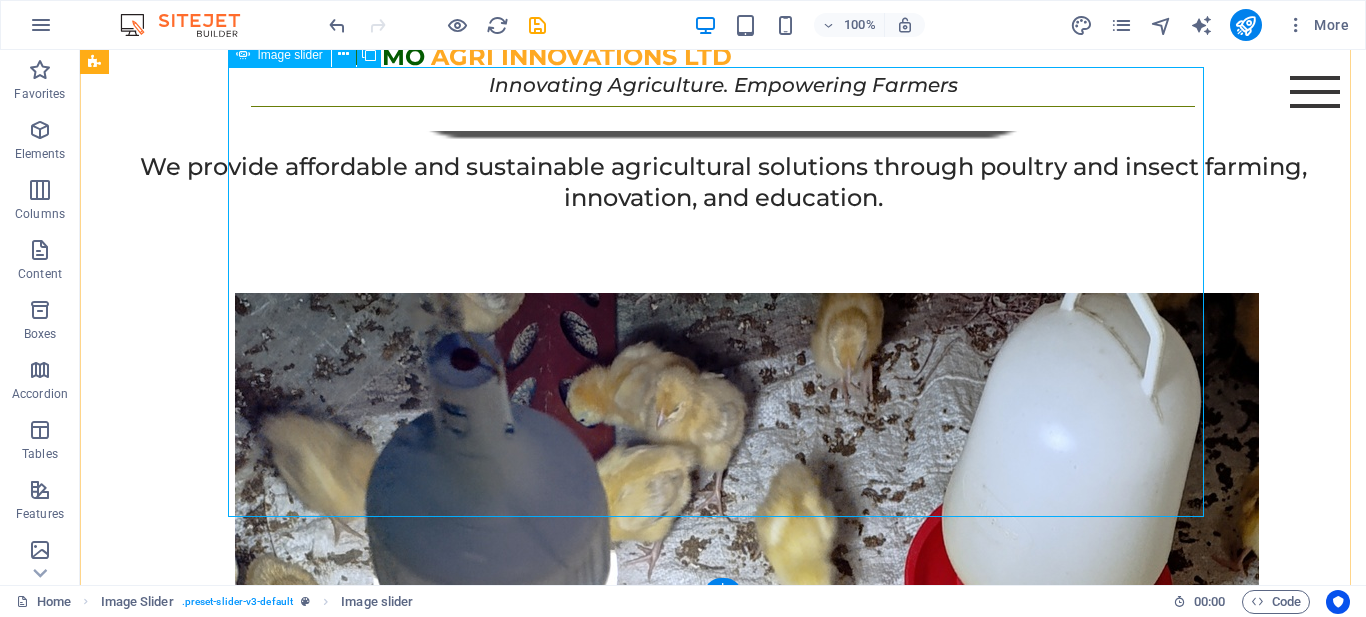 click at bounding box center (747, 1428) 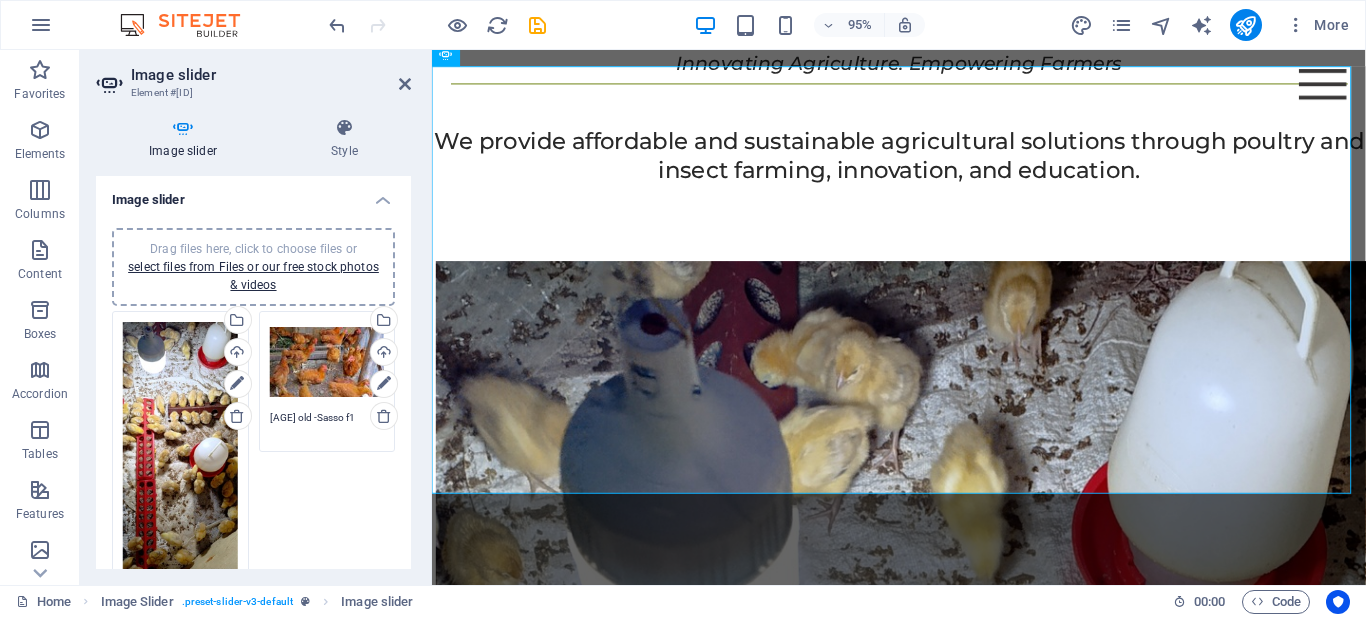 click on "Image slider Drag files here, click to choose files or select files from Files or our free stock photos & videos Drag files here, click to choose files or select files from Files or our free stock photos & videos Select files from the file manager, stock photos, or upload file(s) Upload Our baby chicks in our brooding site in Busia Drag files here, click to choose files or select files from Files or our free stock photos & videos Select files from the file manager, stock photos, or upload file(s) Upload 2 months old -Sasso f1 Drag files here, click to choose files or select files from Files or our free stock photos & videos Select files from the file manager, stock photos, or upload file(s) Upload Our black soldier fly project in Bungoma Drag files here, click to choose files or select files from Files or our free stock photos & videos Select files from the file manager, stock photos, or upload file(s) Upload Poultry farmers training session in Bungoma Drag files here, click to choose files or Upload 1 1 px %" at bounding box center [253, 372] 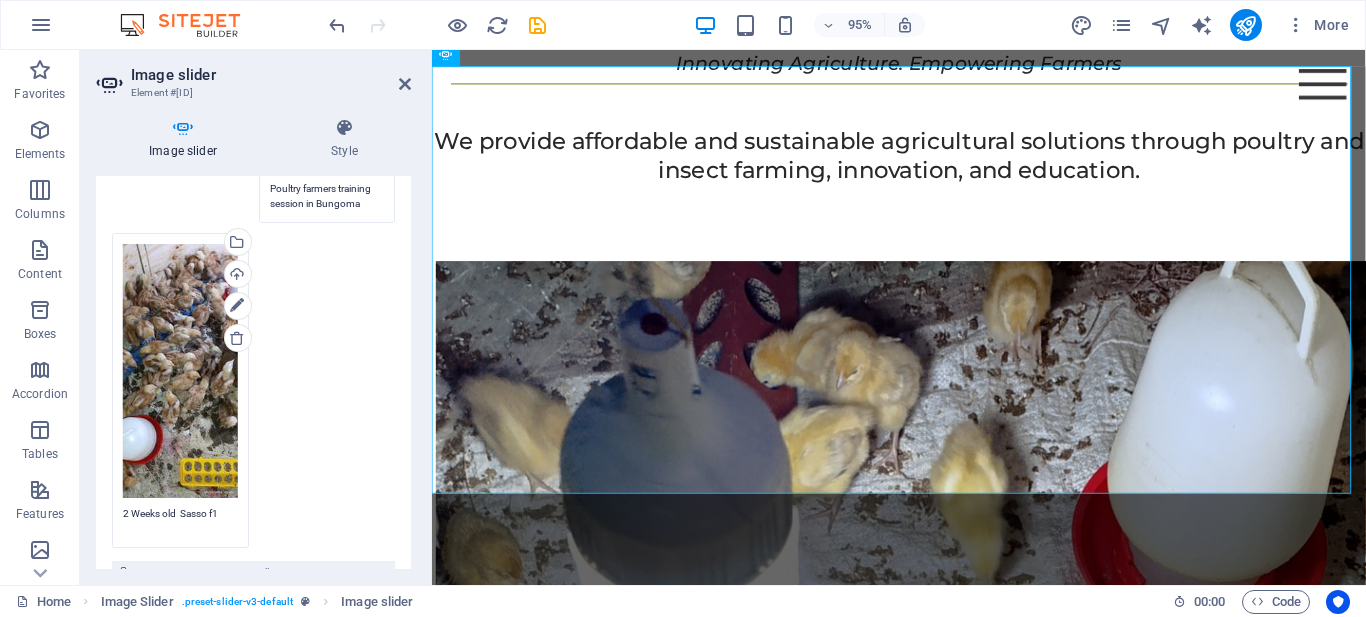 scroll, scrollTop: 738, scrollLeft: 0, axis: vertical 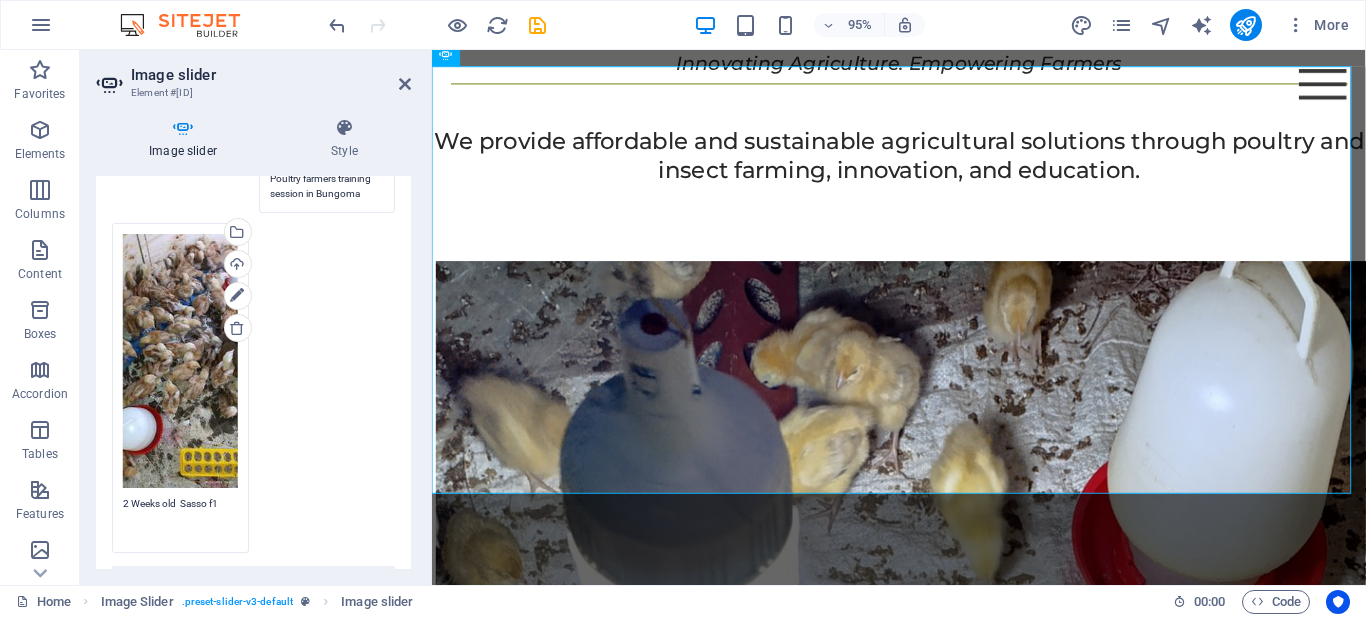 click on "2 Weeks old  Sasso f1" at bounding box center (180, 518) 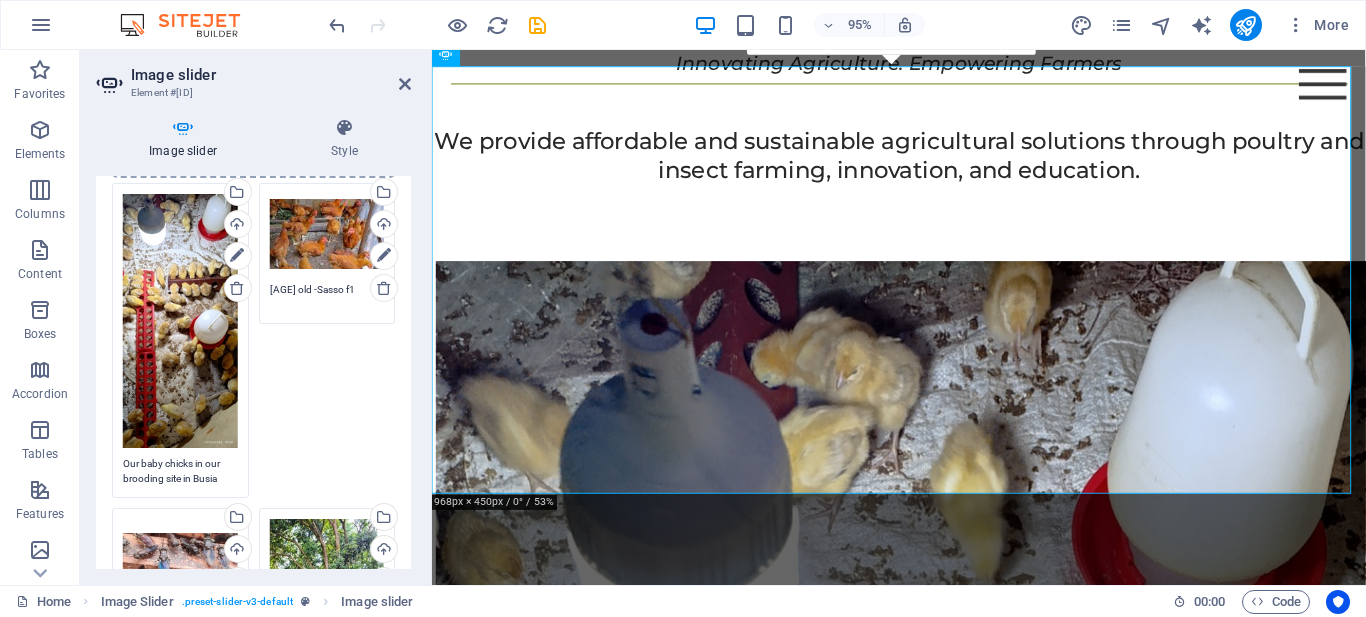 scroll, scrollTop: 0, scrollLeft: 0, axis: both 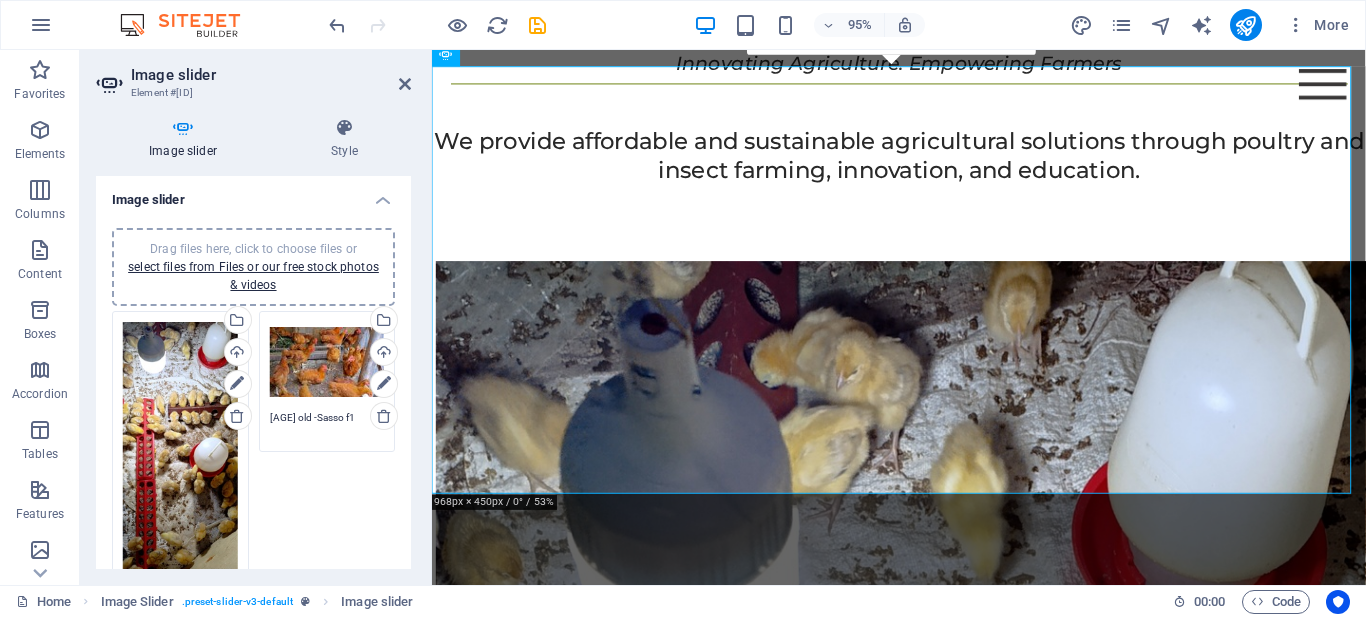 type on "1 Weeks old  Sasso f1" 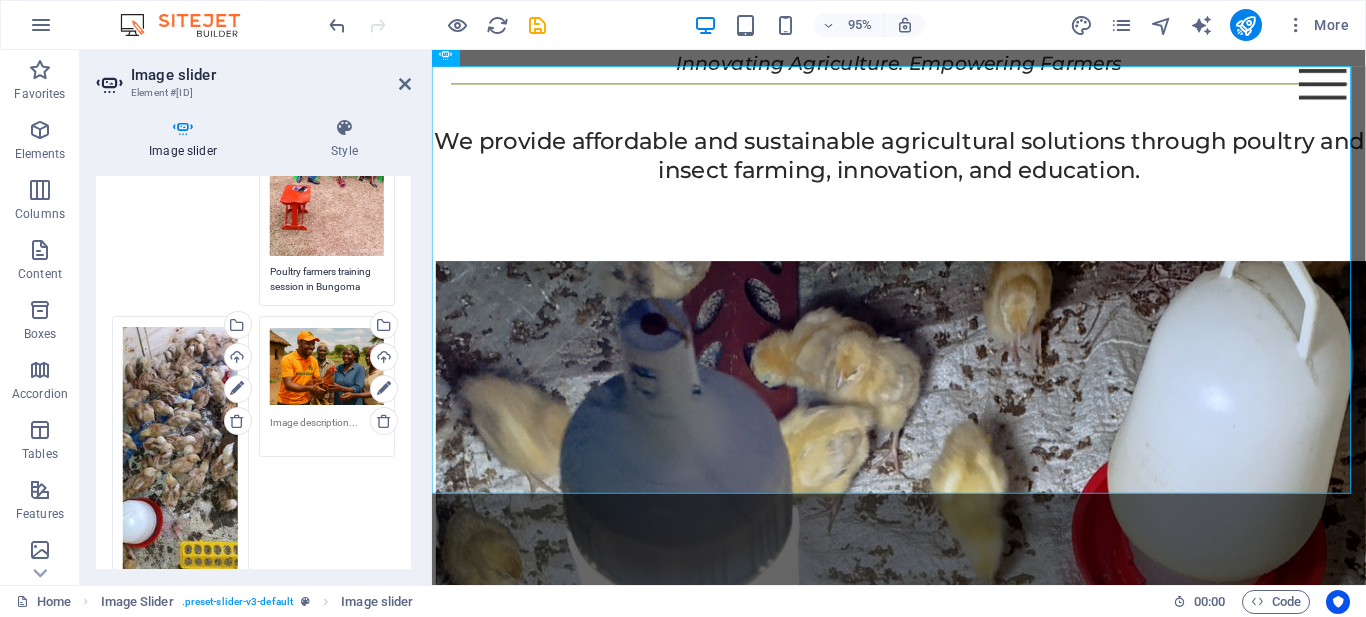 scroll, scrollTop: 650, scrollLeft: 0, axis: vertical 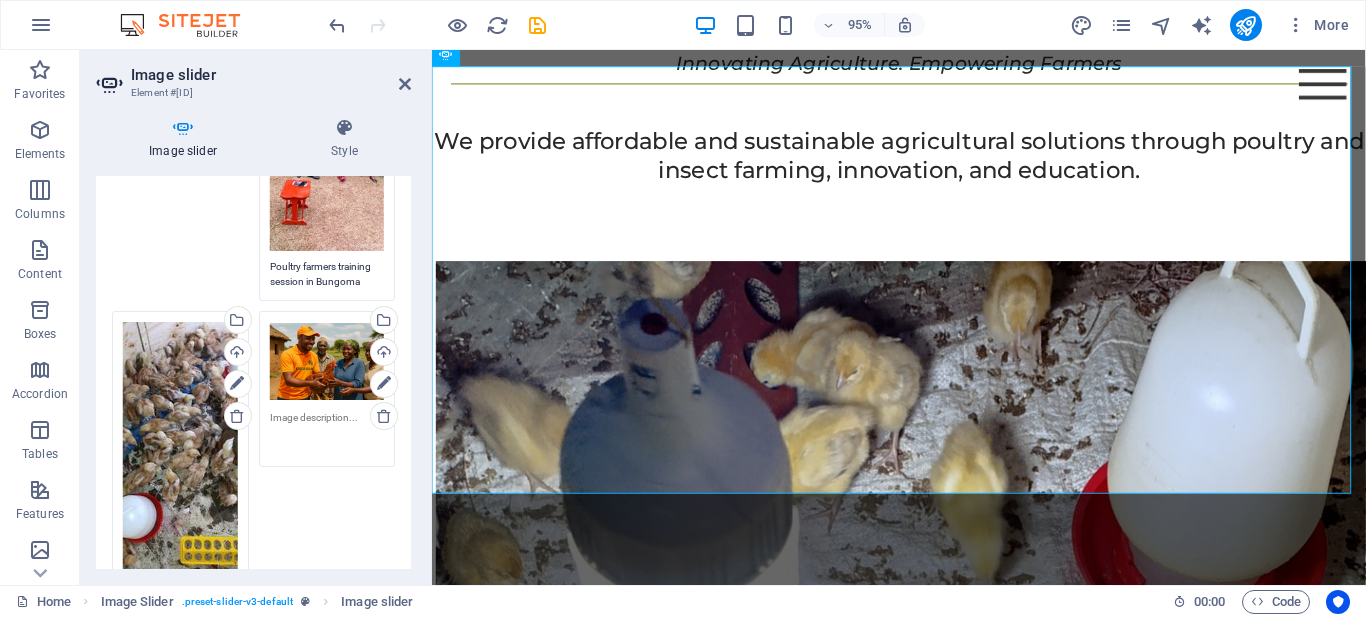 click at bounding box center [327, 432] 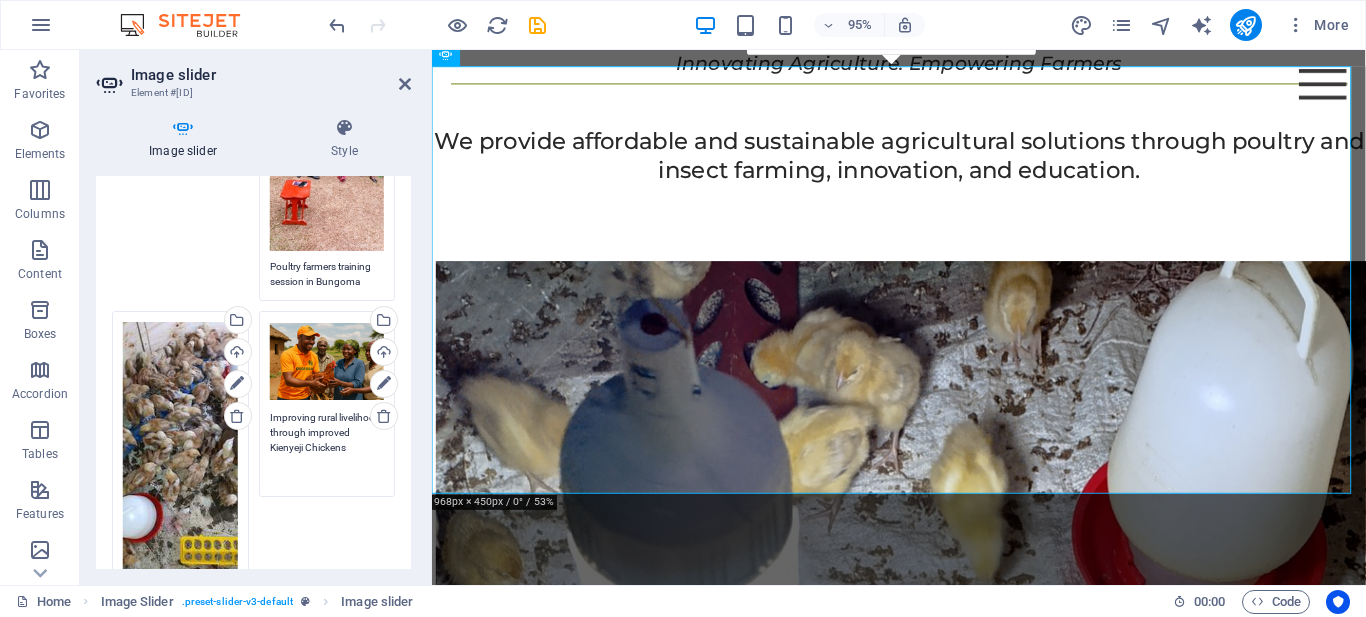 type on "Improving rural livelihood through improved Kienyeji Chickens." 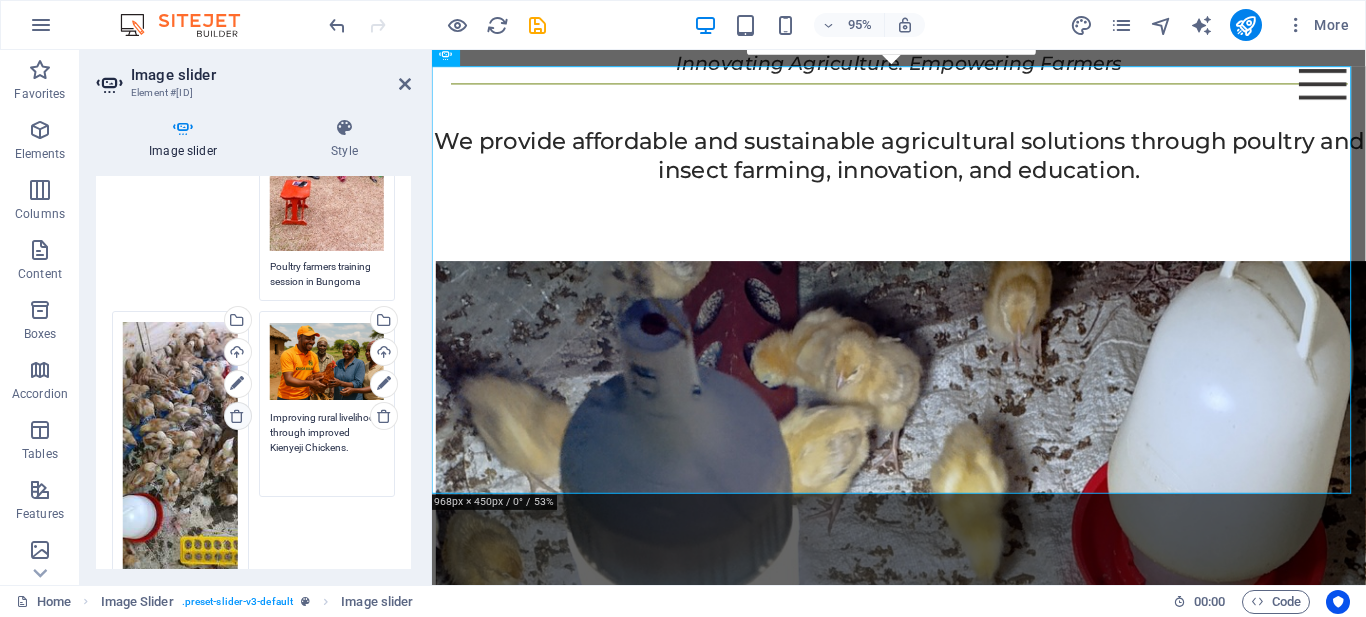 click at bounding box center (237, 416) 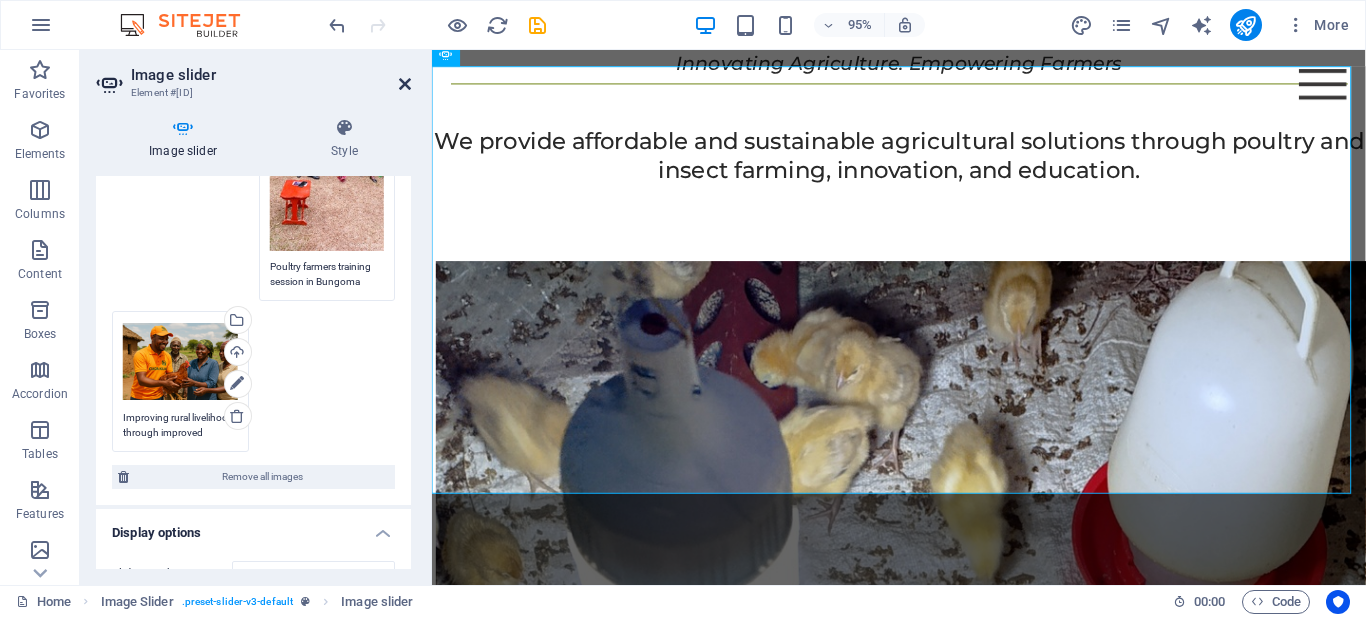 click at bounding box center [405, 84] 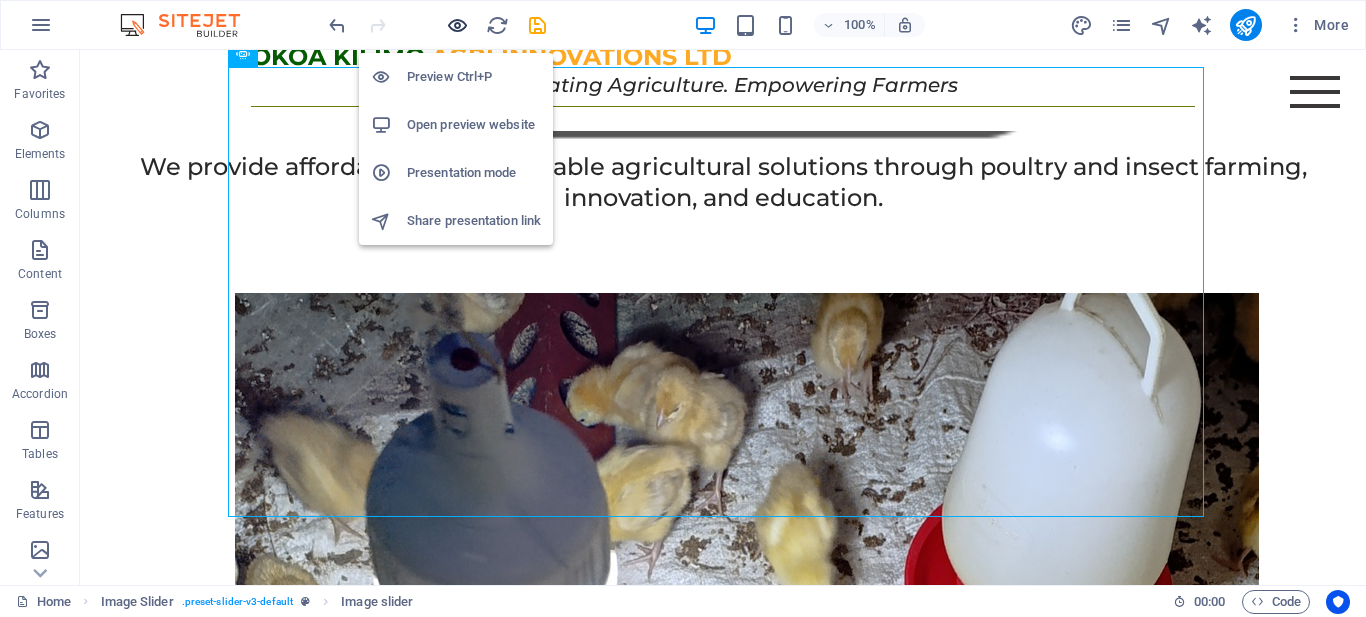 click at bounding box center [457, 25] 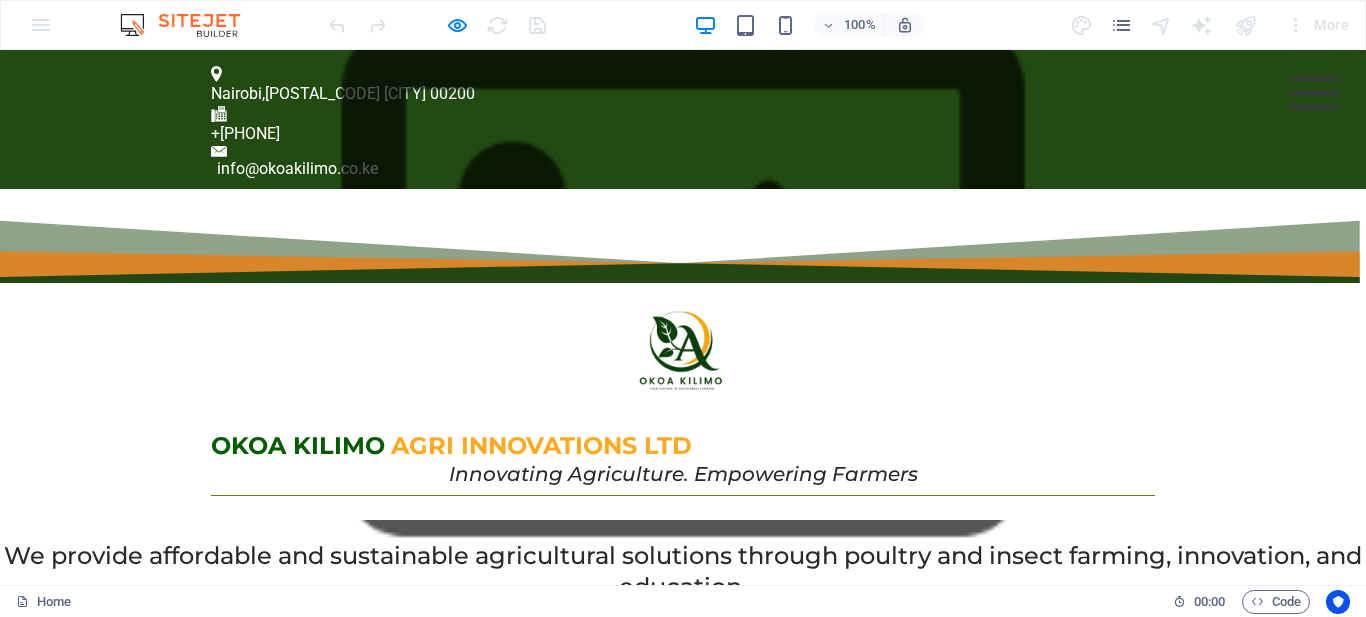 scroll, scrollTop: 0, scrollLeft: 0, axis: both 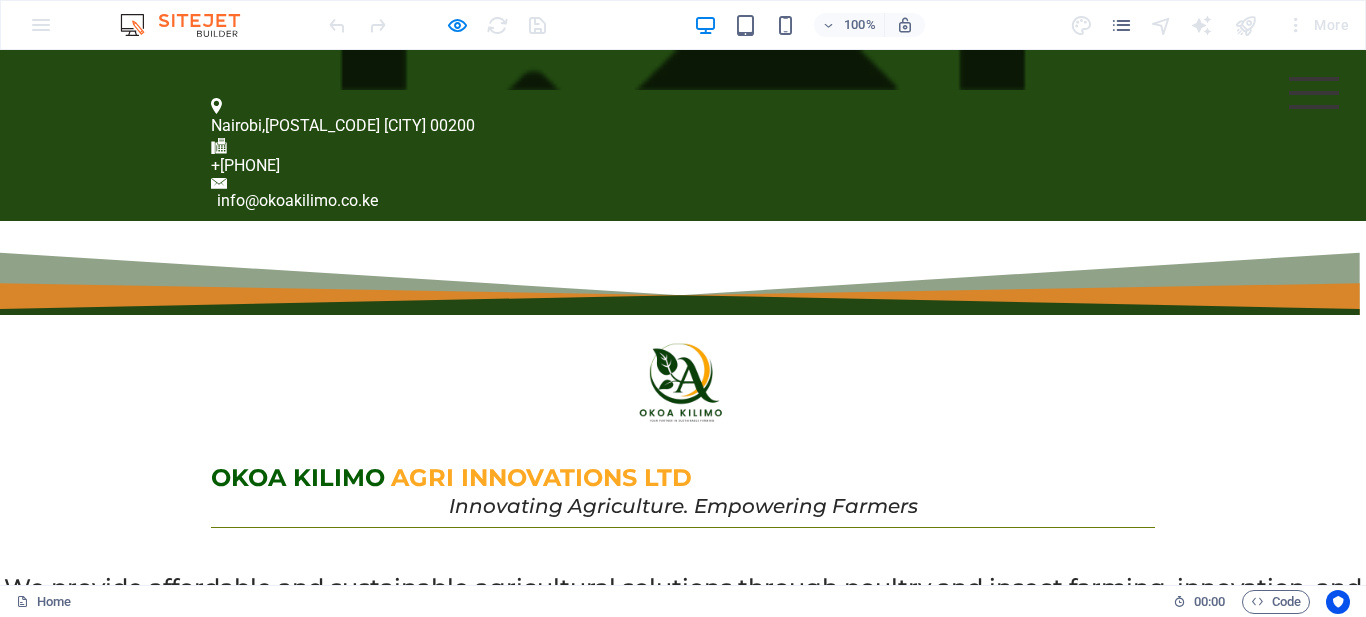 click at bounding box center [683, 70] 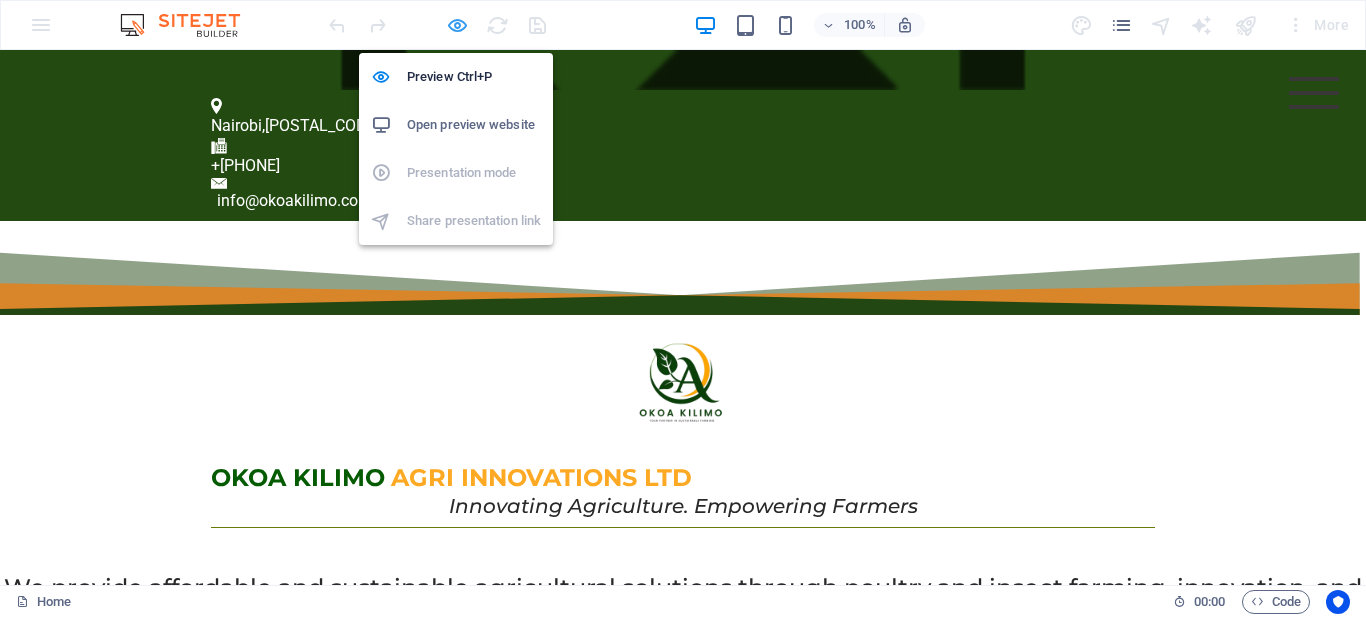 click at bounding box center (457, 25) 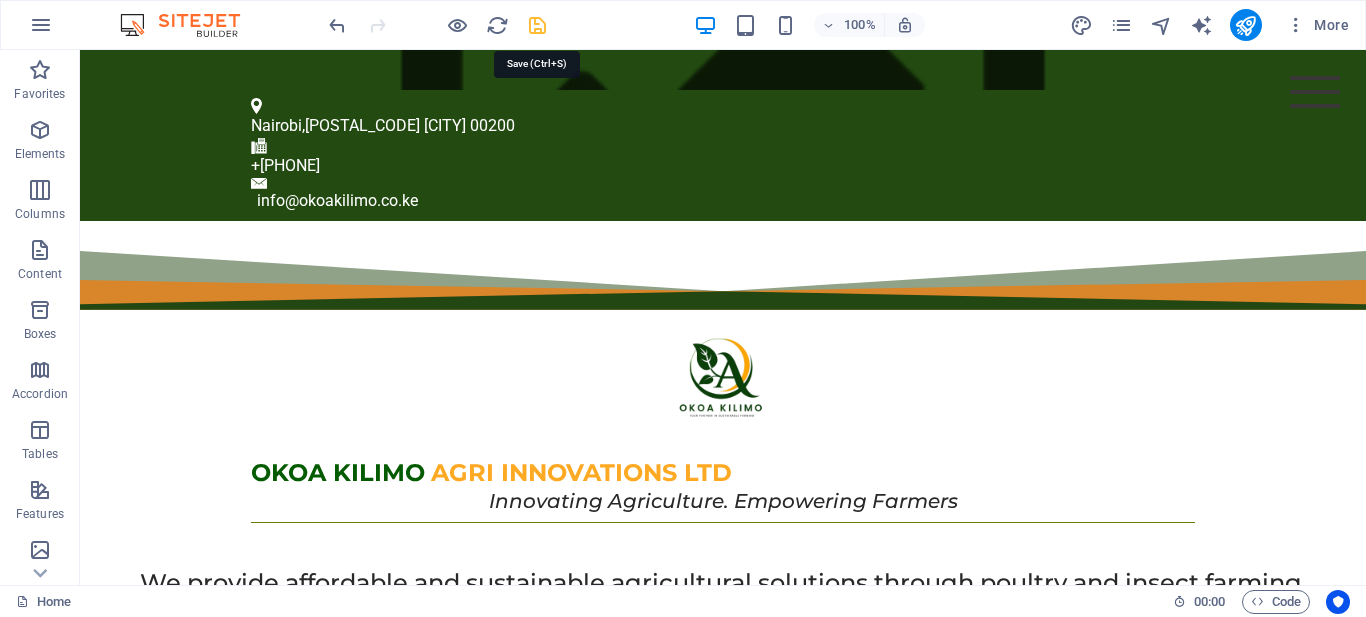 click at bounding box center (537, 25) 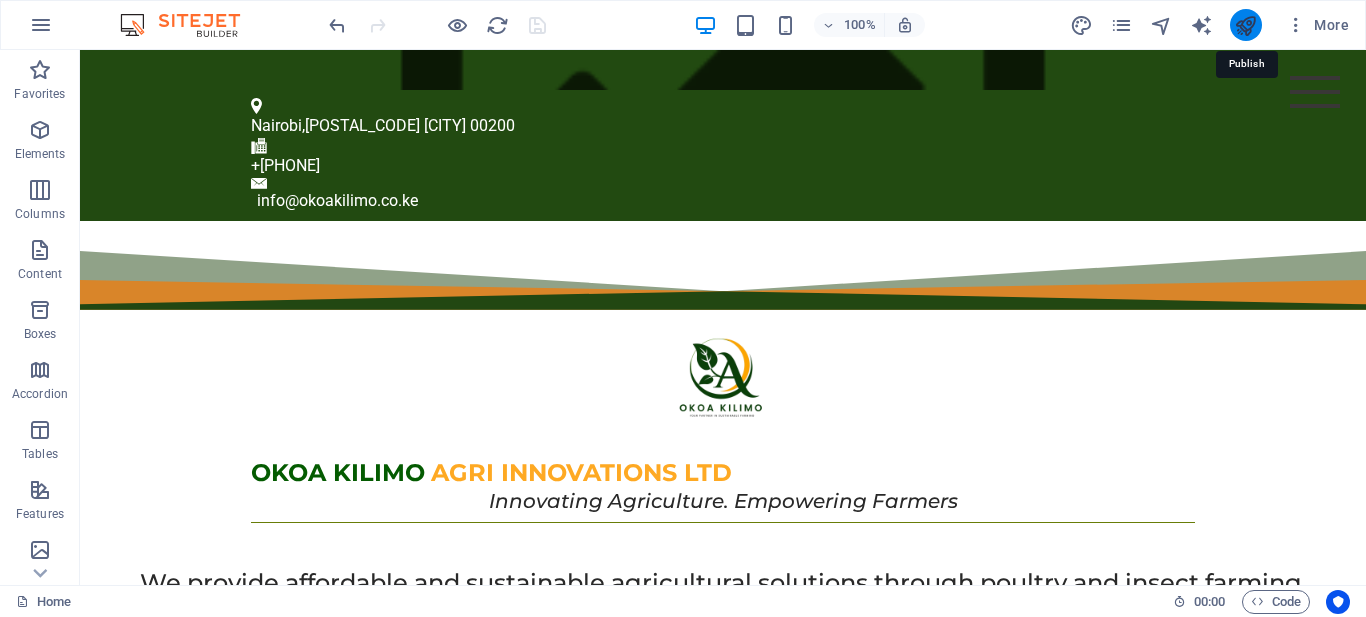 click at bounding box center [1245, 25] 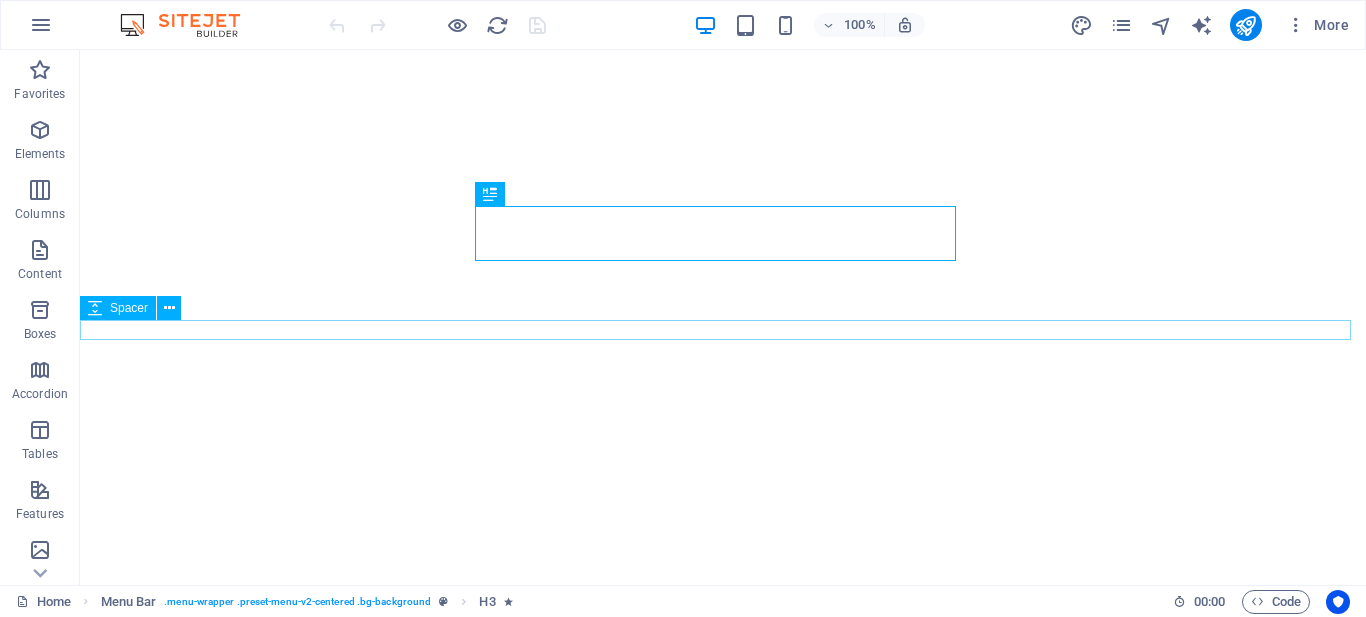 scroll, scrollTop: 0, scrollLeft: 0, axis: both 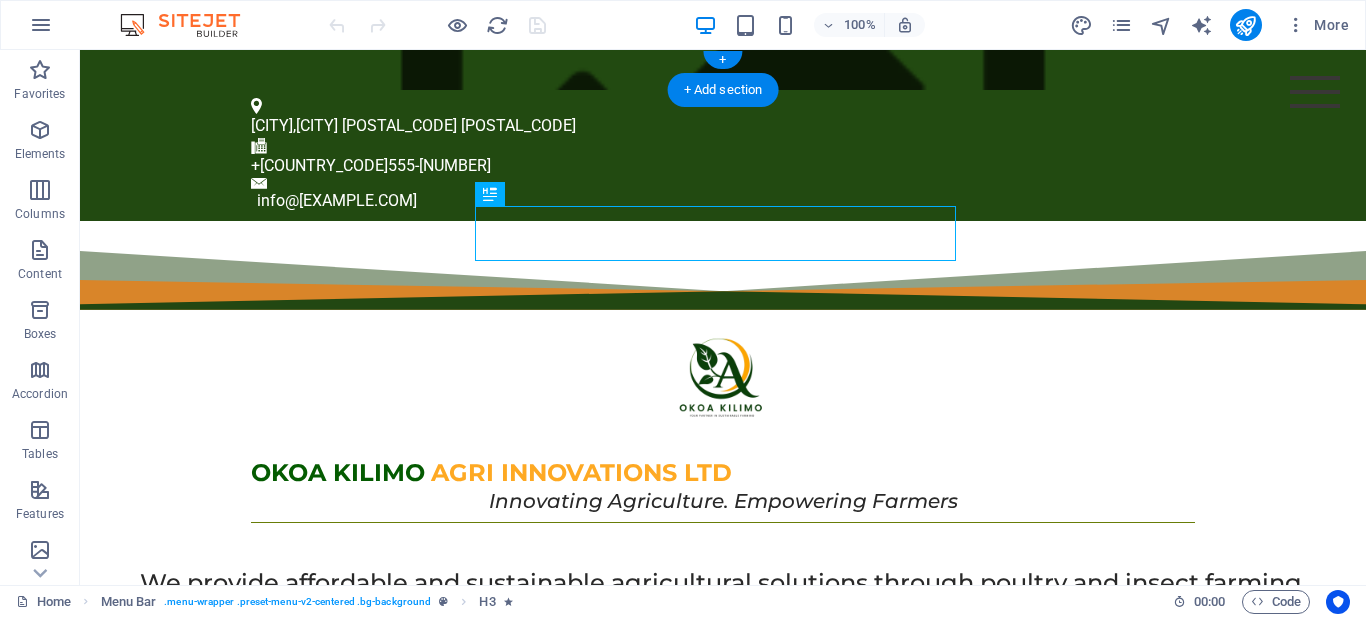 click at bounding box center [723, 70] 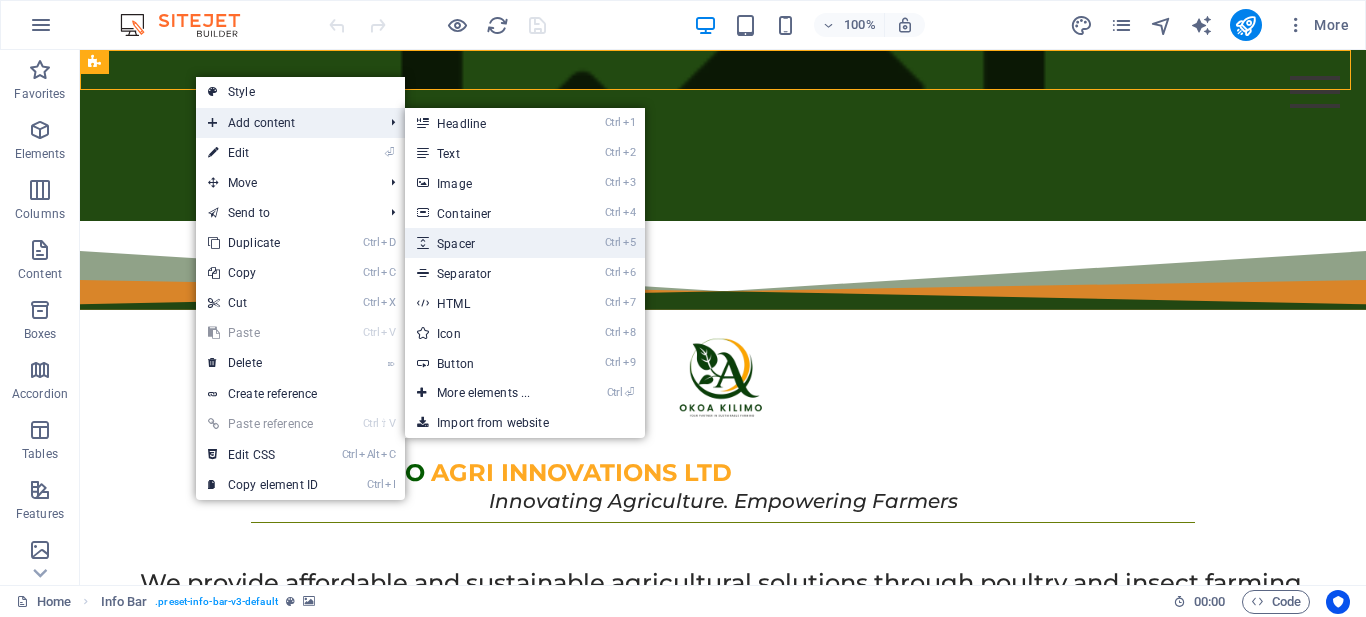 click on "Ctrl 5  Spacer" at bounding box center [487, 243] 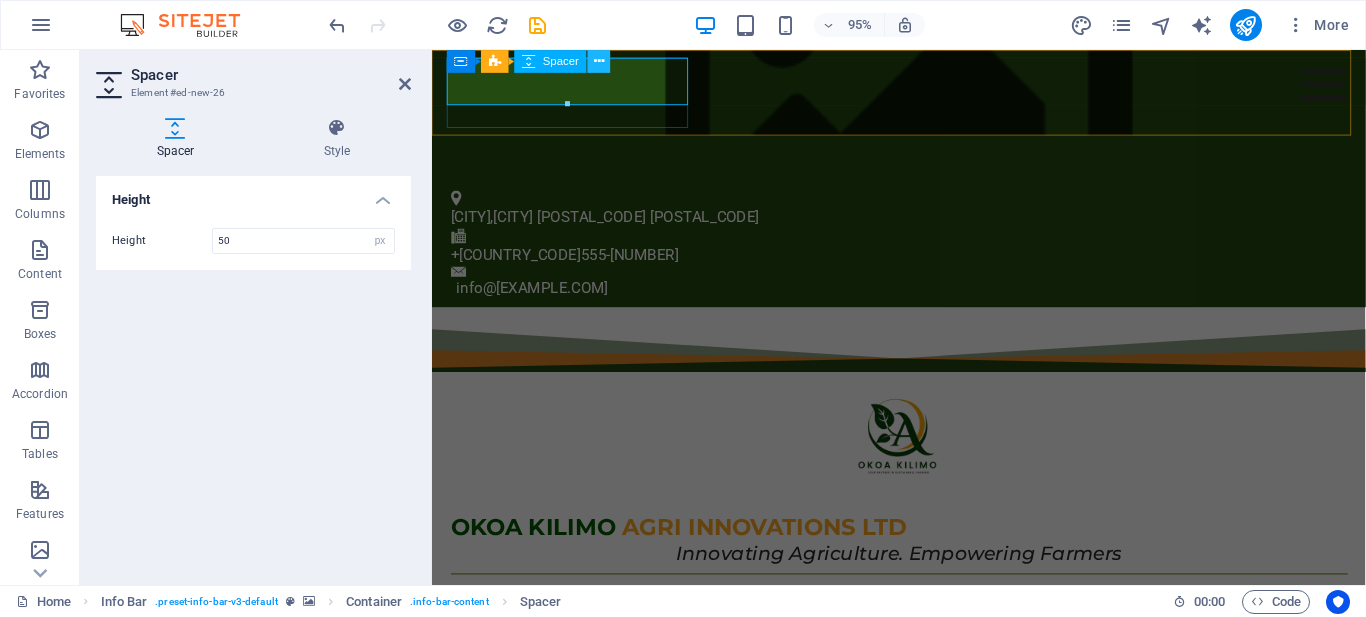 click at bounding box center (599, 61) 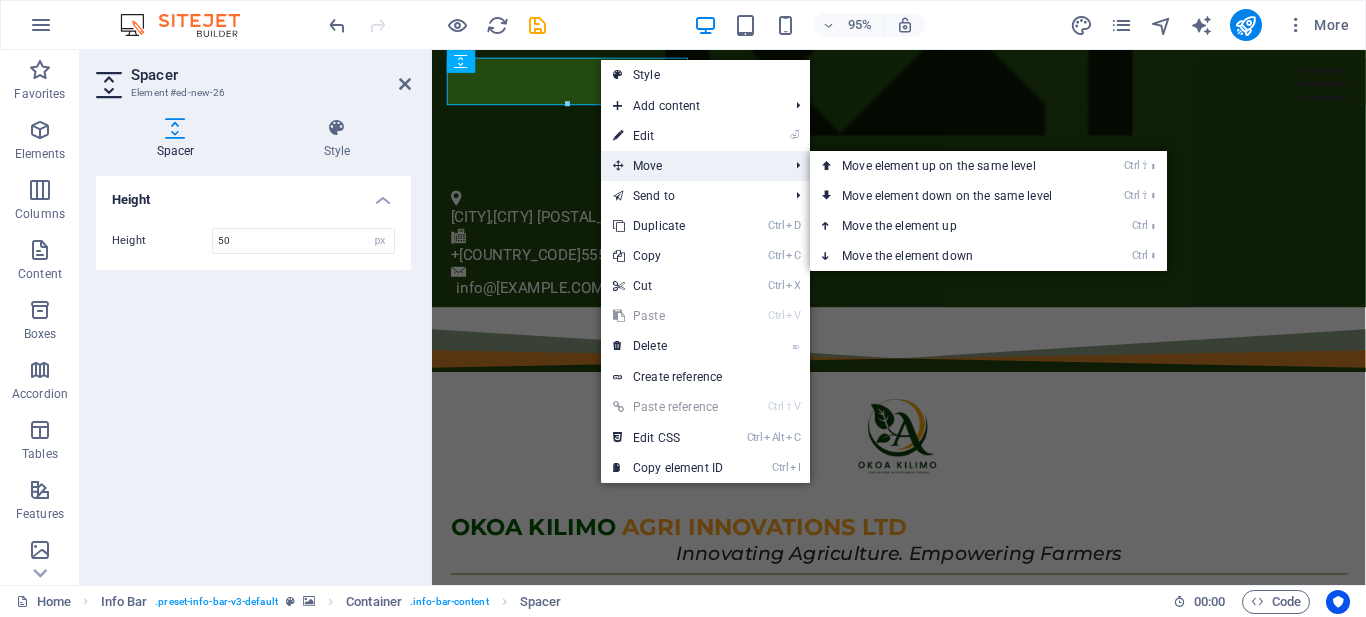 click on "Move" at bounding box center [690, 166] 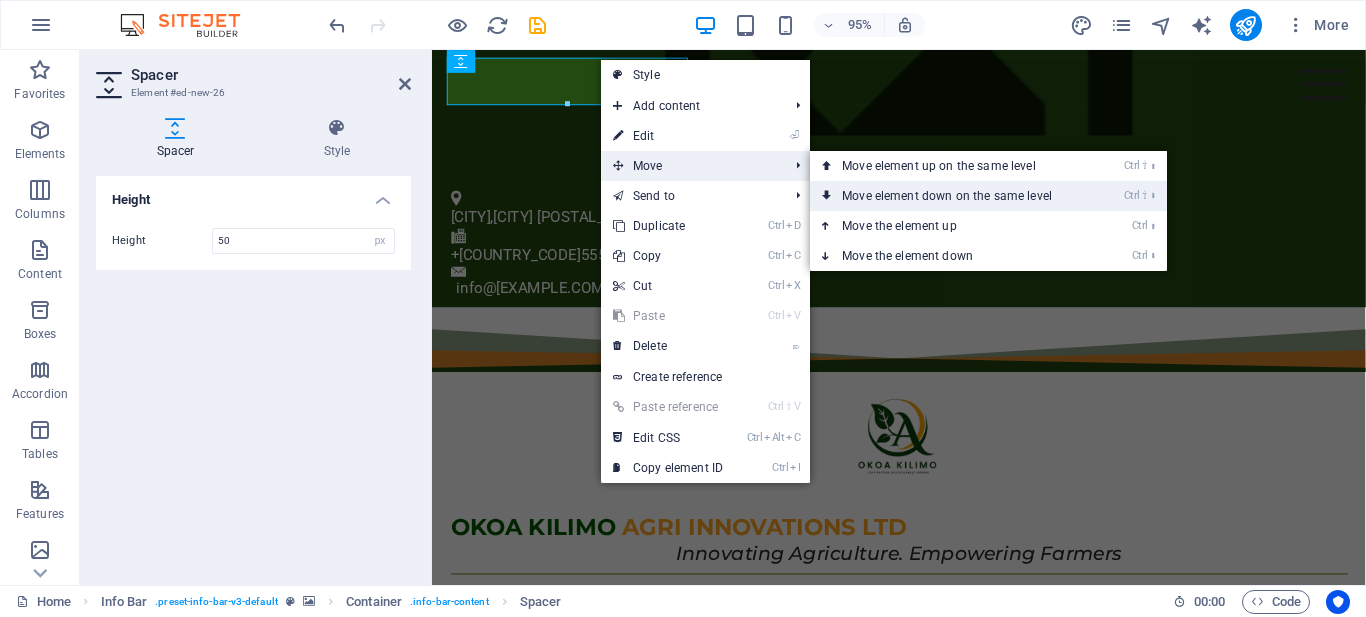 click on "Ctrl ⇧ ⬇  Move element down on the same level" at bounding box center [951, 196] 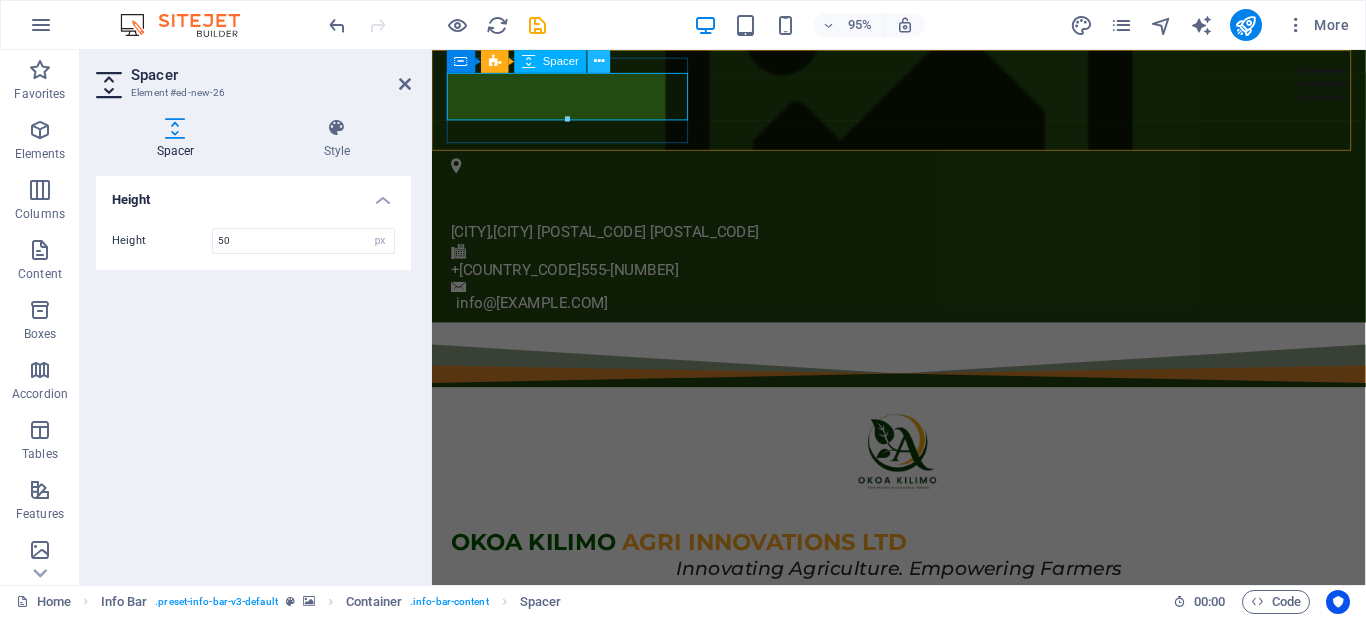 click at bounding box center (599, 61) 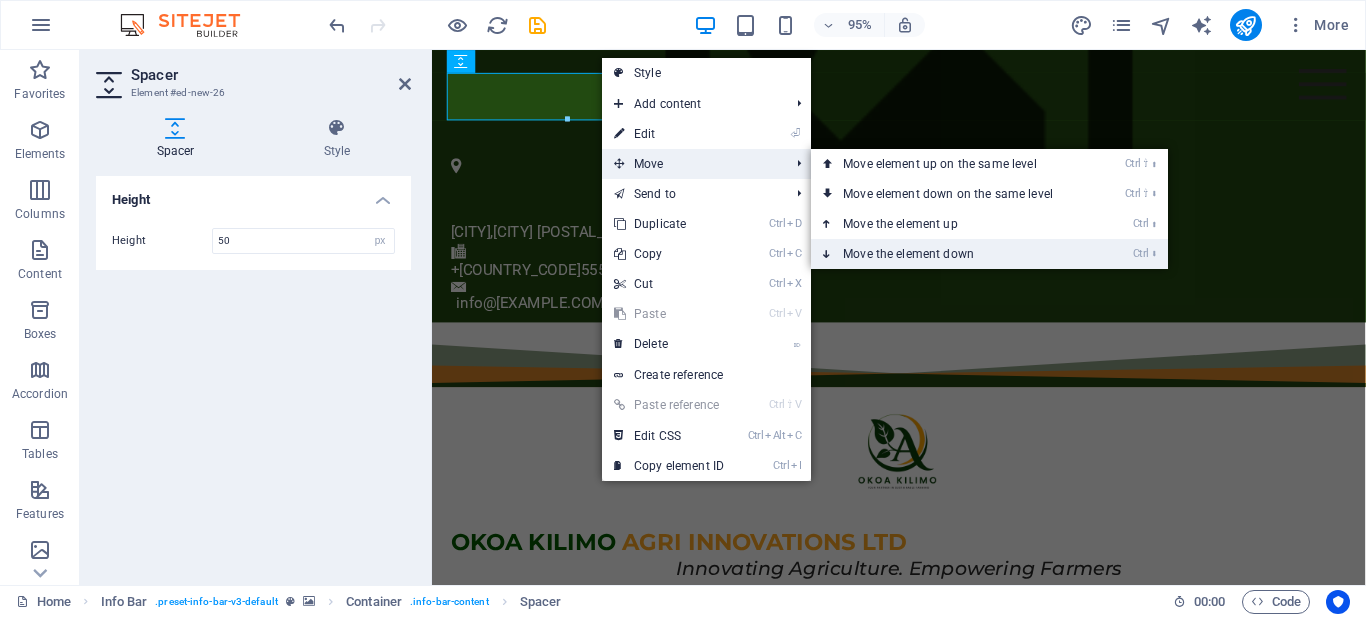 click on "Ctrl ⬇  Move the element down" at bounding box center [952, 254] 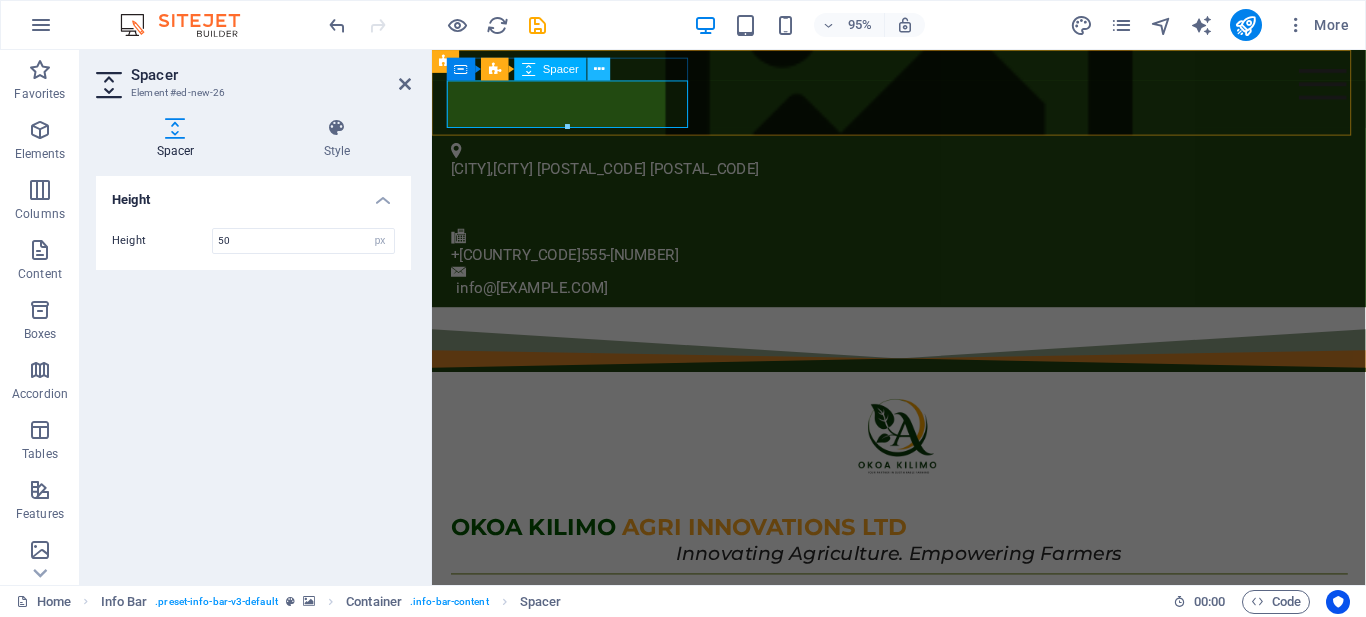 click at bounding box center (599, 69) 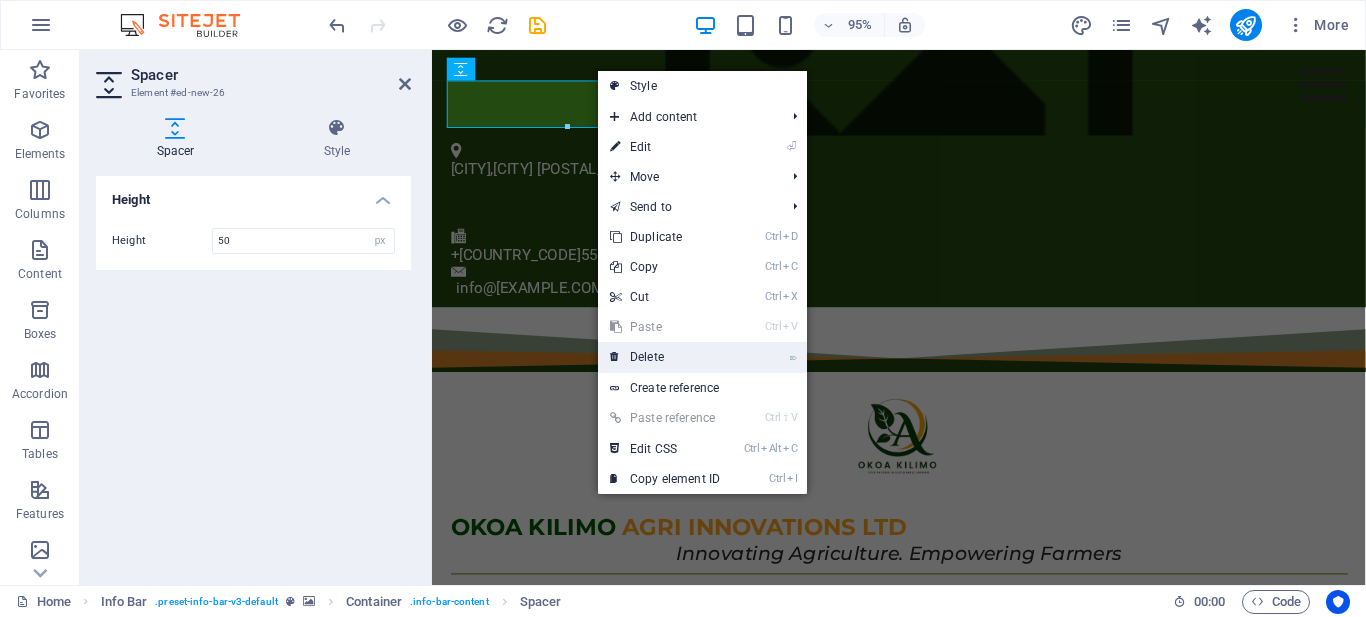 click on "⌦  Delete" at bounding box center [665, 357] 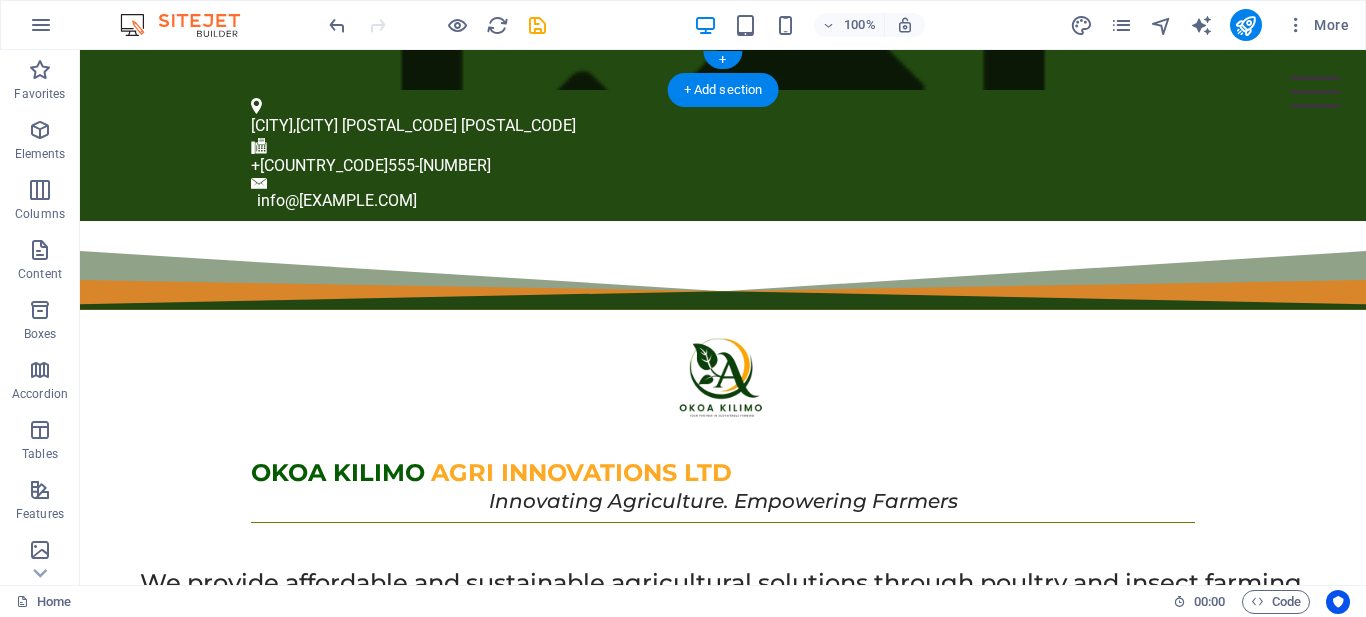 click at bounding box center (723, 70) 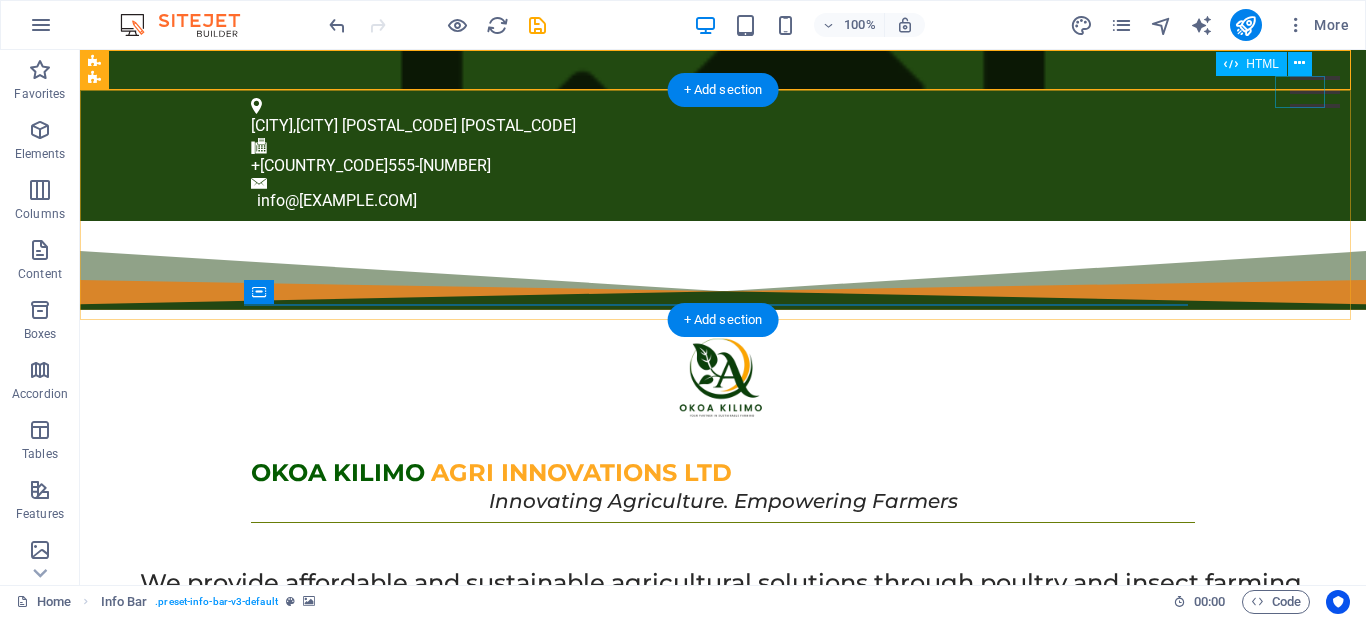 click at bounding box center [1315, 92] 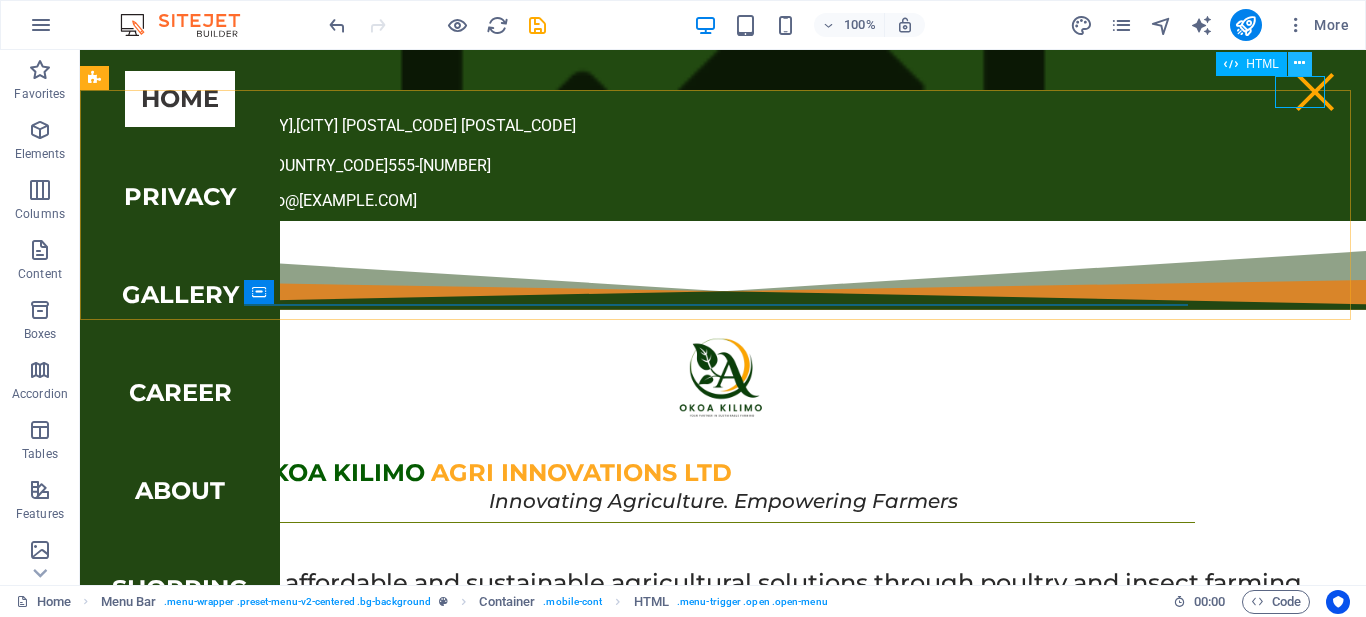 click at bounding box center [1299, 63] 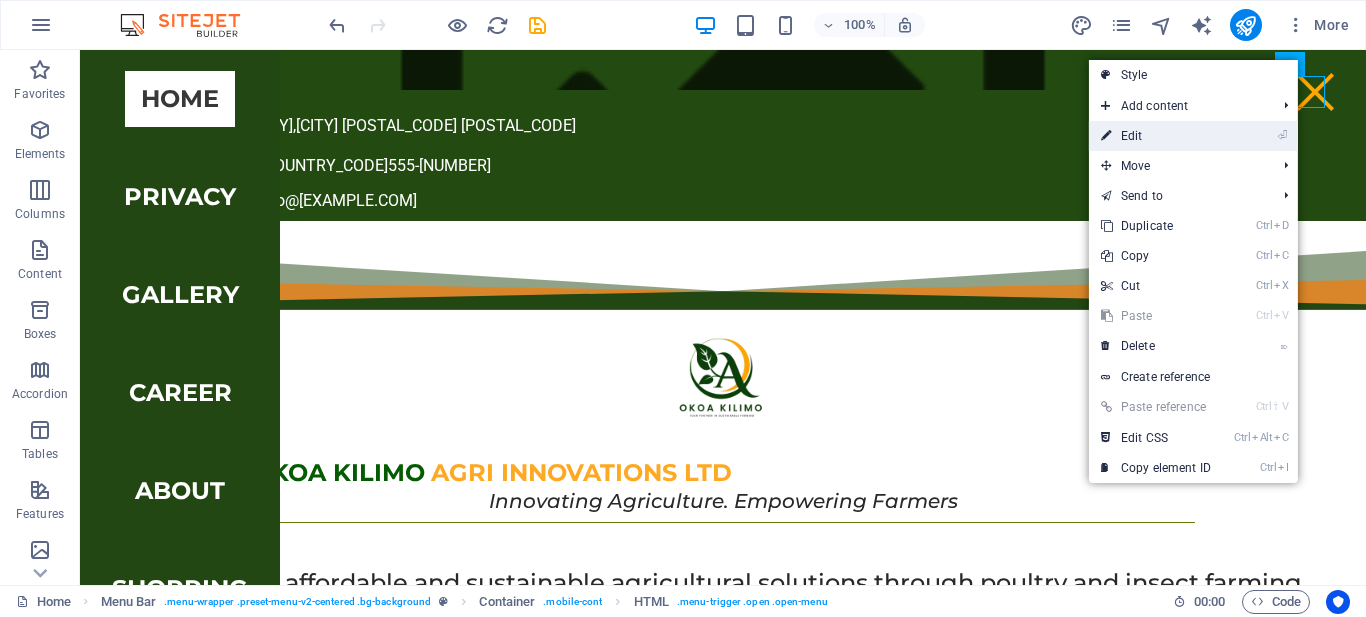 click on "⏎  Edit" at bounding box center (1156, 136) 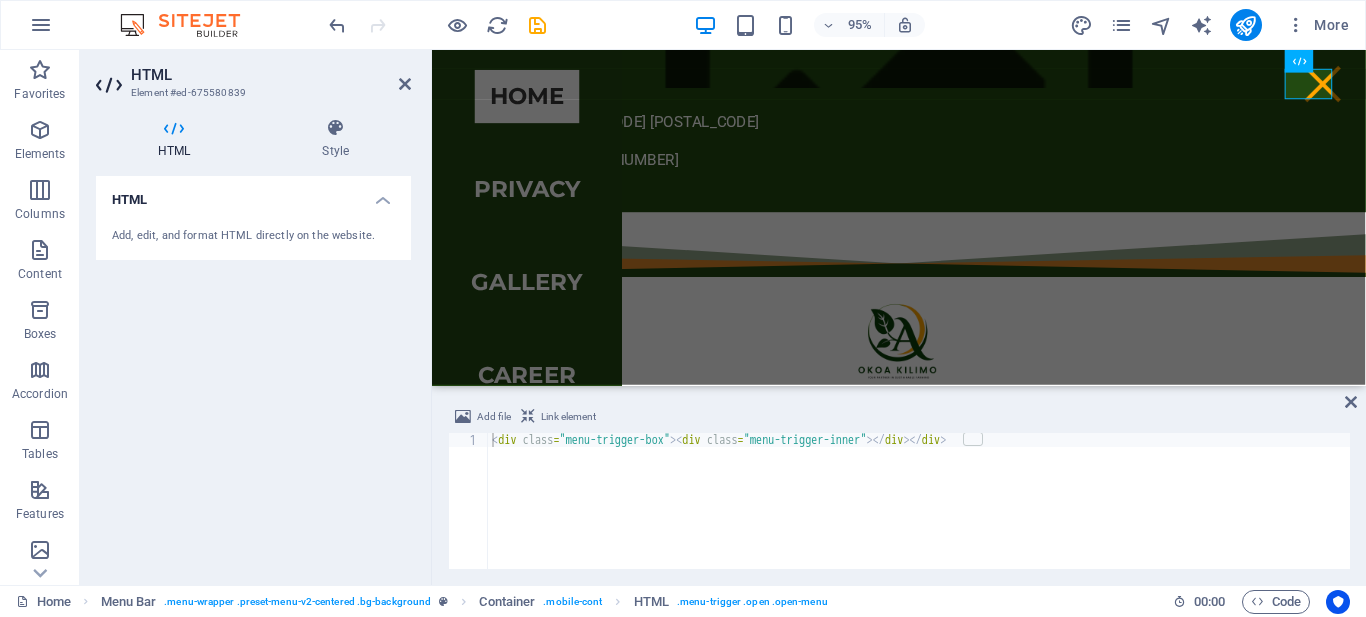 click on "HTML" at bounding box center (253, 194) 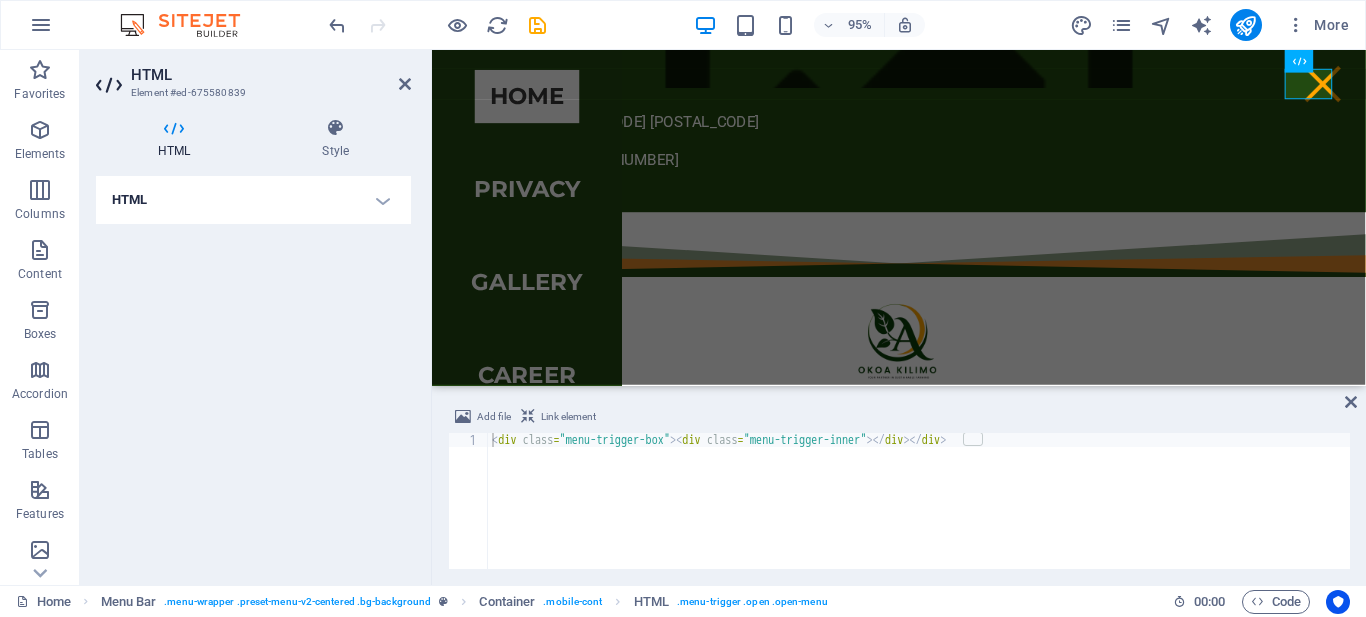 click on "HTML" at bounding box center [253, 200] 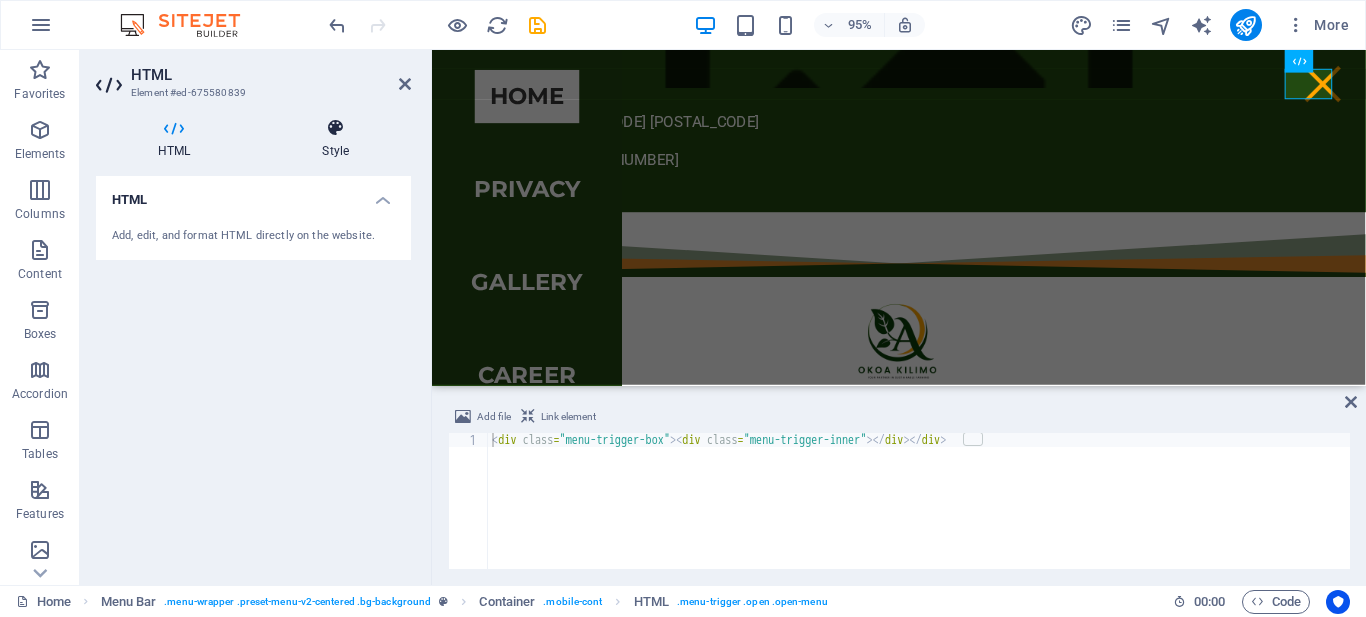click at bounding box center [335, 128] 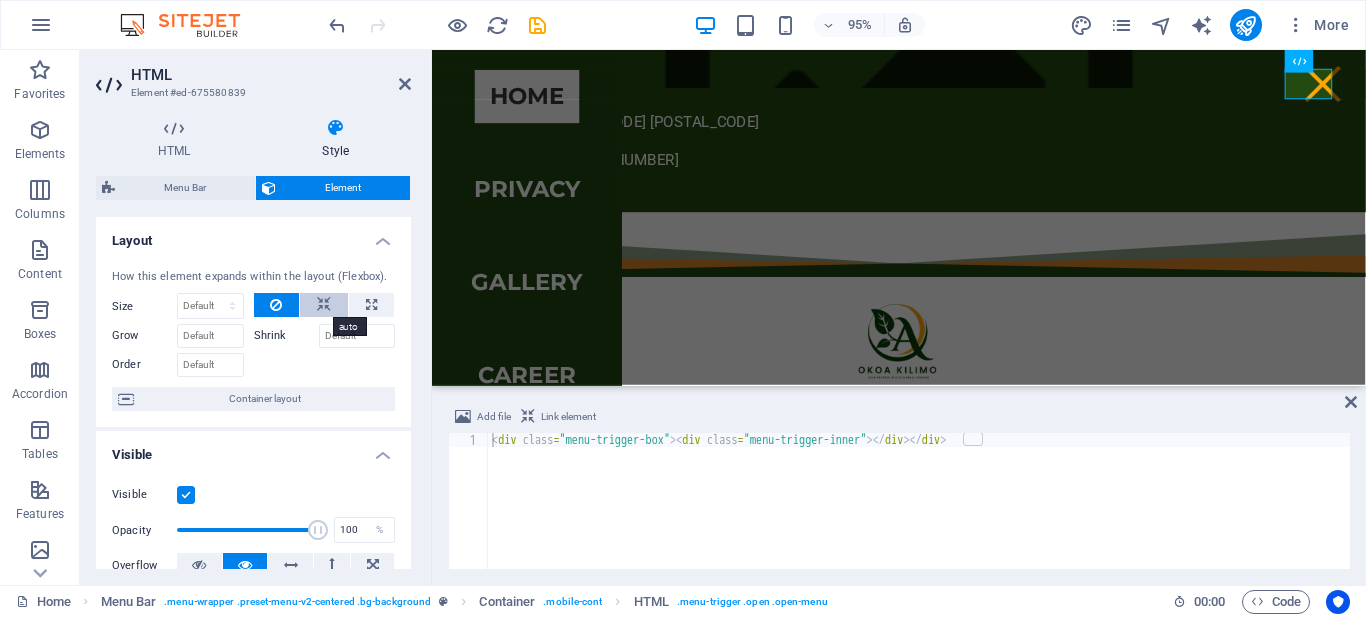 click at bounding box center [324, 305] 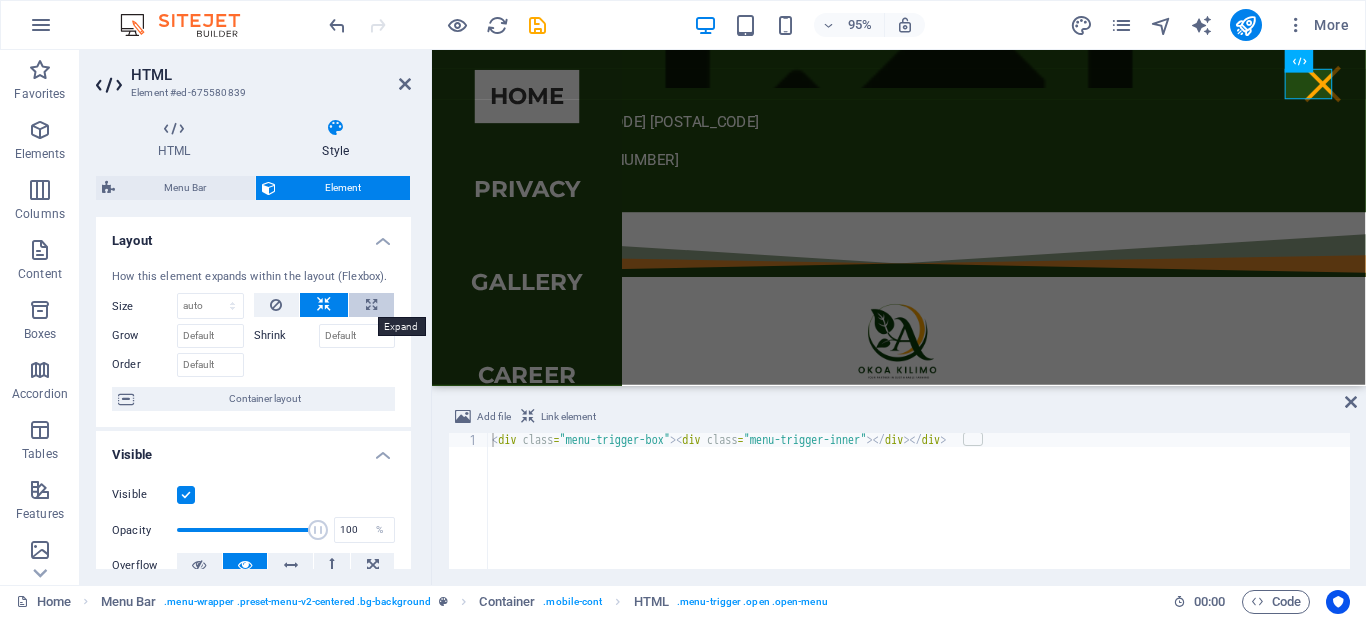 click at bounding box center [371, 305] 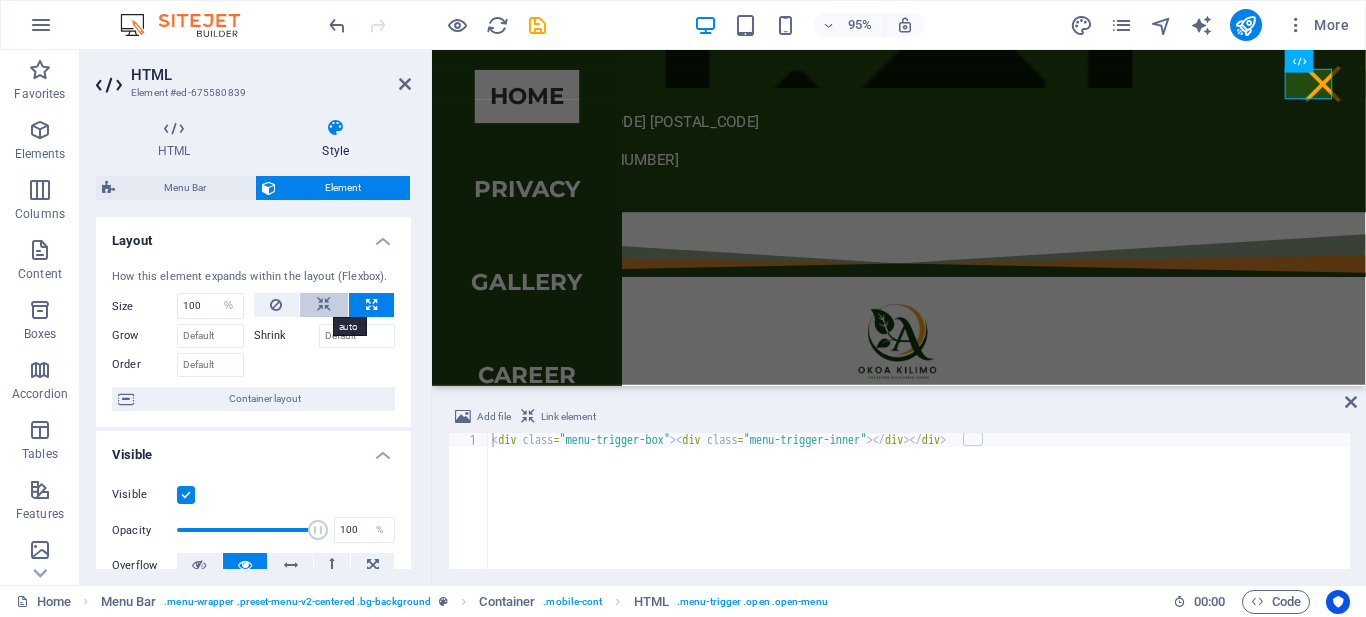 click at bounding box center [324, 305] 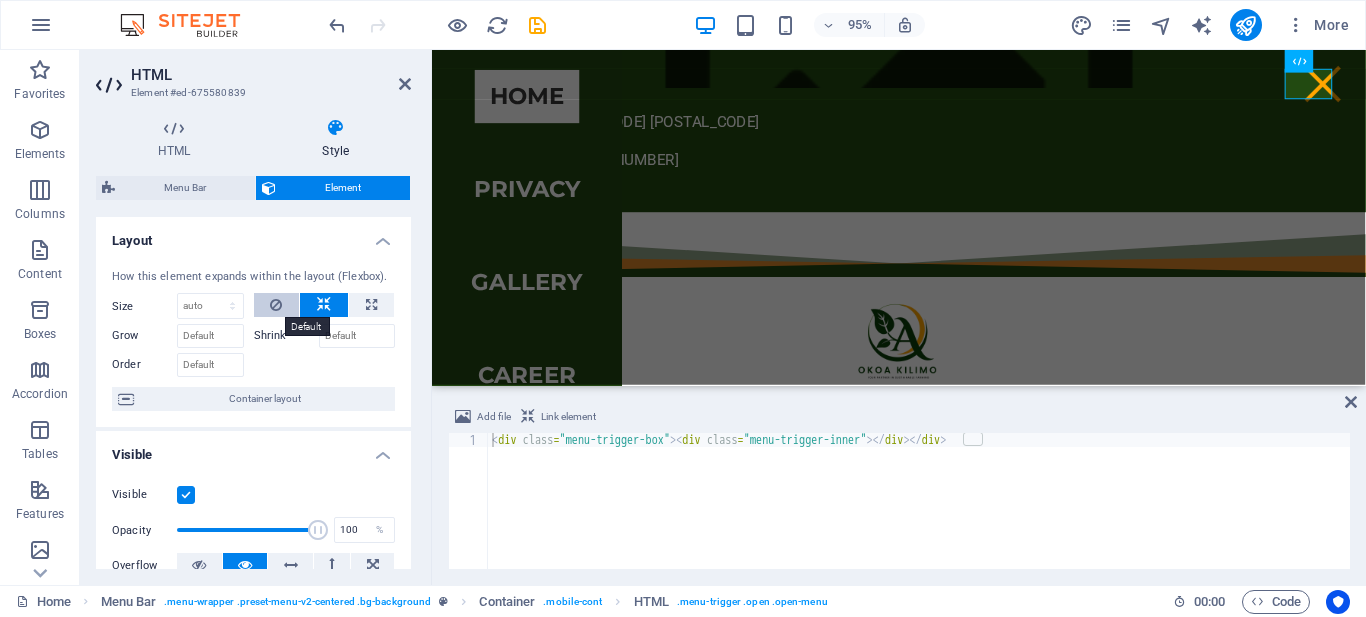 click at bounding box center (276, 305) 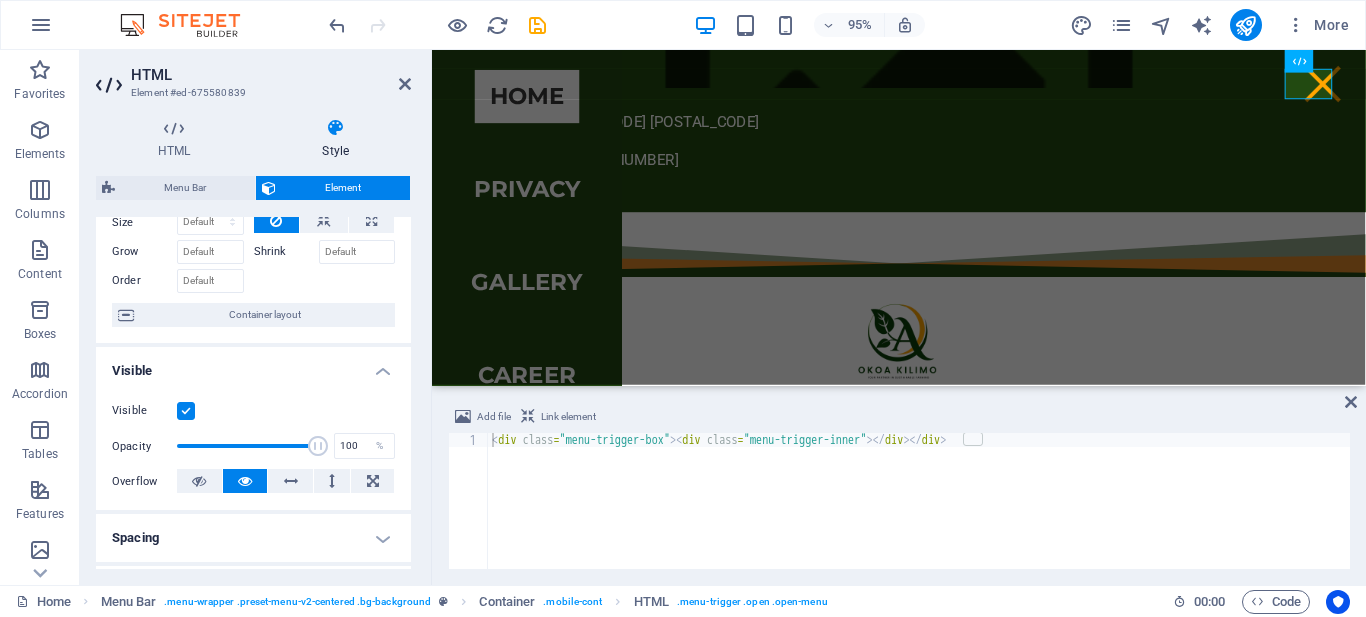 scroll, scrollTop: 91, scrollLeft: 0, axis: vertical 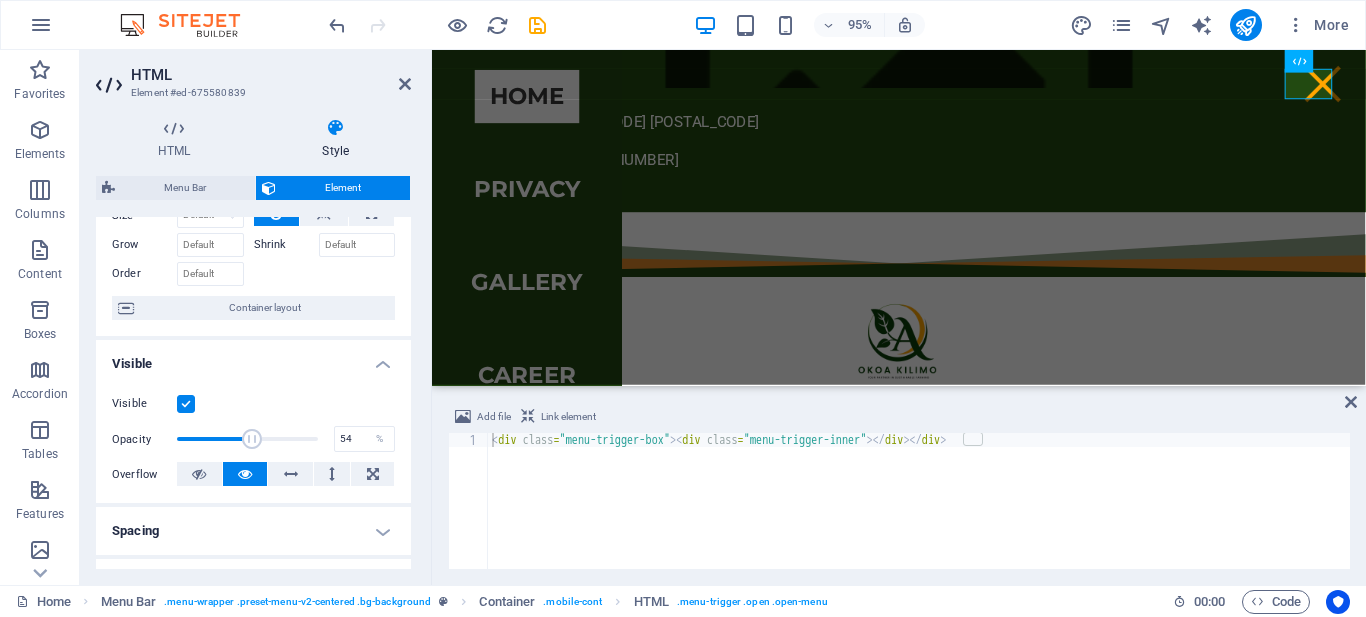 drag, startPoint x: 316, startPoint y: 433, endPoint x: 250, endPoint y: 434, distance: 66.007576 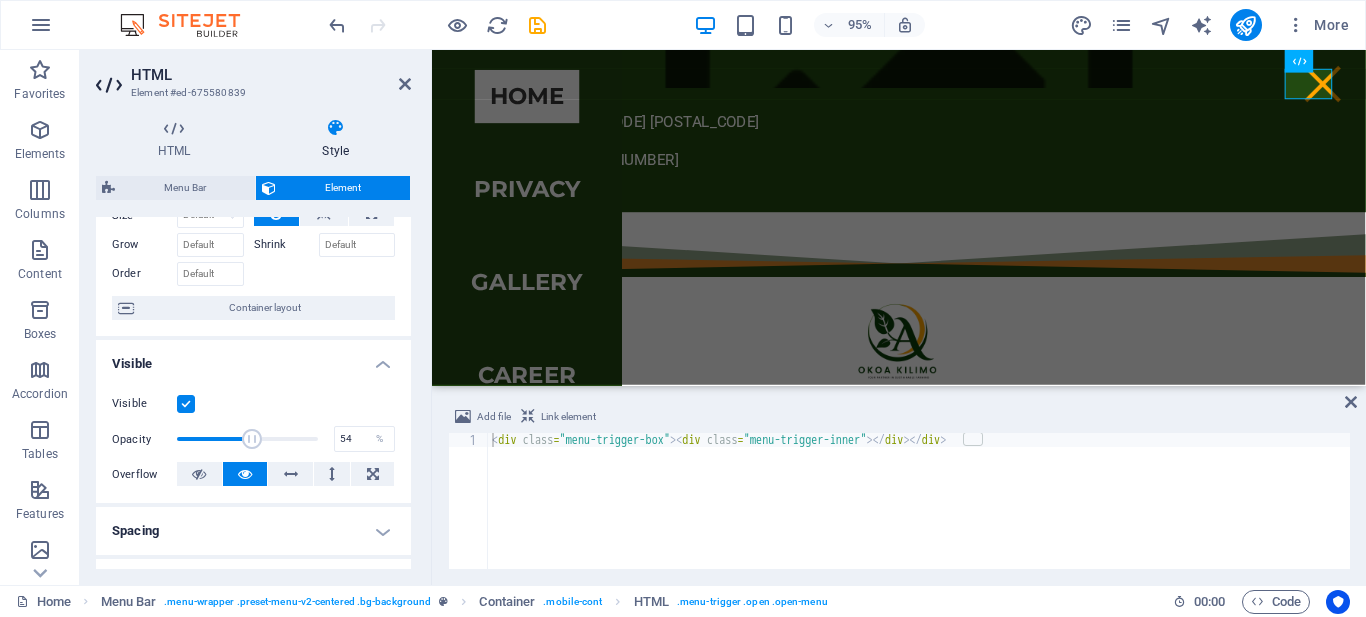 click at bounding box center (252, 439) 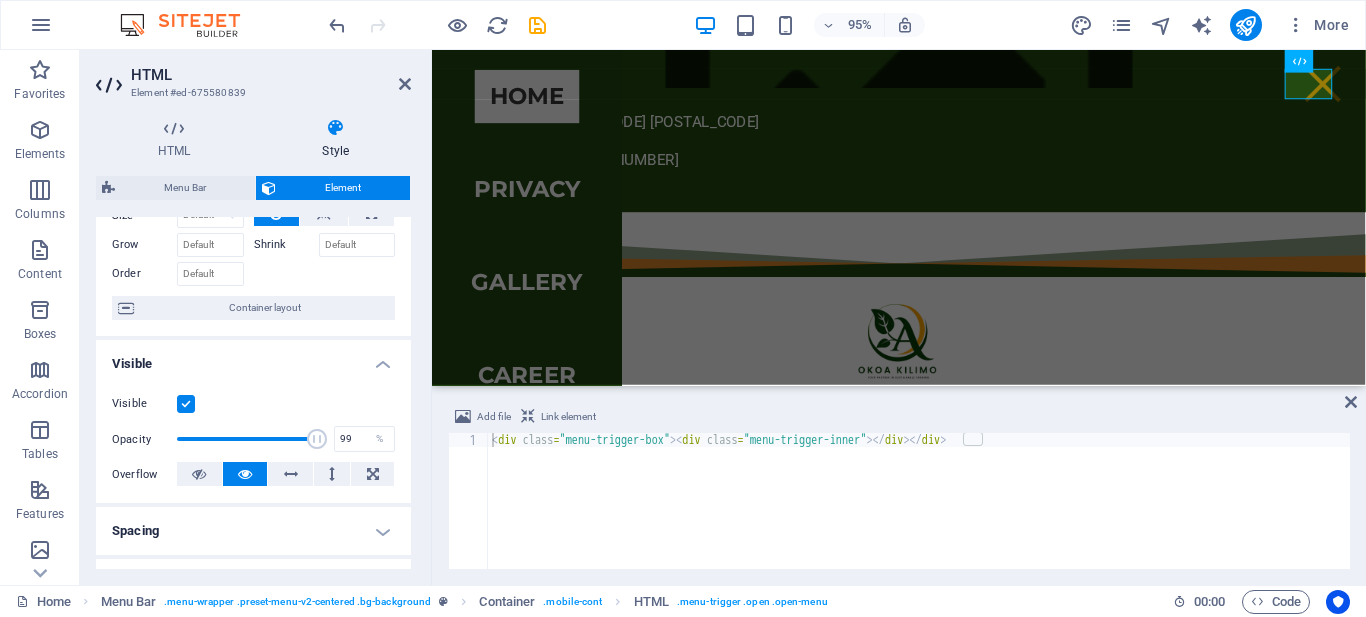 type on "100" 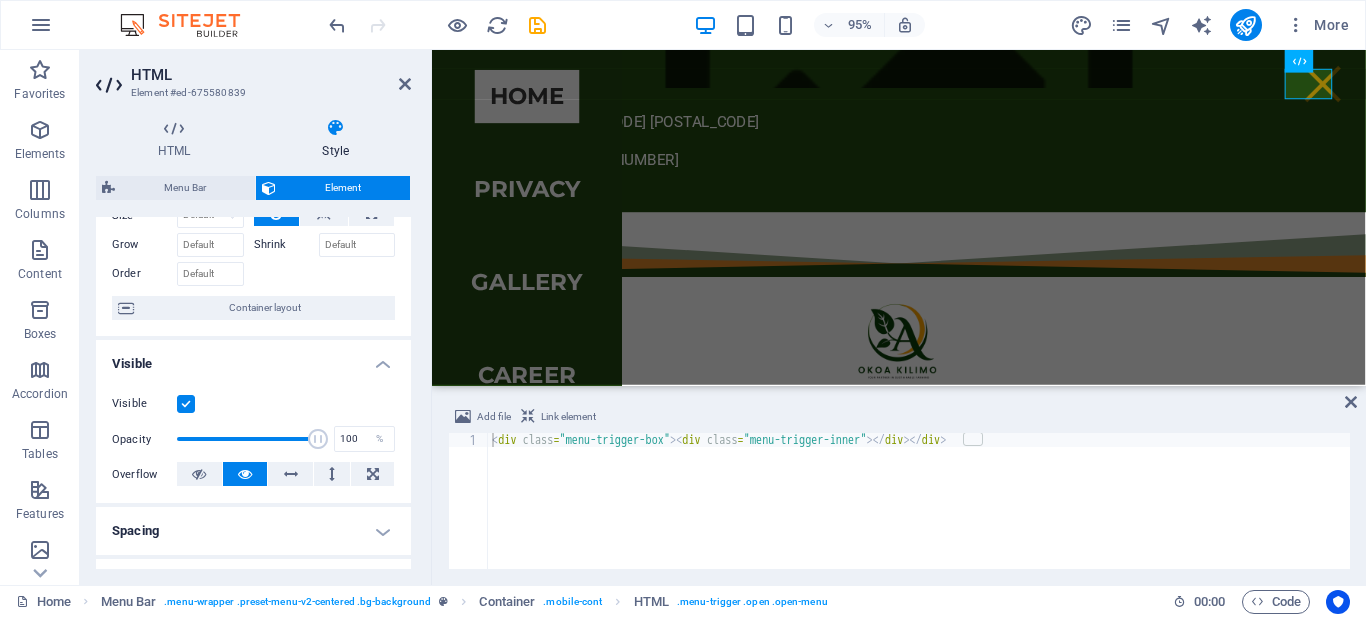 drag, startPoint x: 250, startPoint y: 434, endPoint x: 317, endPoint y: 432, distance: 67.02985 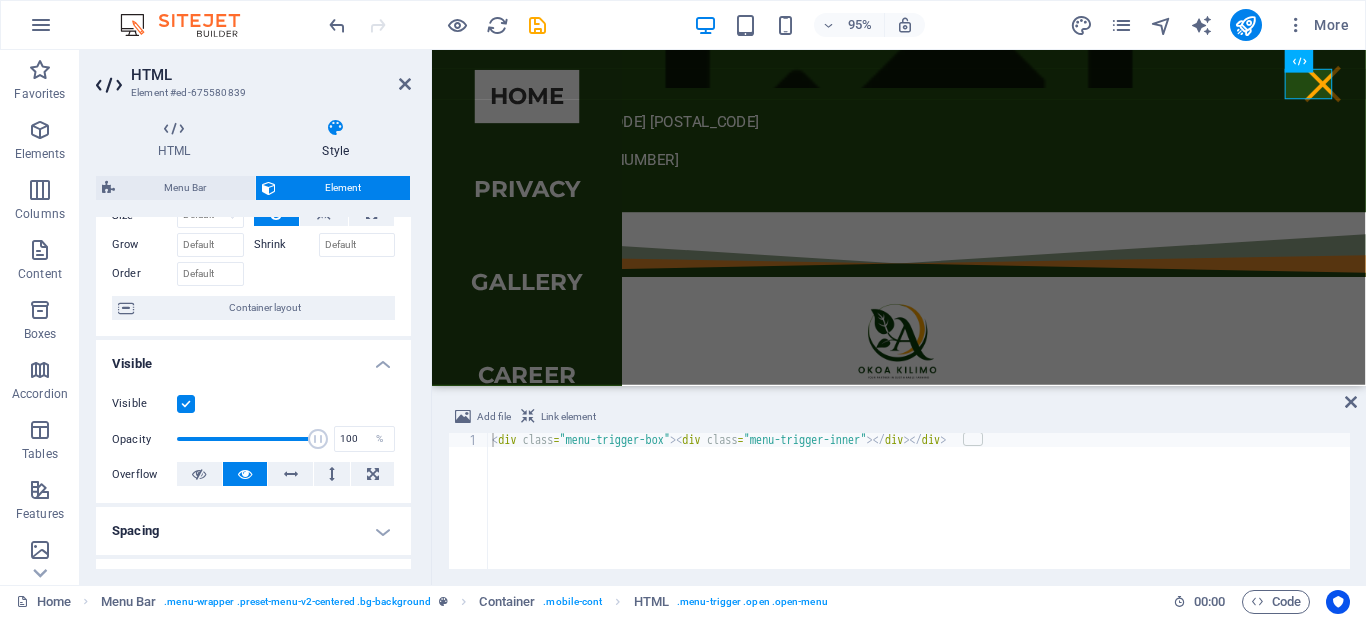 click at bounding box center (318, 439) 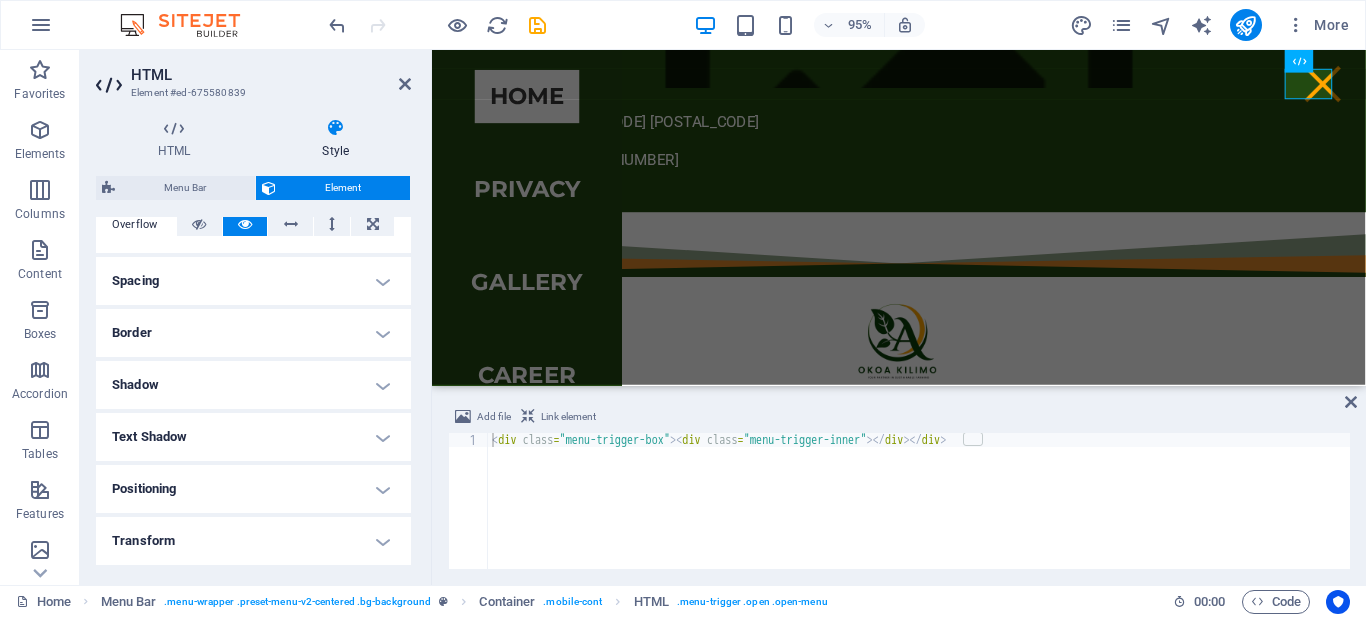 scroll, scrollTop: 333, scrollLeft: 0, axis: vertical 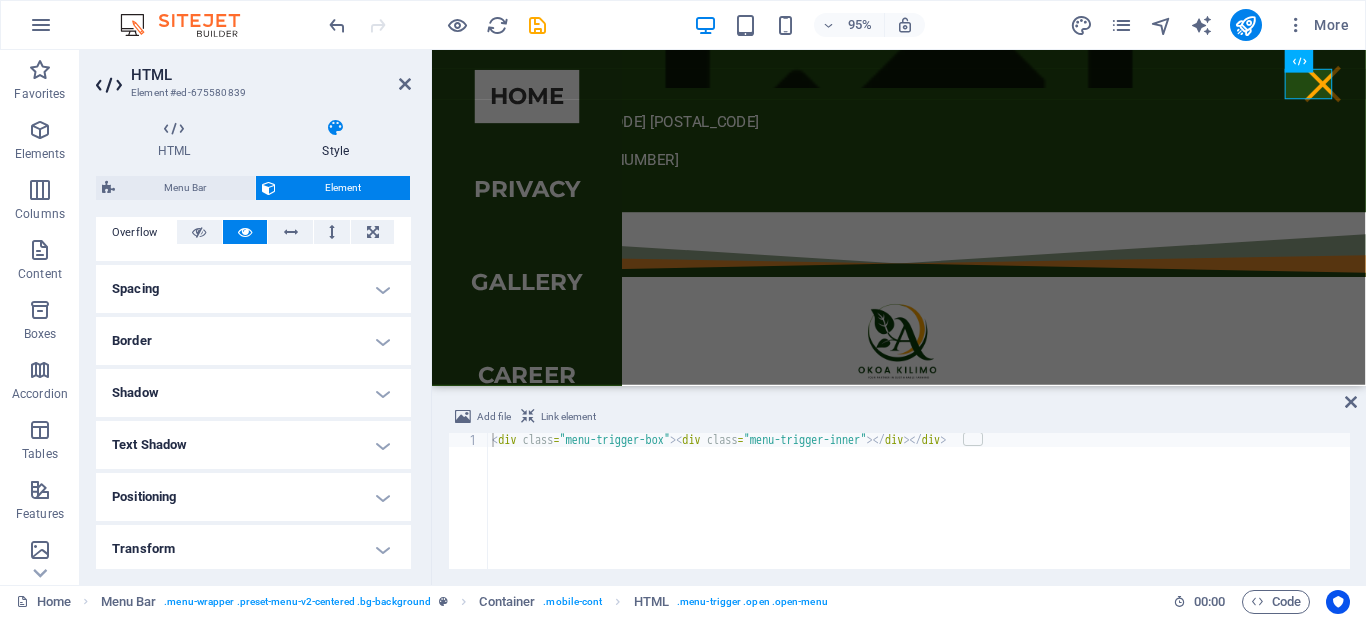 click on "Positioning" at bounding box center (253, 497) 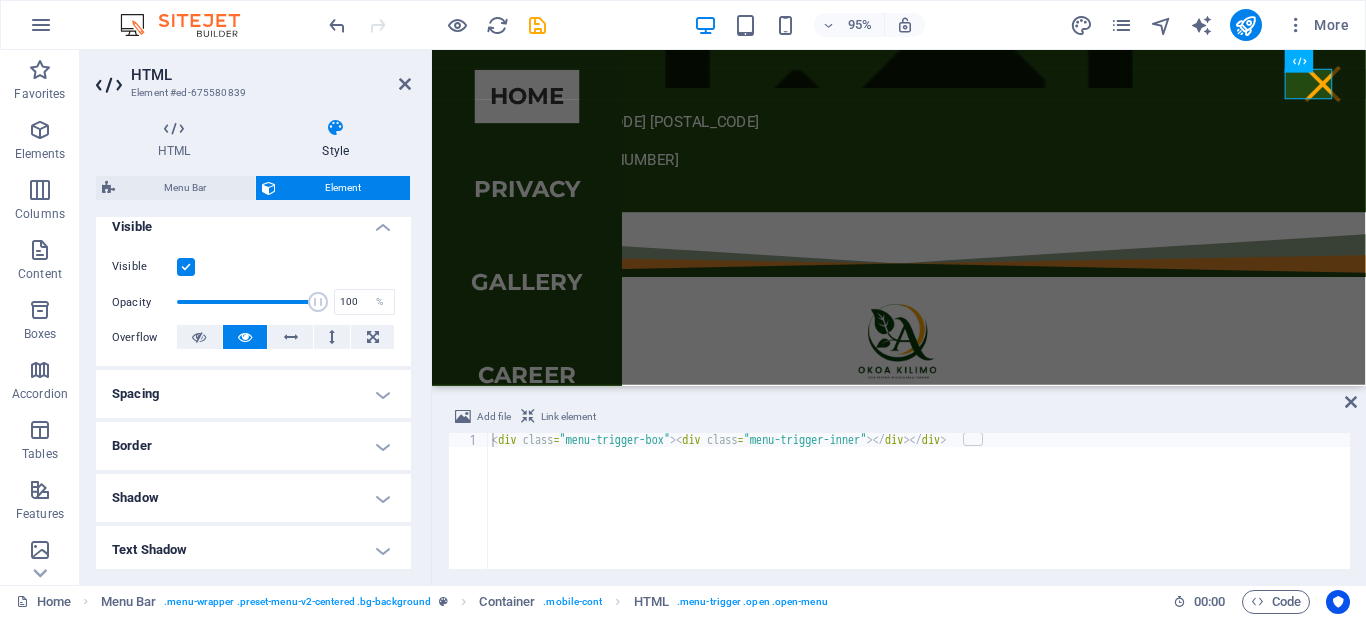 scroll, scrollTop: 223, scrollLeft: 0, axis: vertical 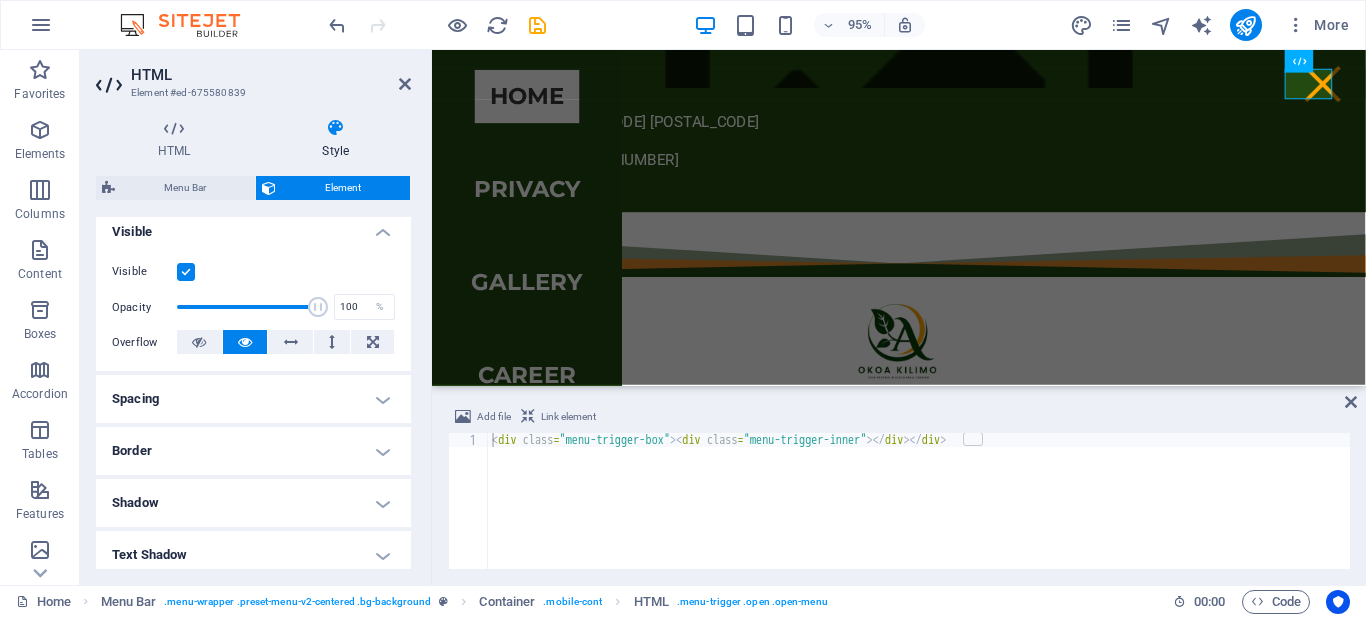 click on "Border" at bounding box center (253, 451) 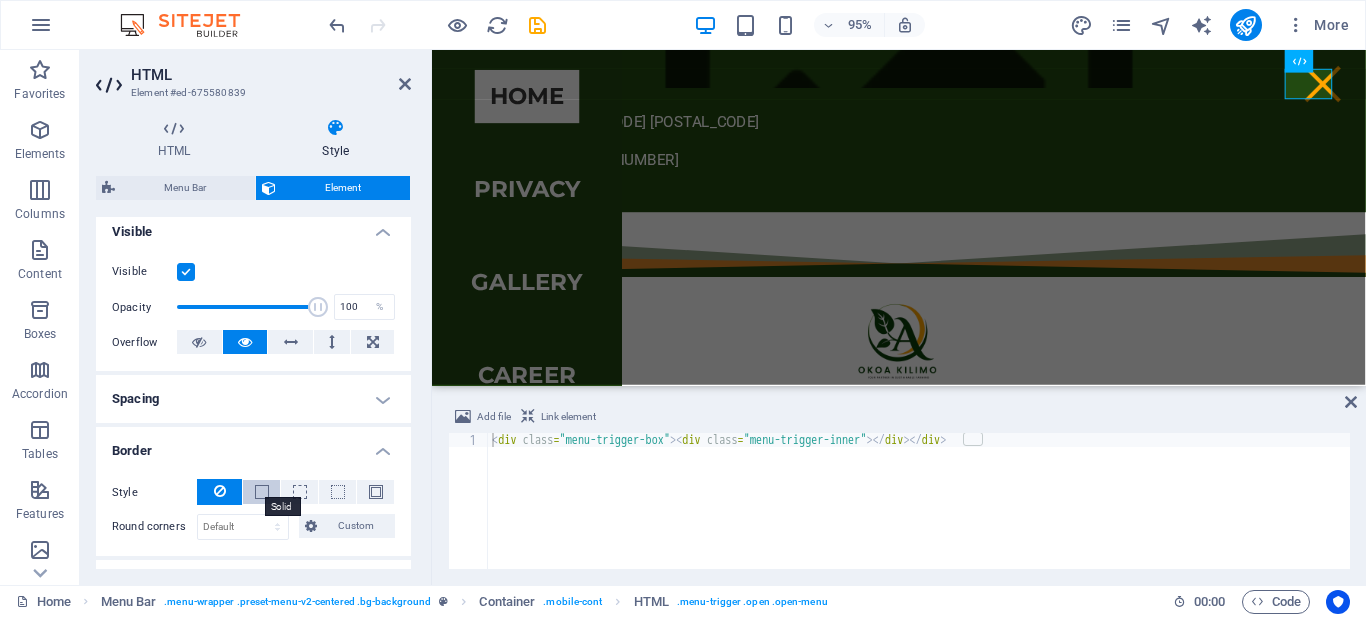 click at bounding box center (262, 492) 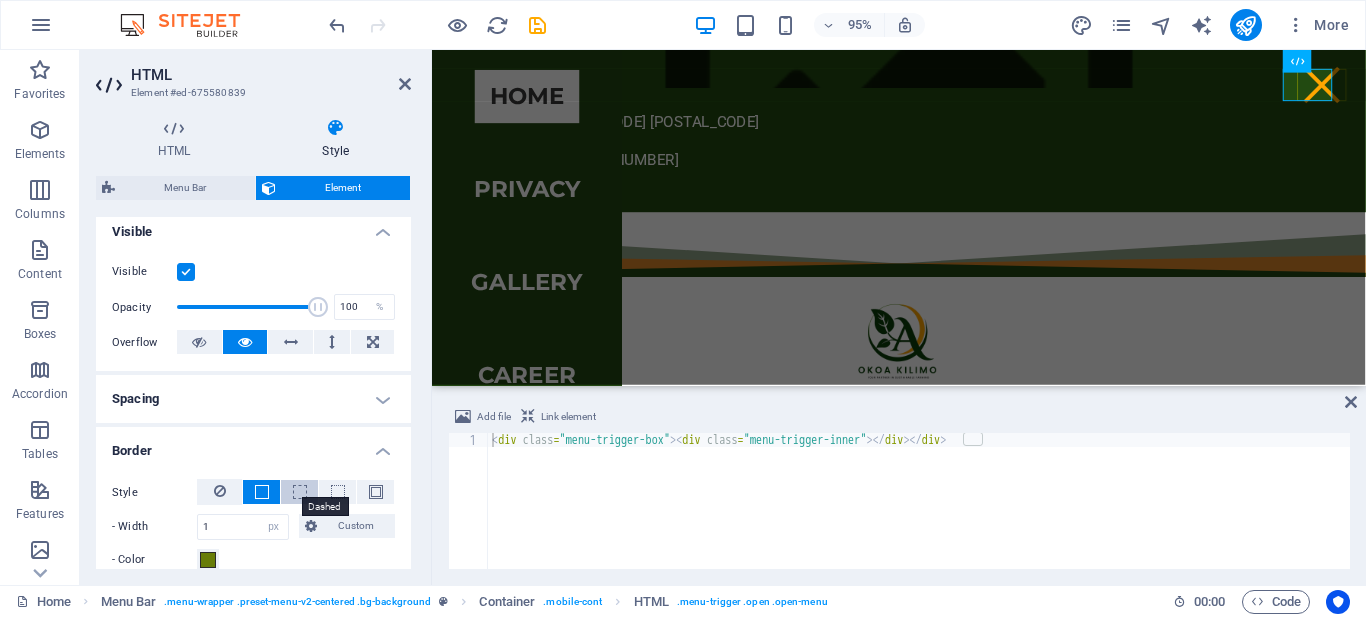 click at bounding box center (300, 492) 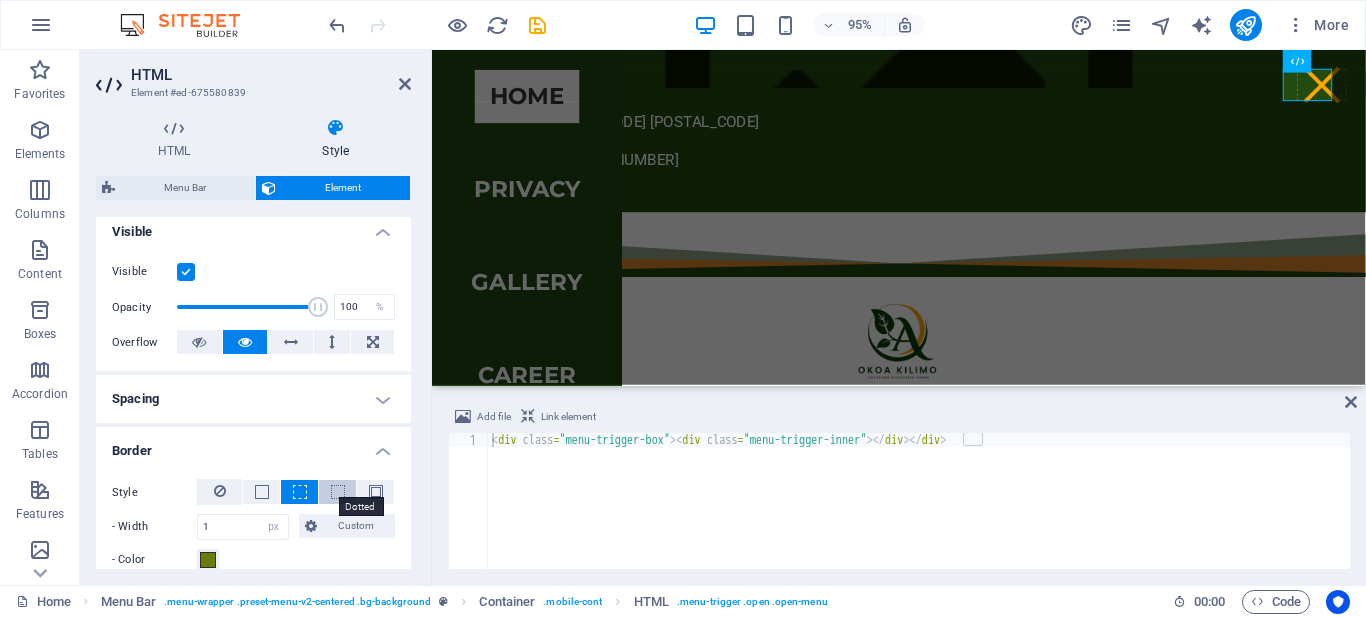 click at bounding box center [338, 492] 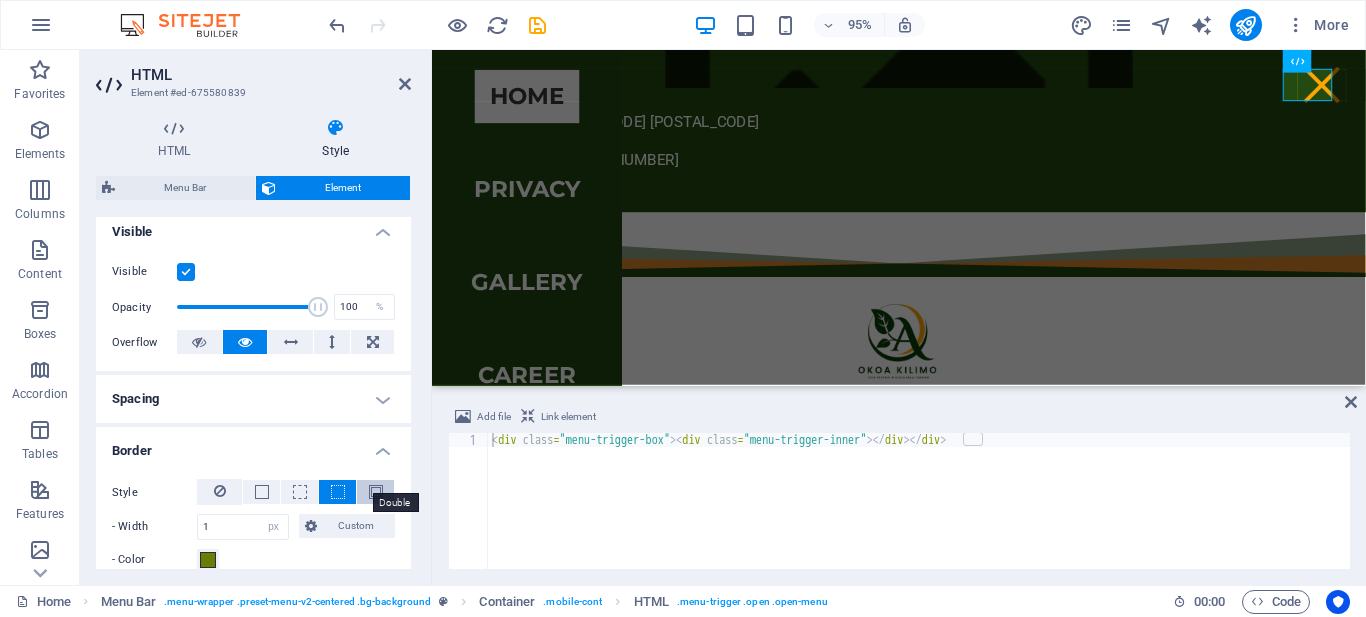 click at bounding box center [376, 492] 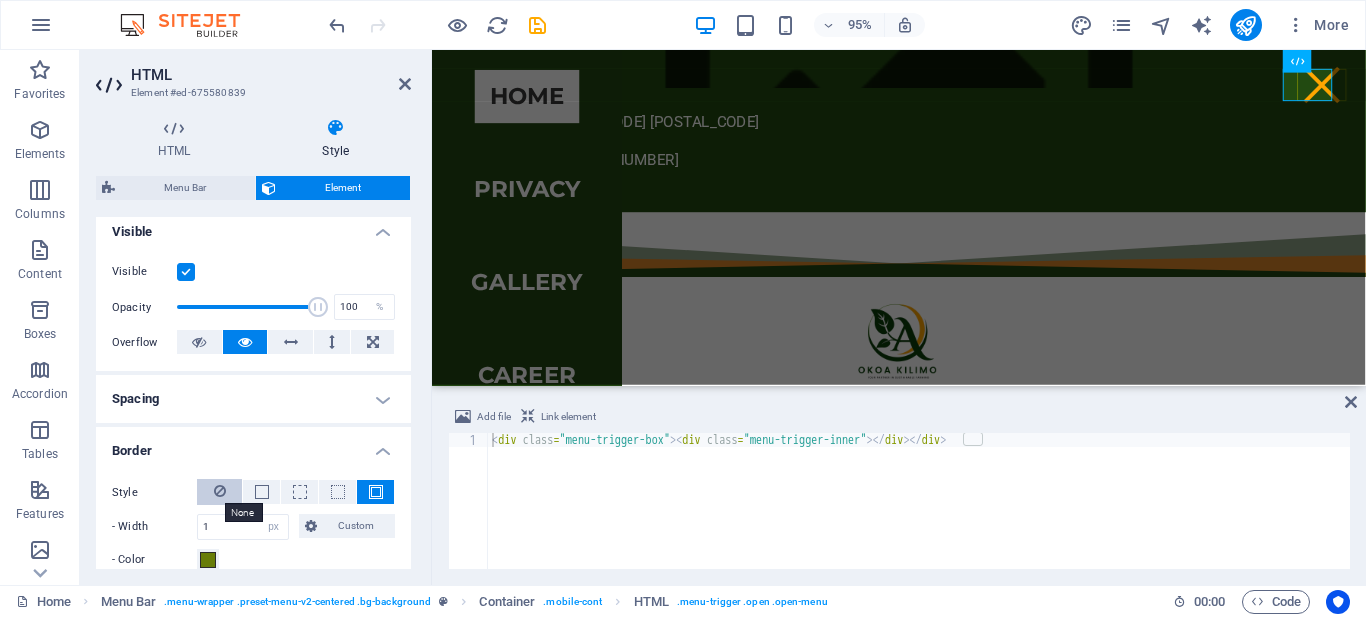 click at bounding box center (220, 491) 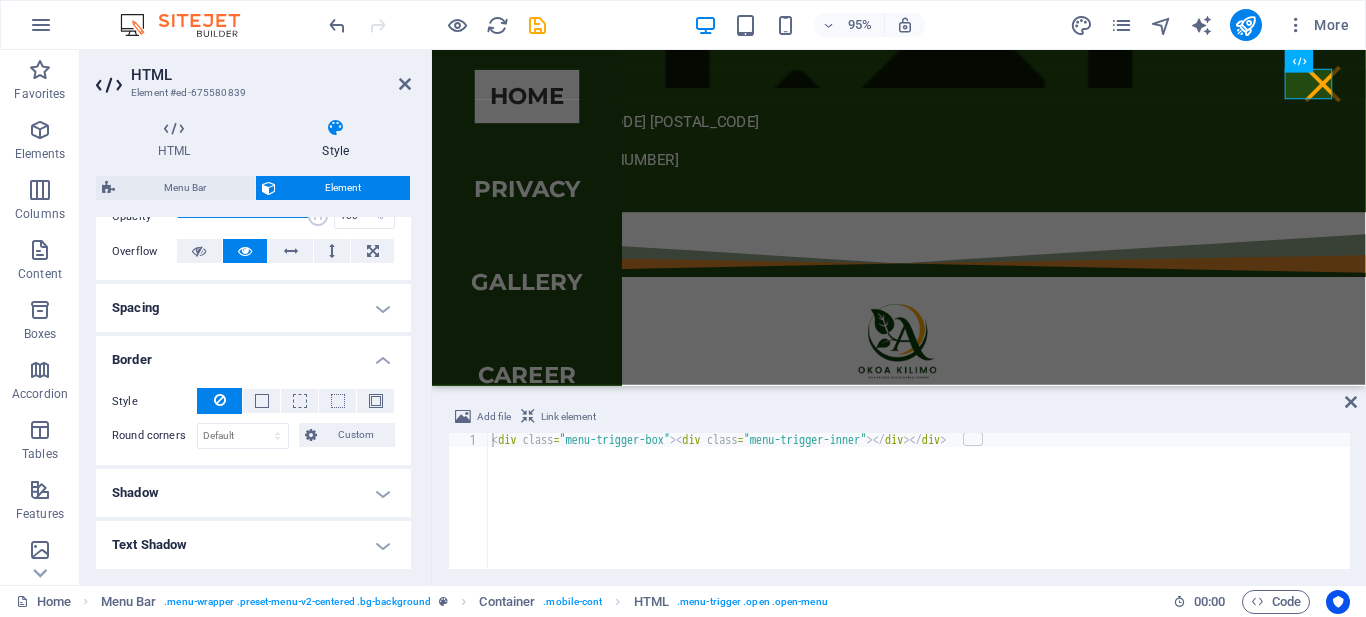 scroll, scrollTop: 319, scrollLeft: 0, axis: vertical 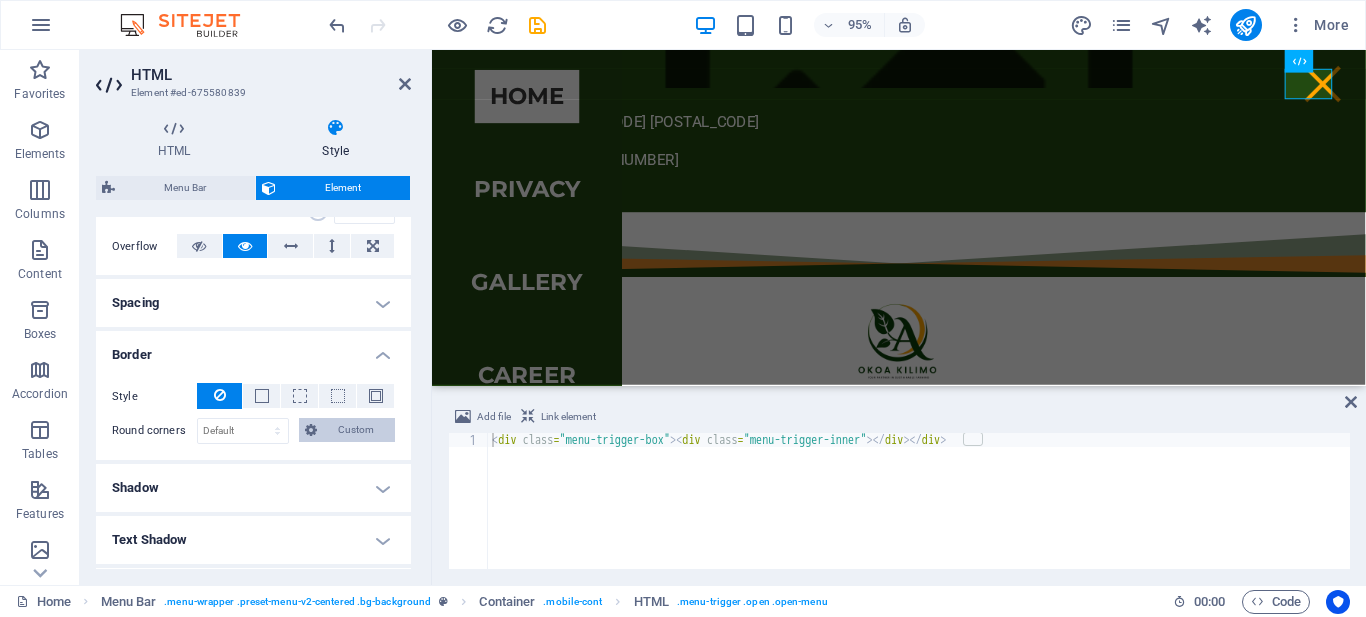 click on "Custom" at bounding box center [356, 430] 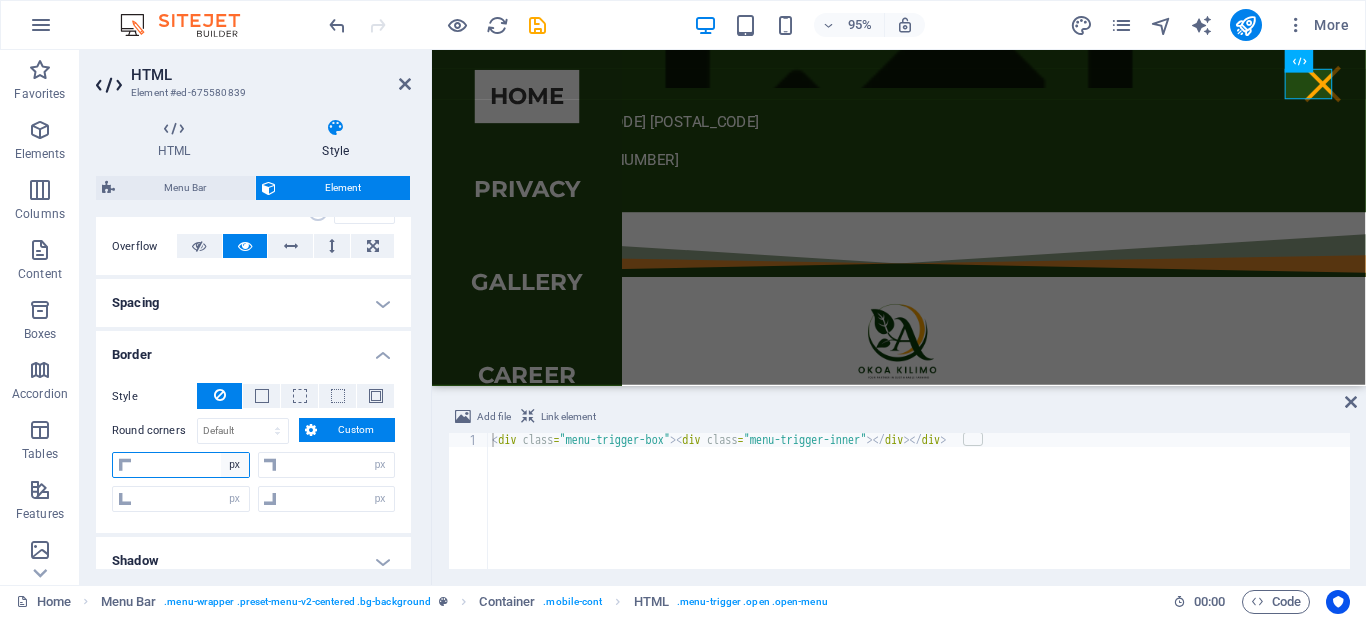 click on "px rem % vh vw" at bounding box center [235, 465] 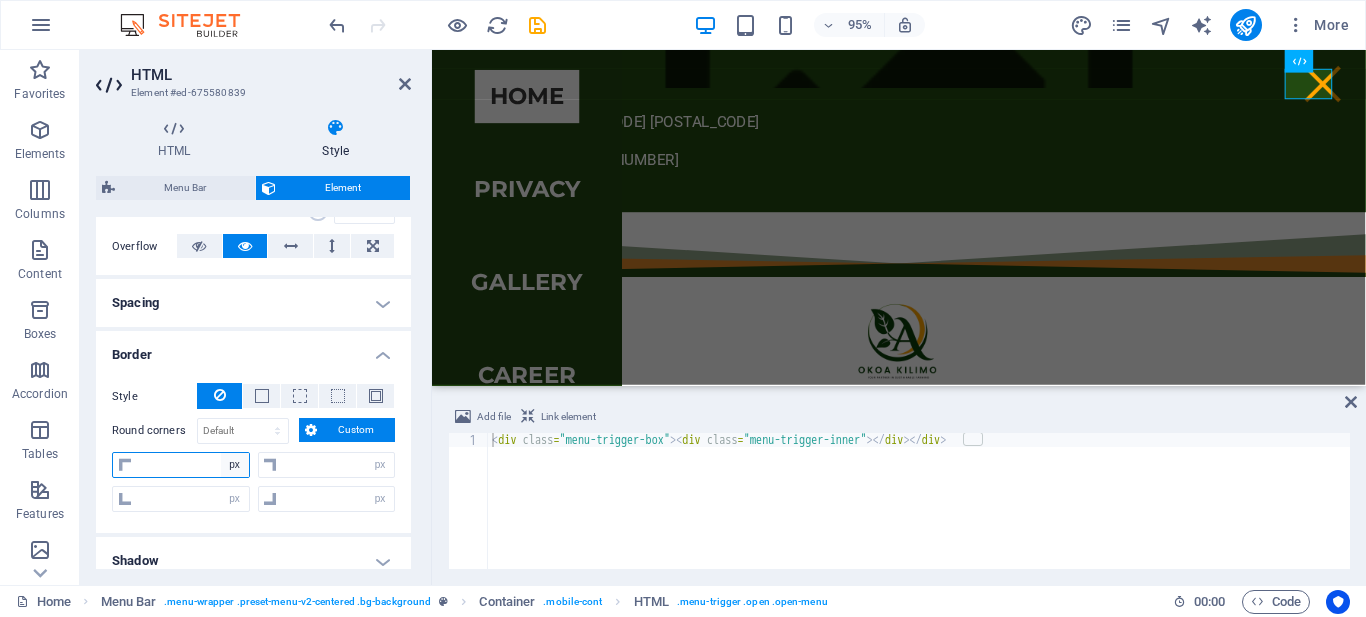 select on "rem" 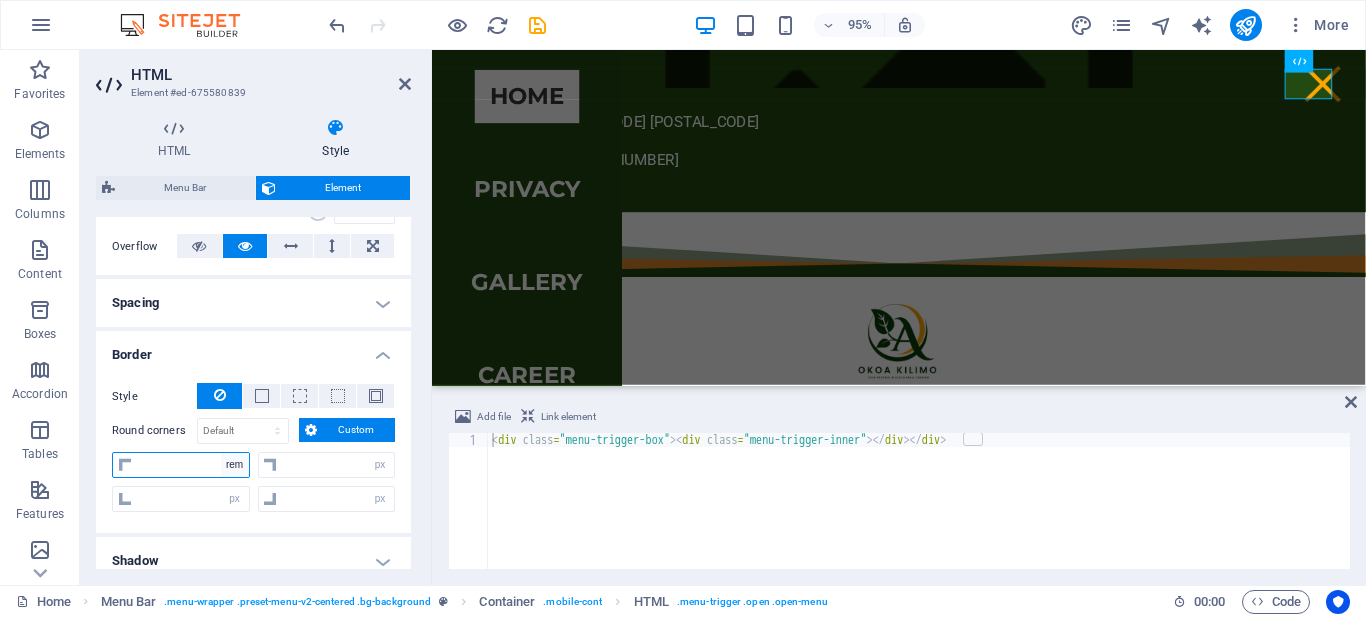 click on "px rem % vh vw" at bounding box center (235, 465) 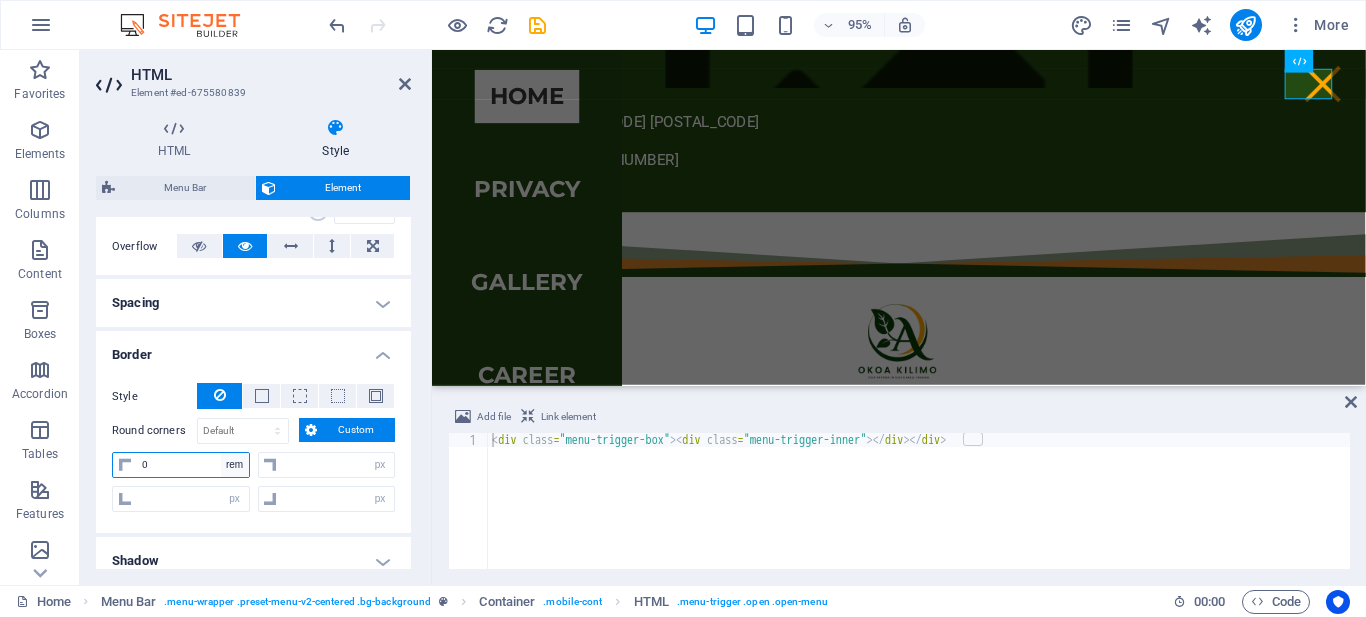 type on "0" 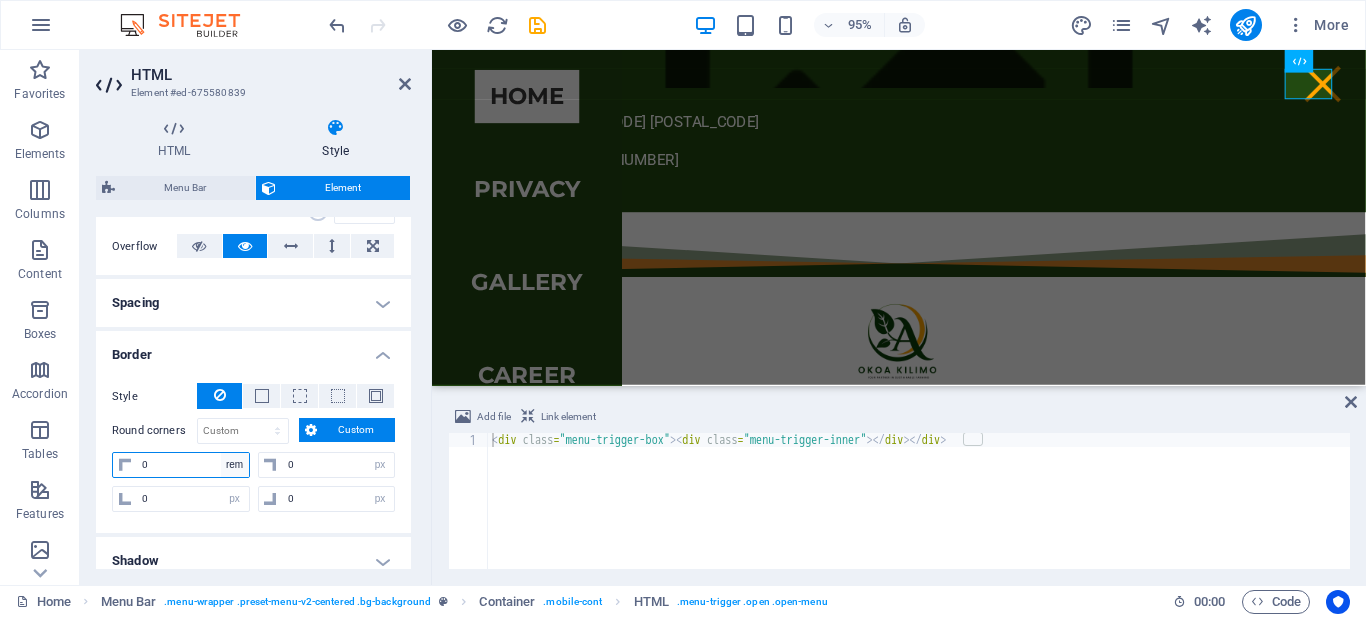 click on "px rem % vh vw" at bounding box center [235, 465] 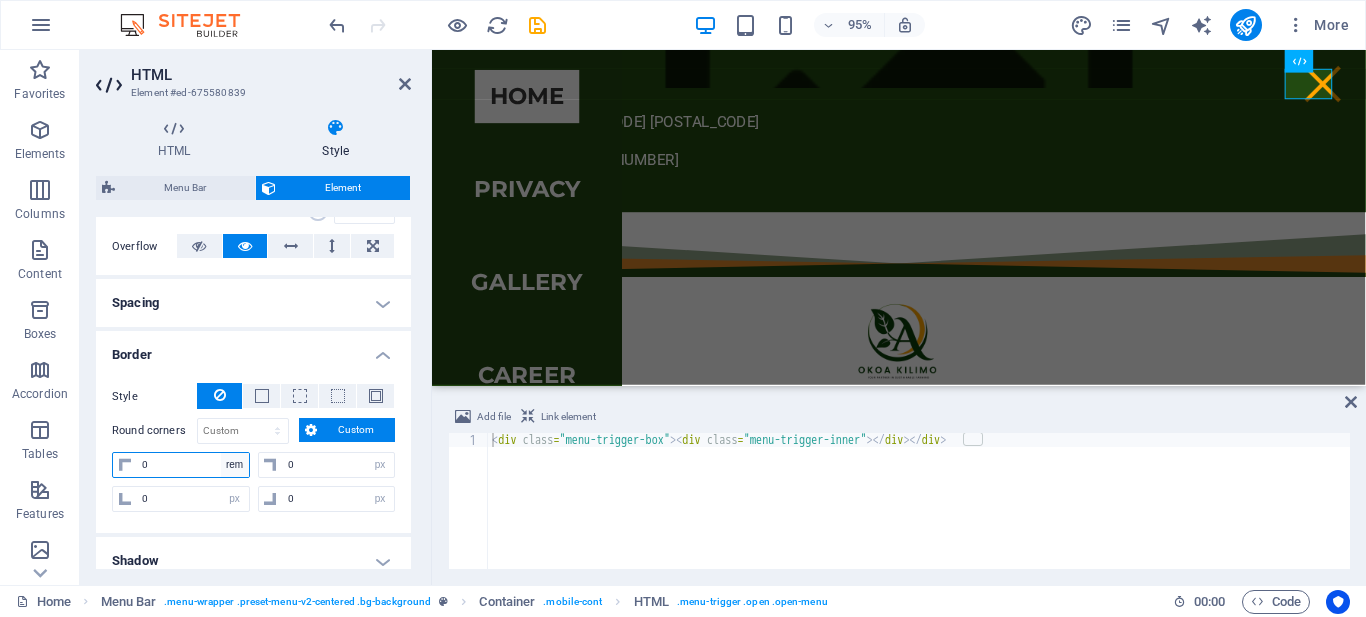 select on "px" 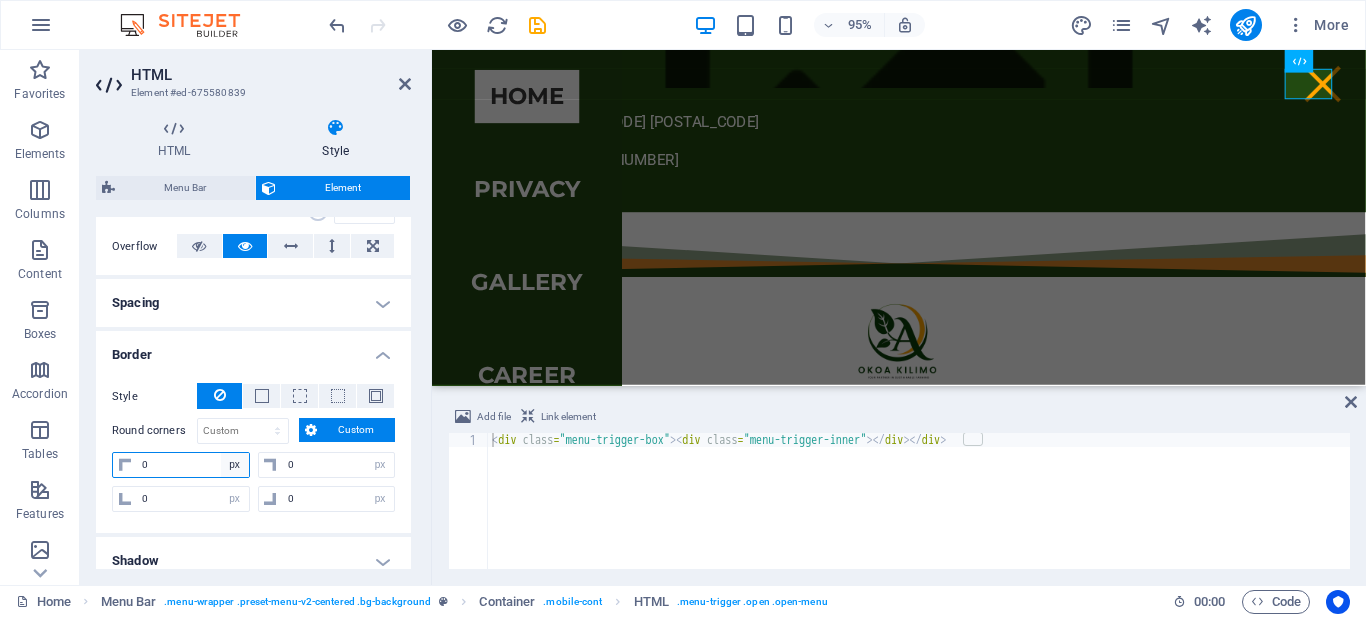 click on "px rem % vh vw" at bounding box center (235, 465) 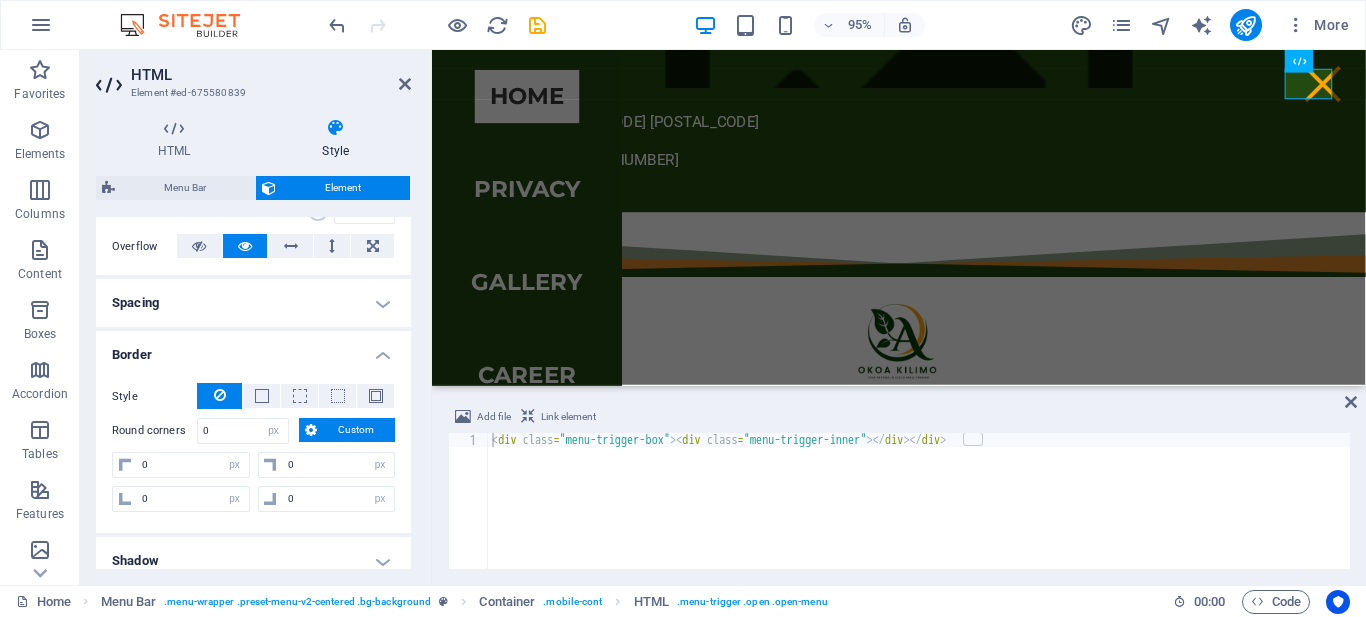 click on "HTML Style HTML Add, edit, and format HTML directly on the website. Menu Bar Element Layout How this element expands within the layout (Flexbox). Size Default auto px % 1/1 1/2 1/3 1/4 1/5 1/6 1/7 1/8 1/9 1/10 Grow Shrink Order Container layout Visible Visible Opacity 100 % Overflow Spacing Margin Default auto px % rem vw vh Custom Custom auto px % rem vw vh auto px % rem vw vh auto px % rem vw vh auto px % rem vw vh Padding Default px rem % vh vw Custom Custom px rem % vh vw px rem % vh vw px rem % vh vw px rem % vh vw Border Style              - Width 1 auto px rem % vh vw Custom Custom 1 auto px rem % vh vw 1 auto px rem % vh vw 1 auto px rem % vh vw 1 auto px rem % vh vw  - Color Round corners 0 Default px rem % vh vw Custom Custom 0 px rem % vh vw 0 px rem % vh vw 0 px rem % vh vw 0 px rem % vh vw Shadow Default None Outside Inside Color X offset 0 px rem vh vw Y offset 0 px rem vh vw Blur 0 px rem % vh vw Spread 0 px rem vh vw Text Shadow Default None Outside Color X offset 0 px rem vh vw 0 px" at bounding box center [253, 343] 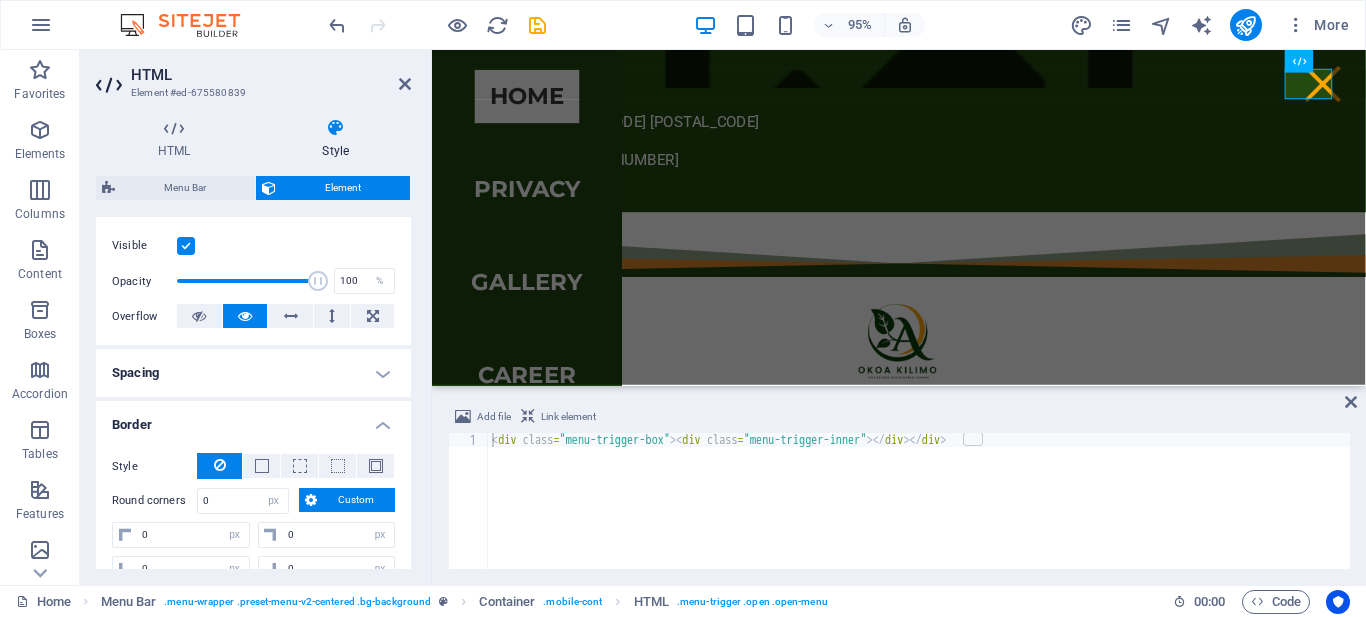 scroll, scrollTop: 243, scrollLeft: 0, axis: vertical 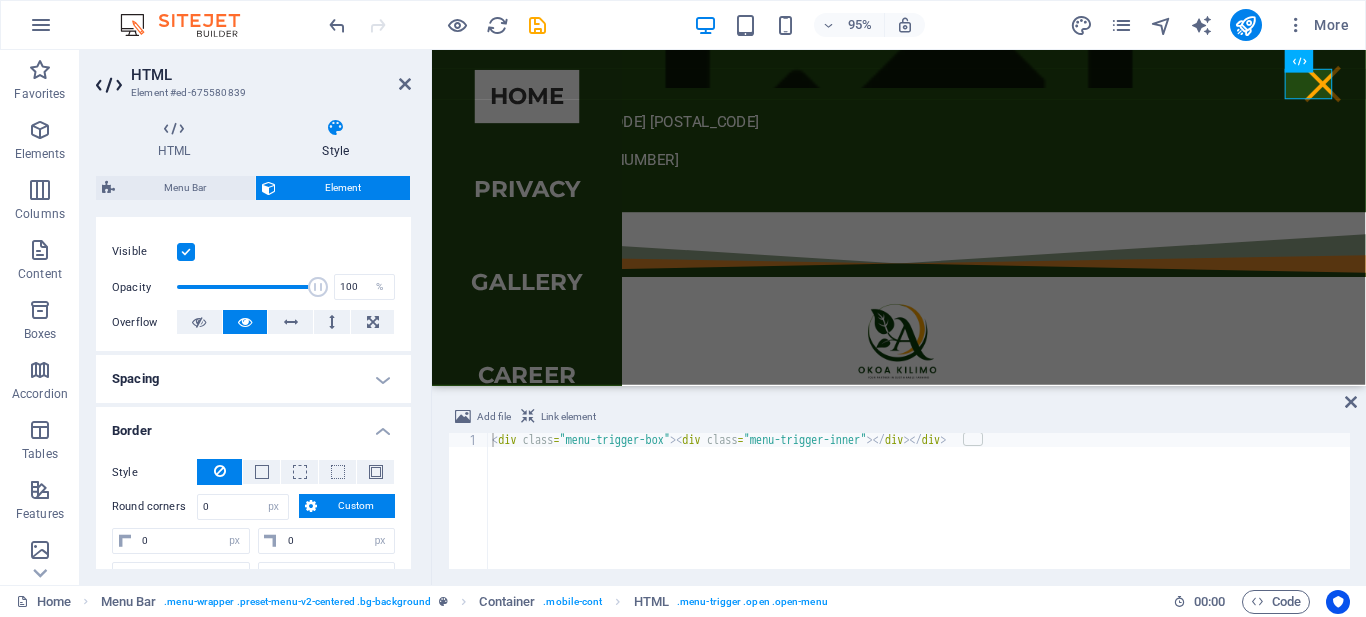 click on "Spacing" at bounding box center [253, 379] 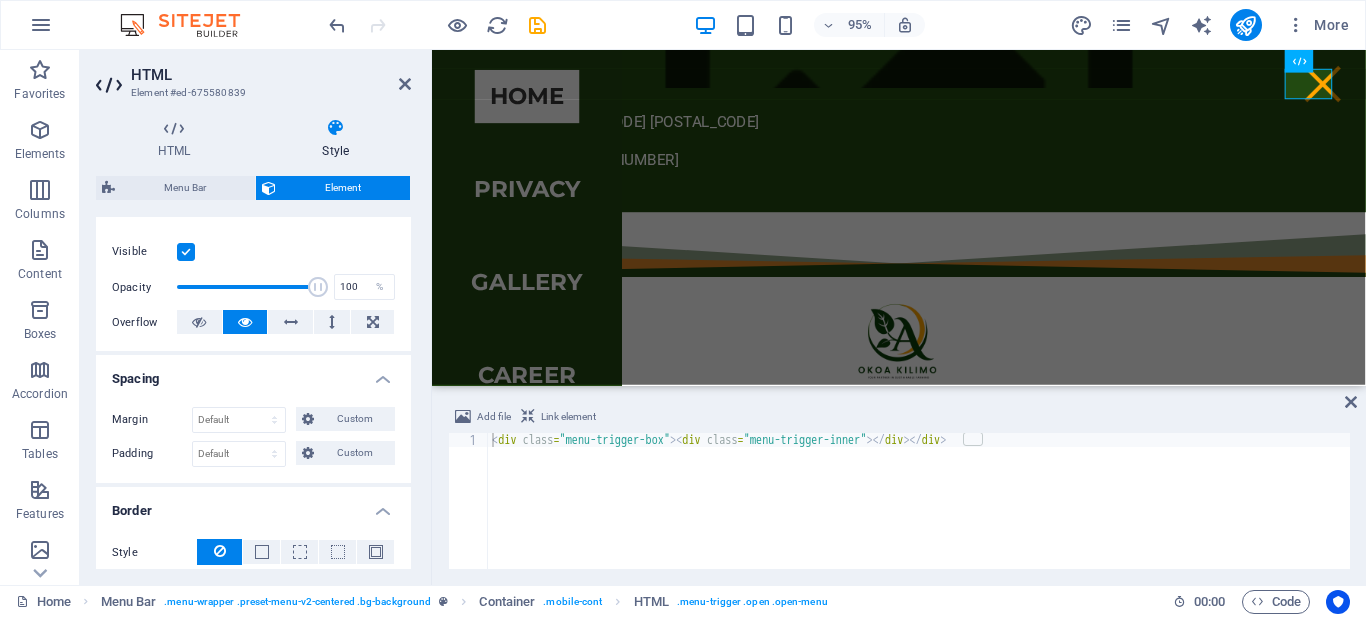 click on "Spacing" at bounding box center (253, 373) 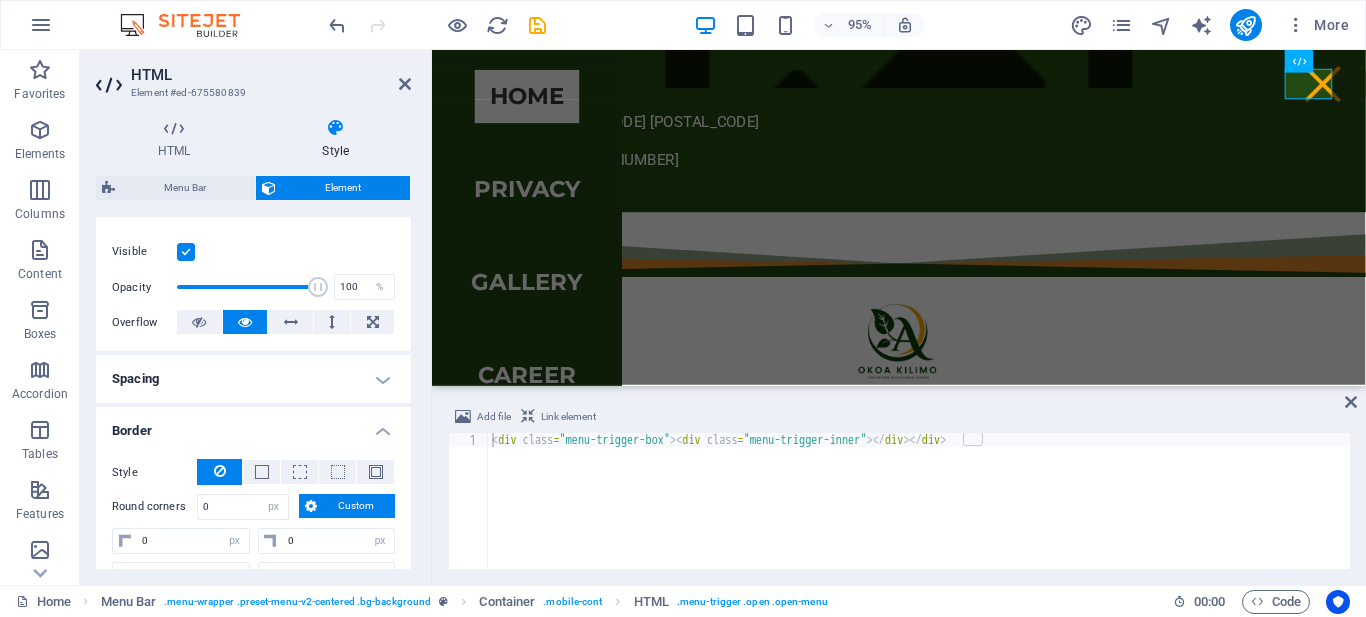click on "Spacing" at bounding box center [253, 379] 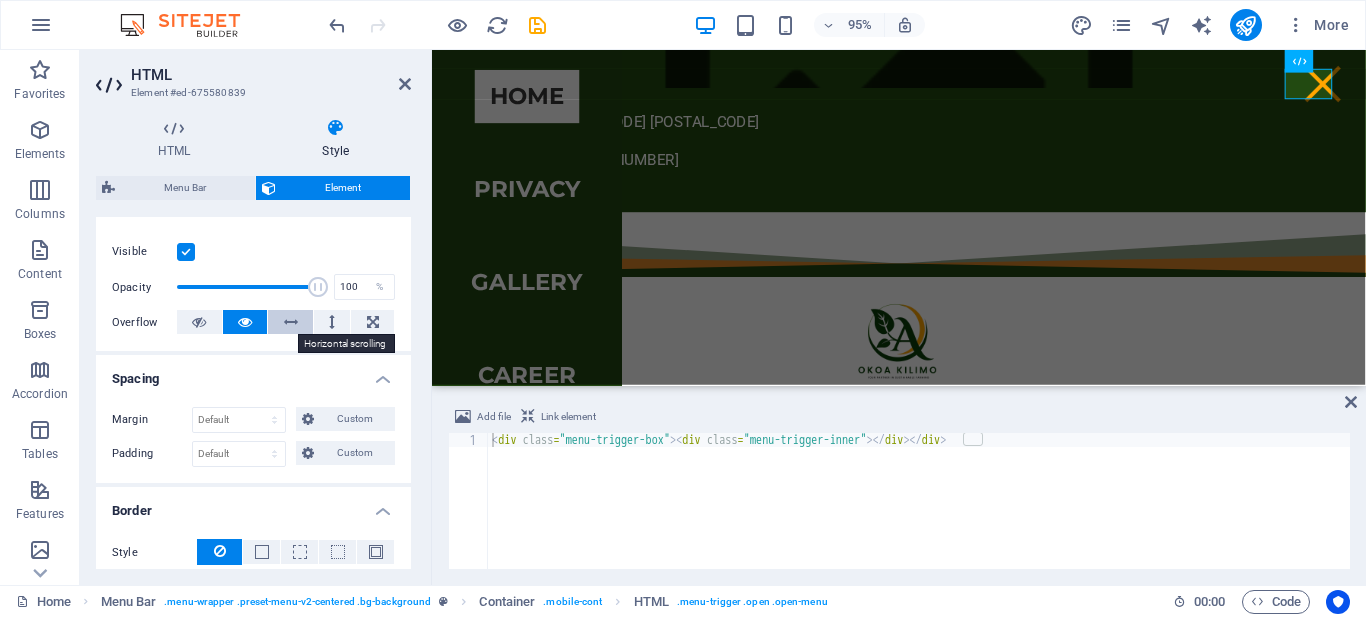 click at bounding box center [291, 322] 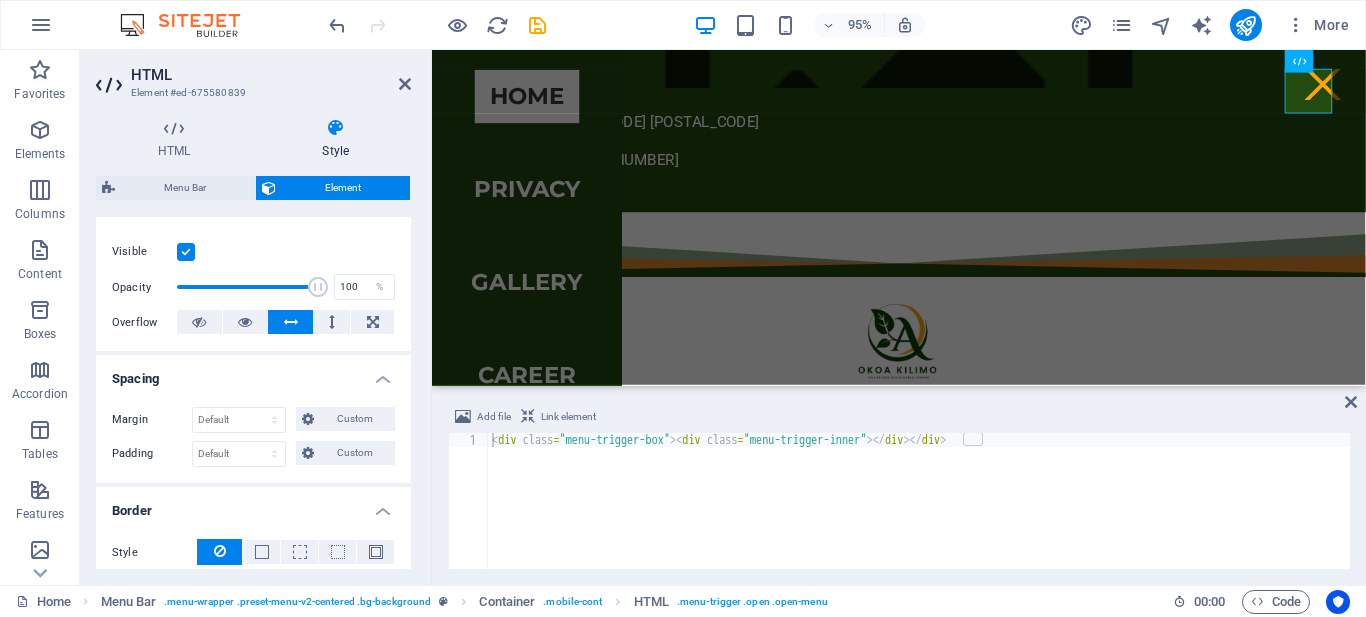 click at bounding box center [291, 322] 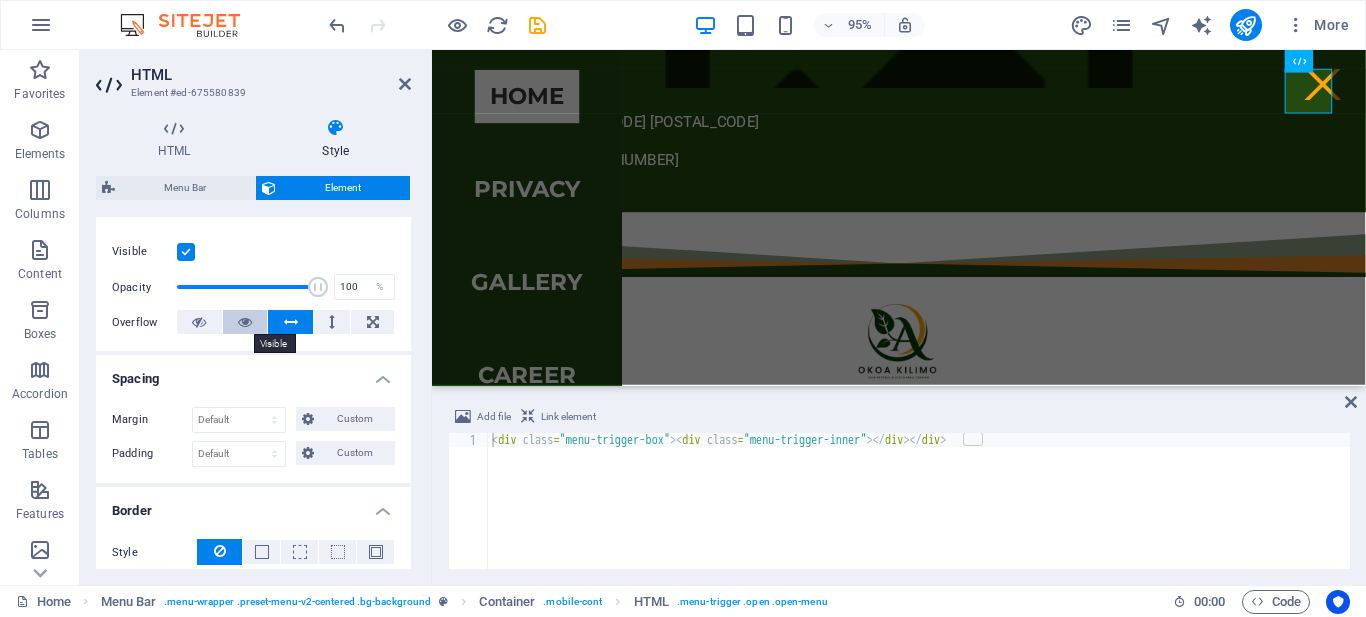 click at bounding box center (245, 322) 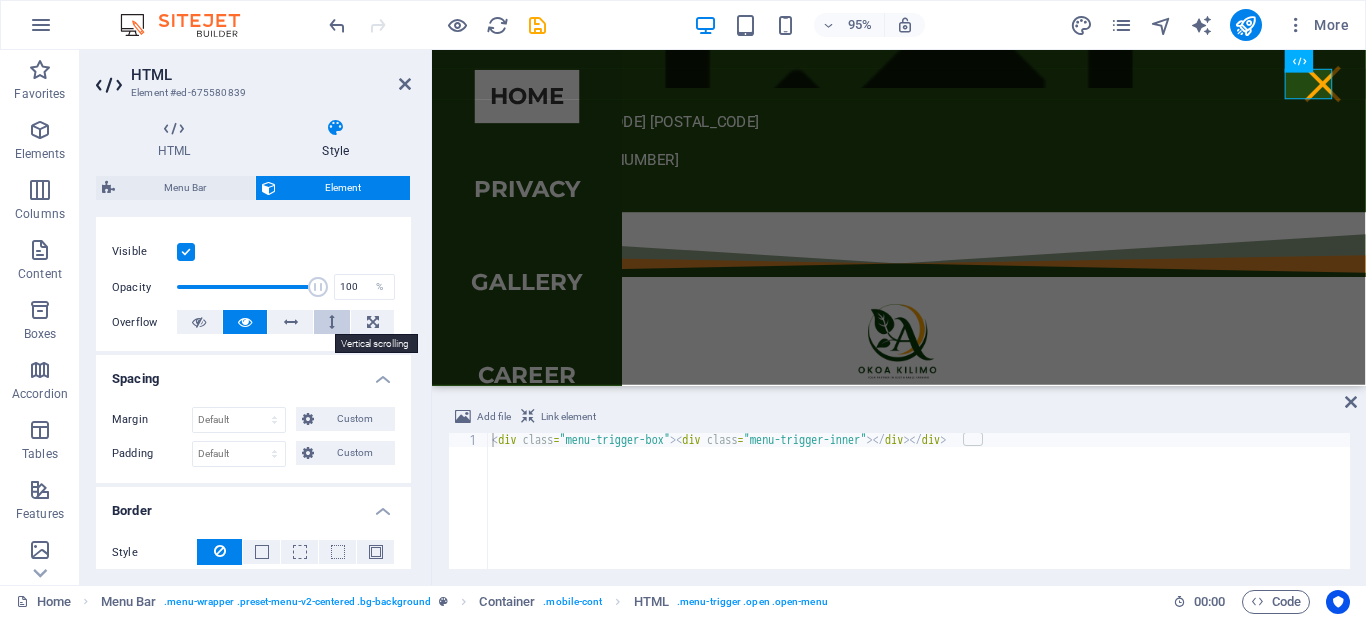 click at bounding box center (332, 322) 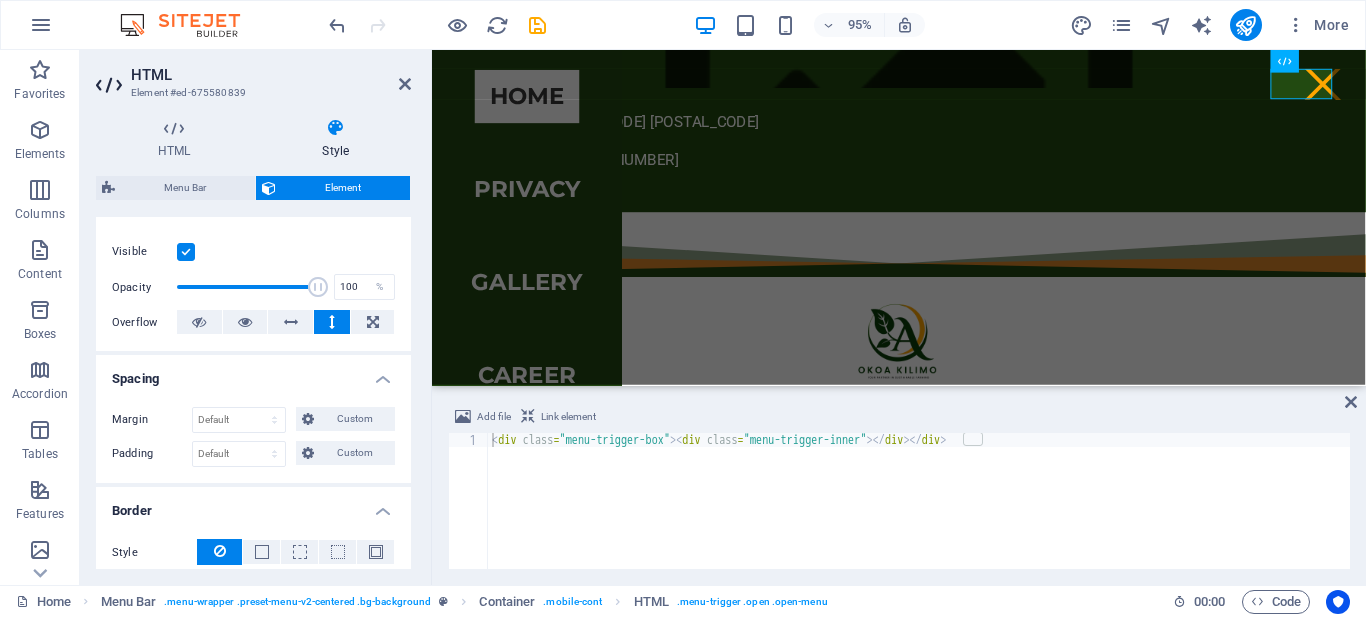 click at bounding box center (332, 322) 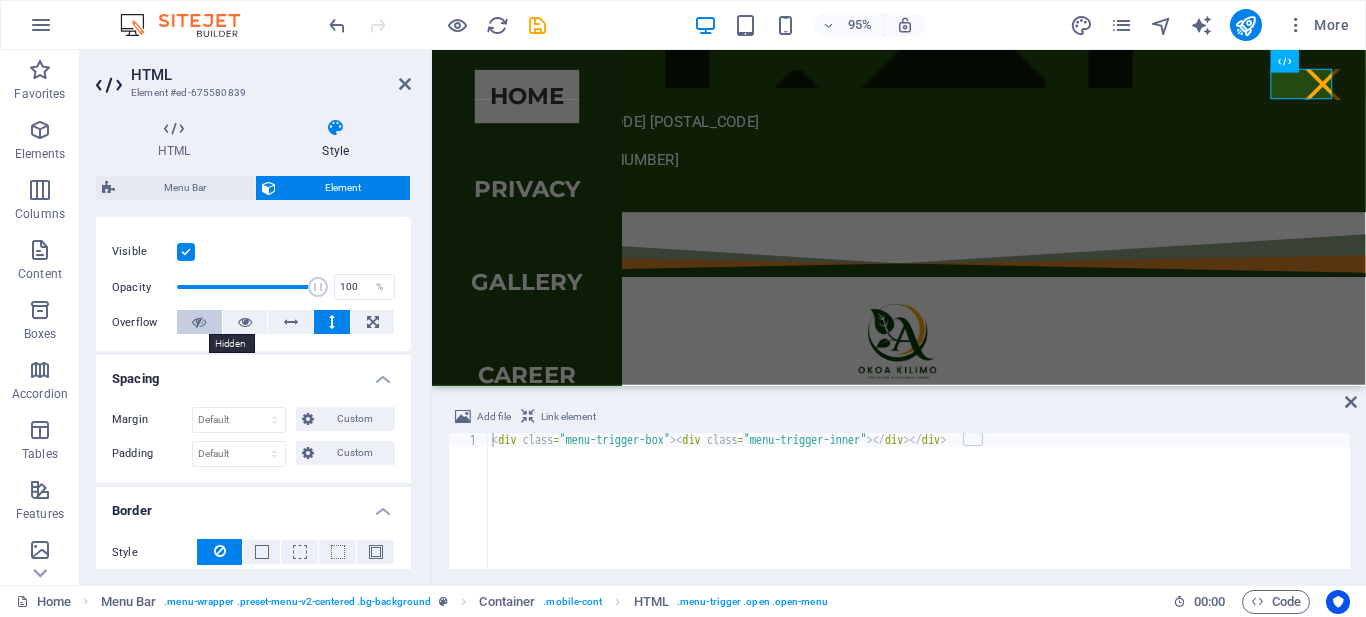 click at bounding box center (199, 322) 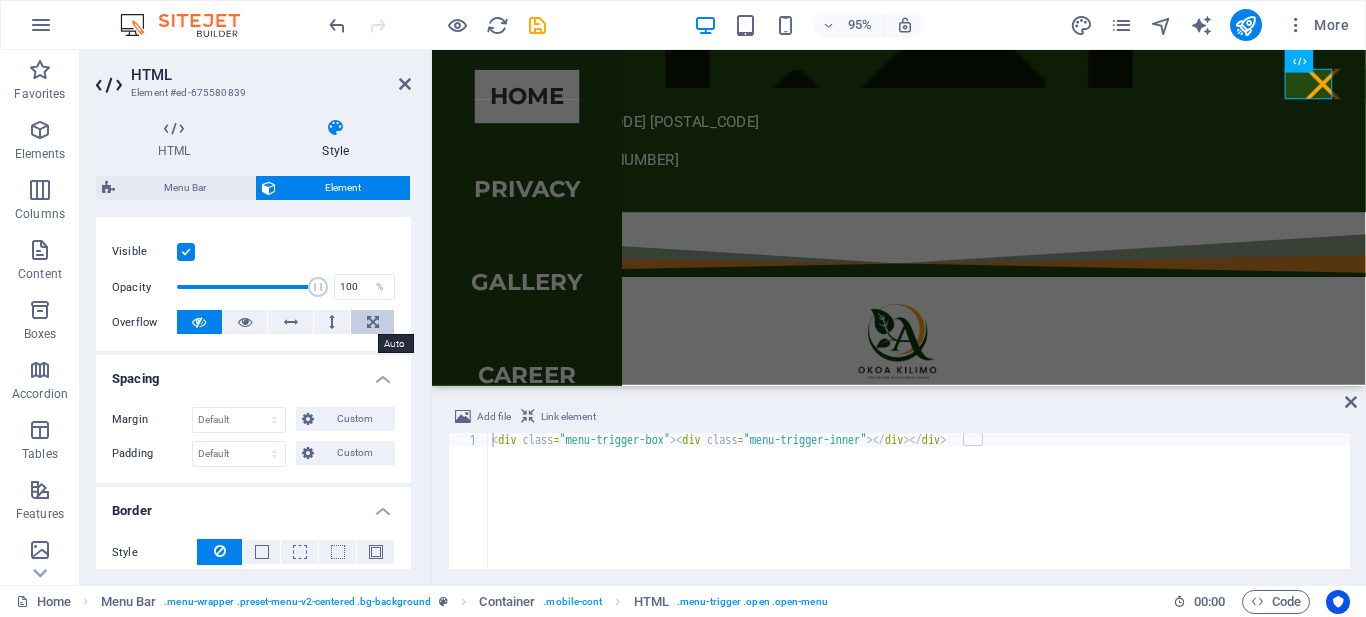 click at bounding box center [373, 322] 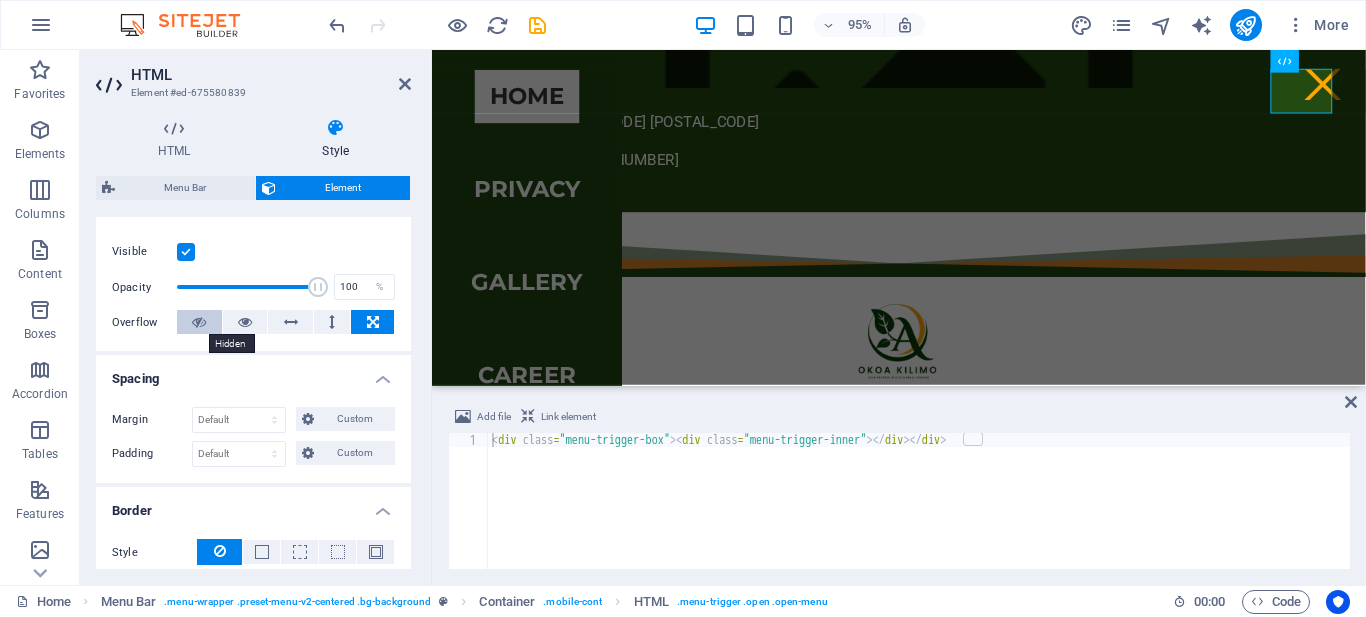 click at bounding box center [199, 322] 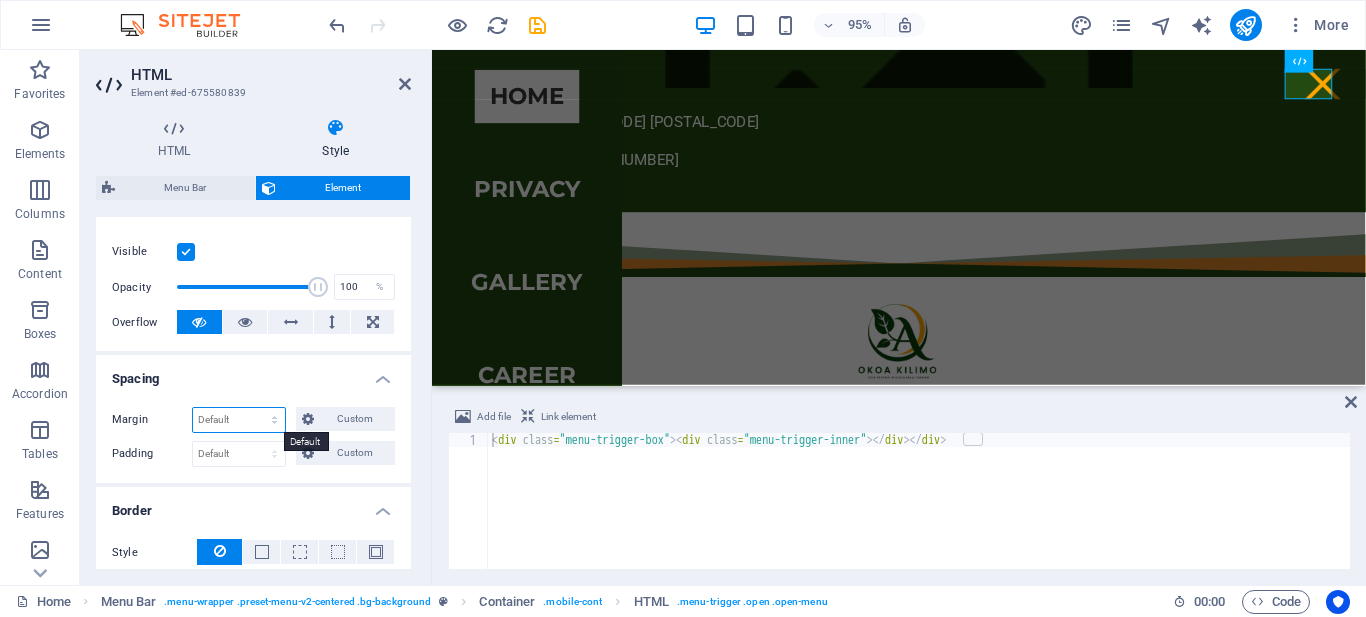 click on "Default auto px % rem vw vh Custom" at bounding box center [239, 420] 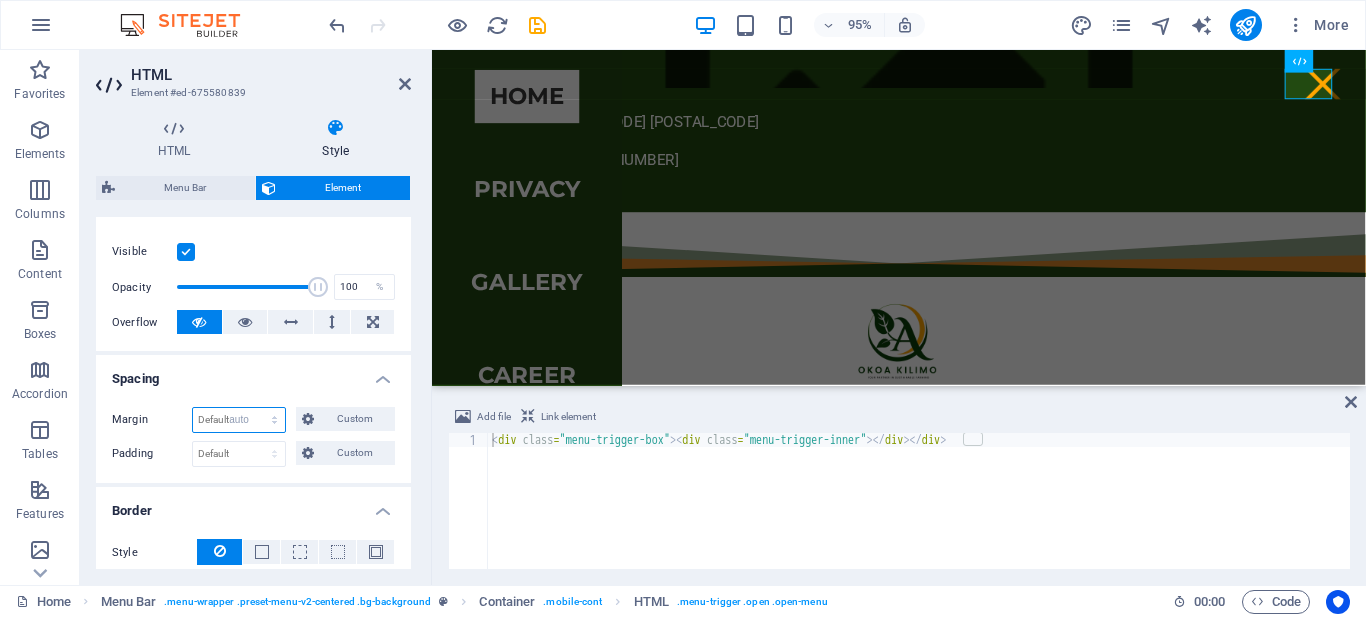 click on "Default auto px % rem vw vh Custom" at bounding box center [239, 420] 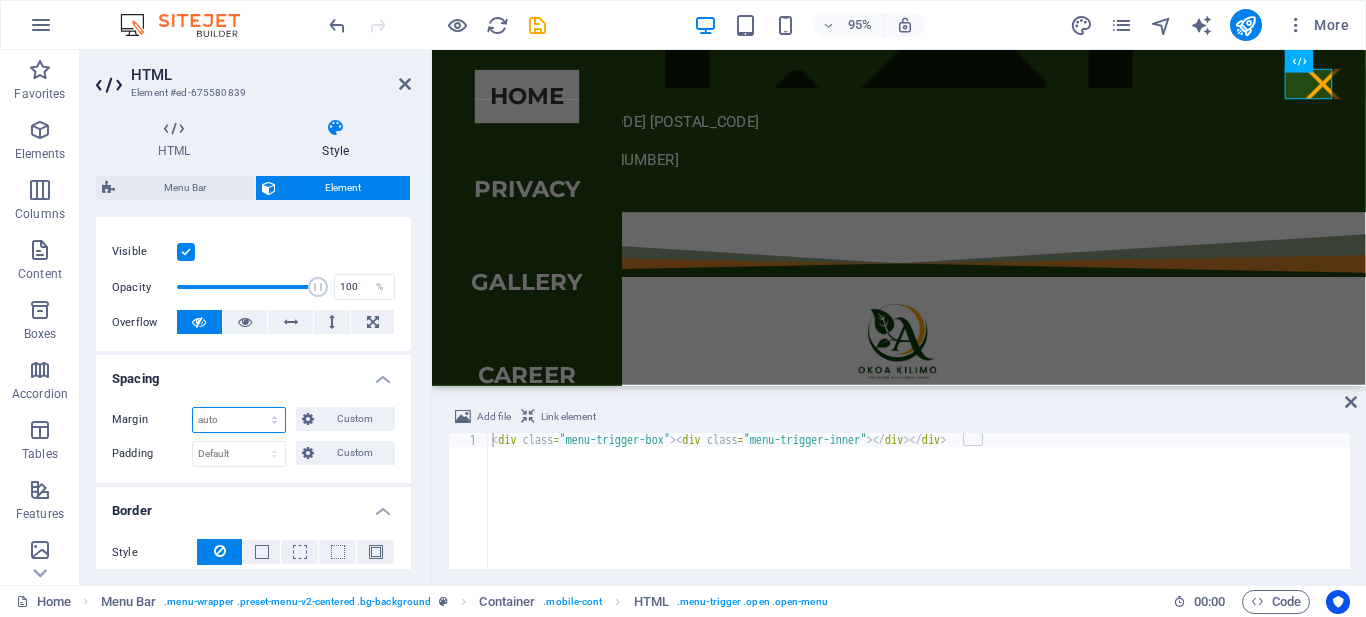 click on "Default auto px % rem vw vh Custom" at bounding box center (239, 420) 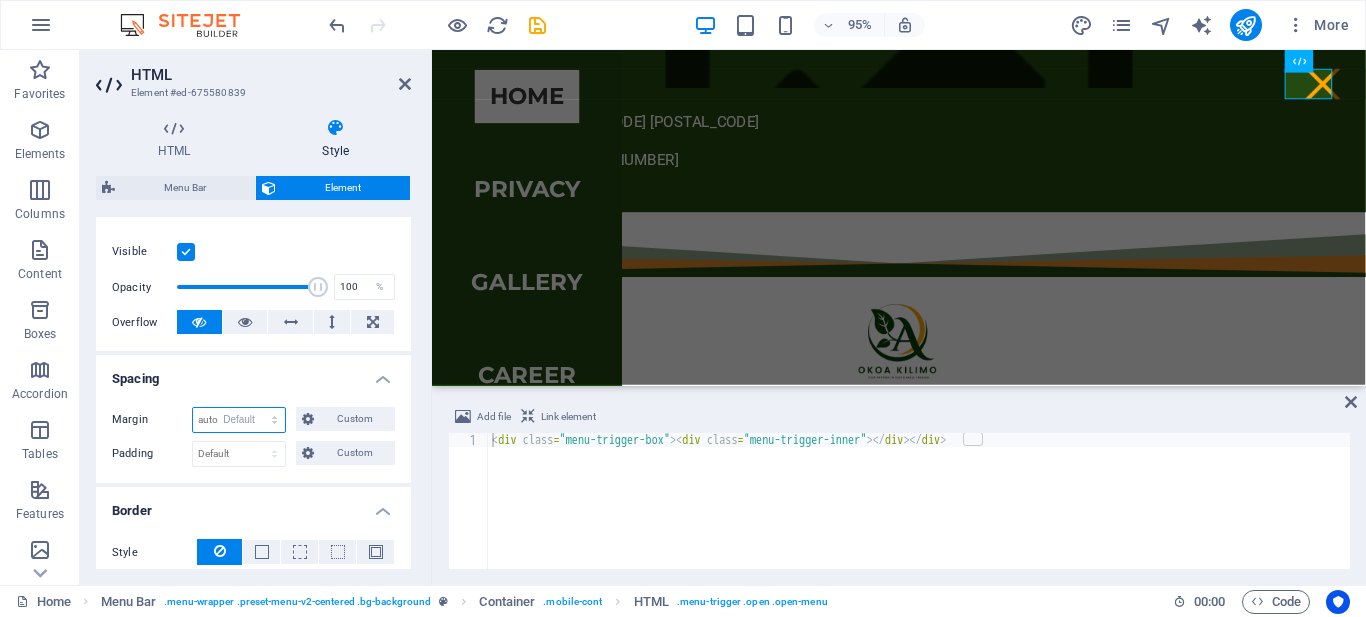 click on "Default auto px % rem vw vh Custom" at bounding box center [239, 420] 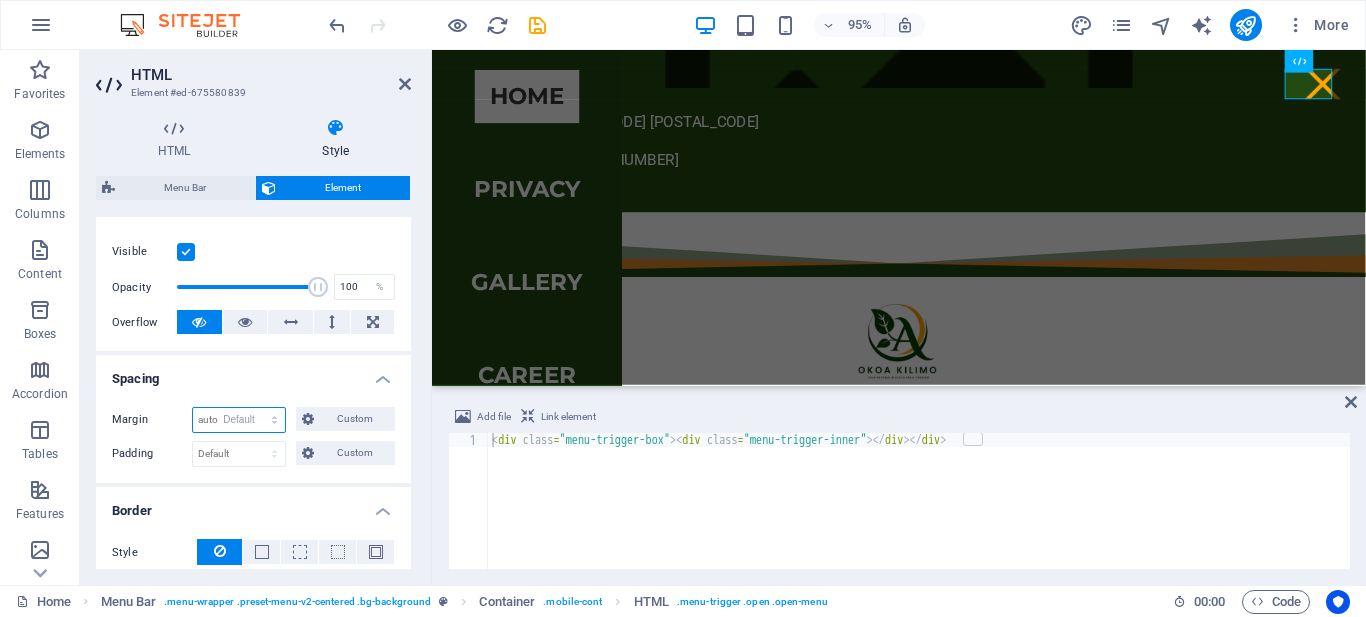 select on "DISABLED_OPTION_VALUE" 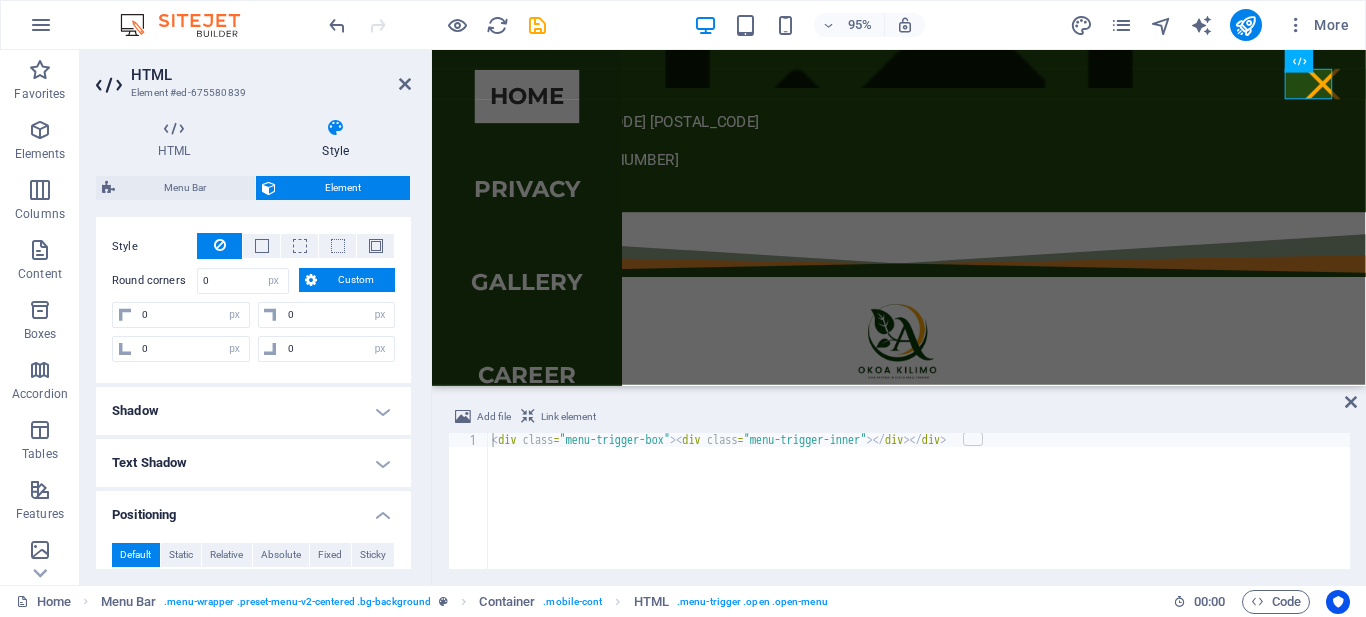 scroll, scrollTop: 556, scrollLeft: 0, axis: vertical 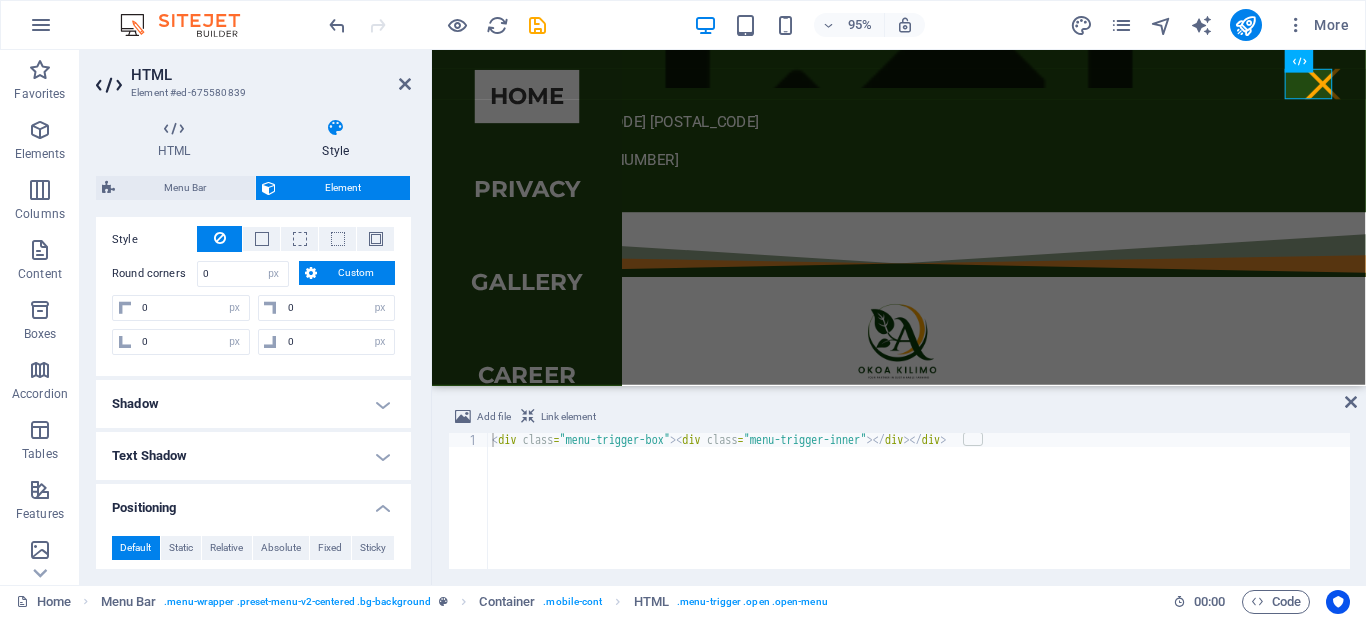 click on "Shadow" at bounding box center [253, 404] 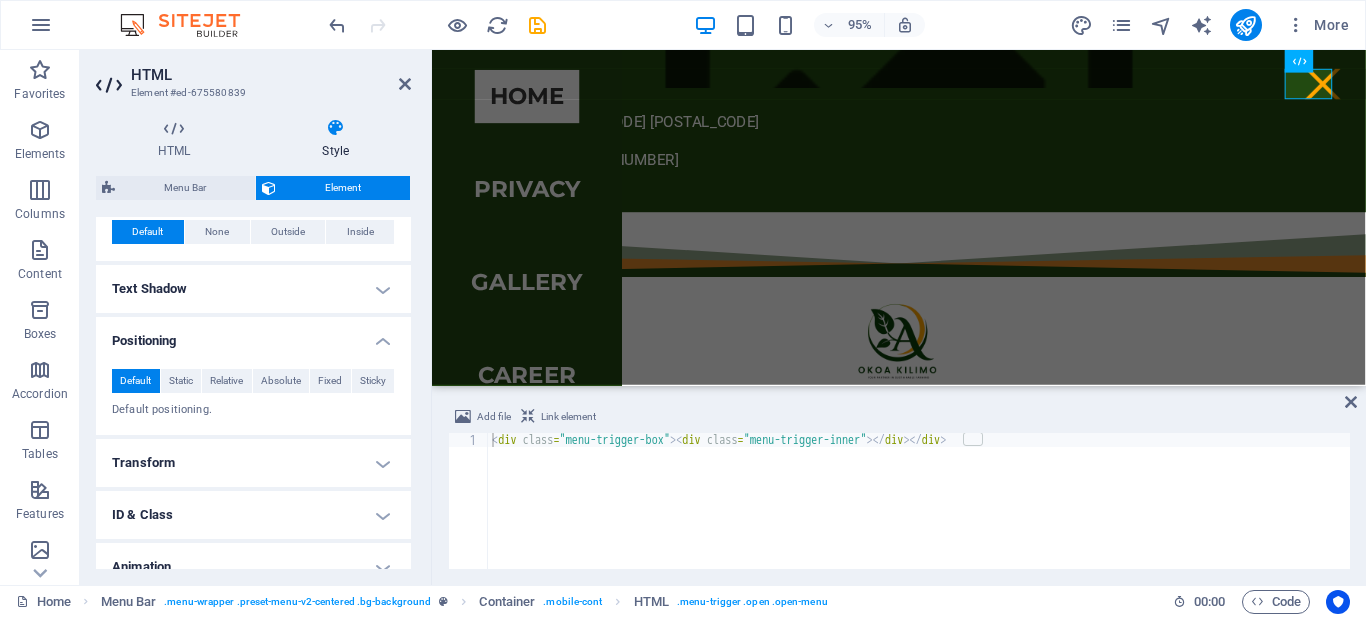 scroll, scrollTop: 788, scrollLeft: 0, axis: vertical 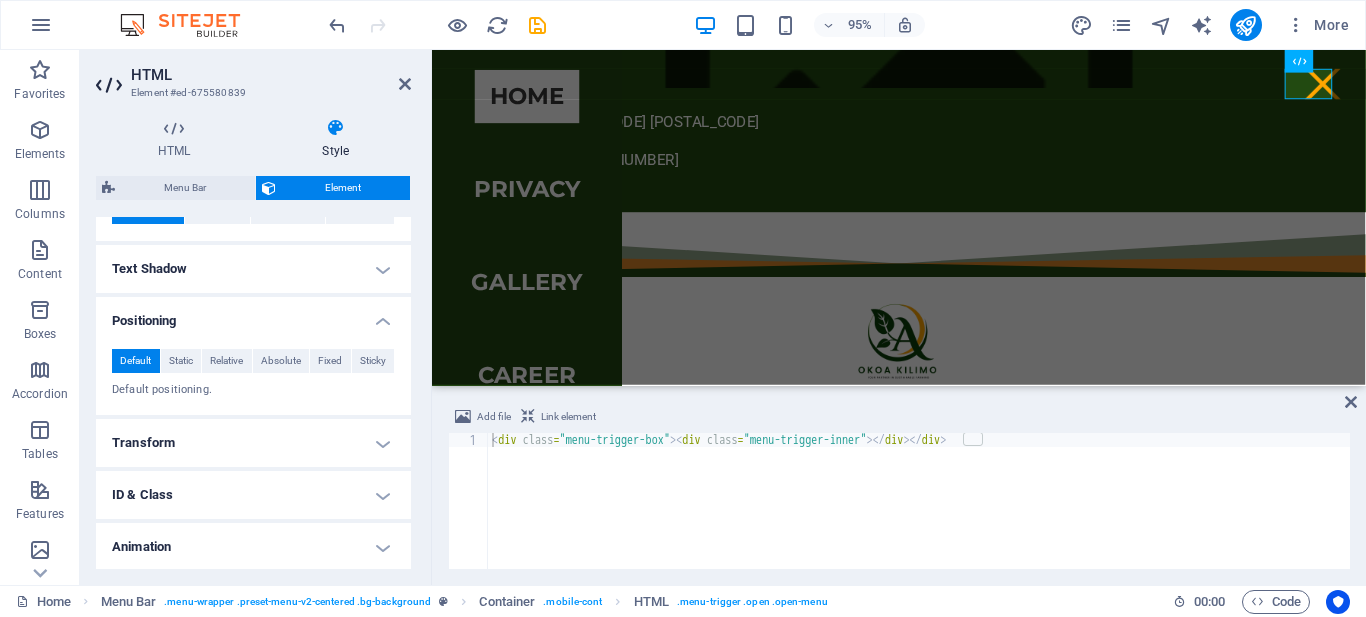 click on "Transform" at bounding box center [253, 443] 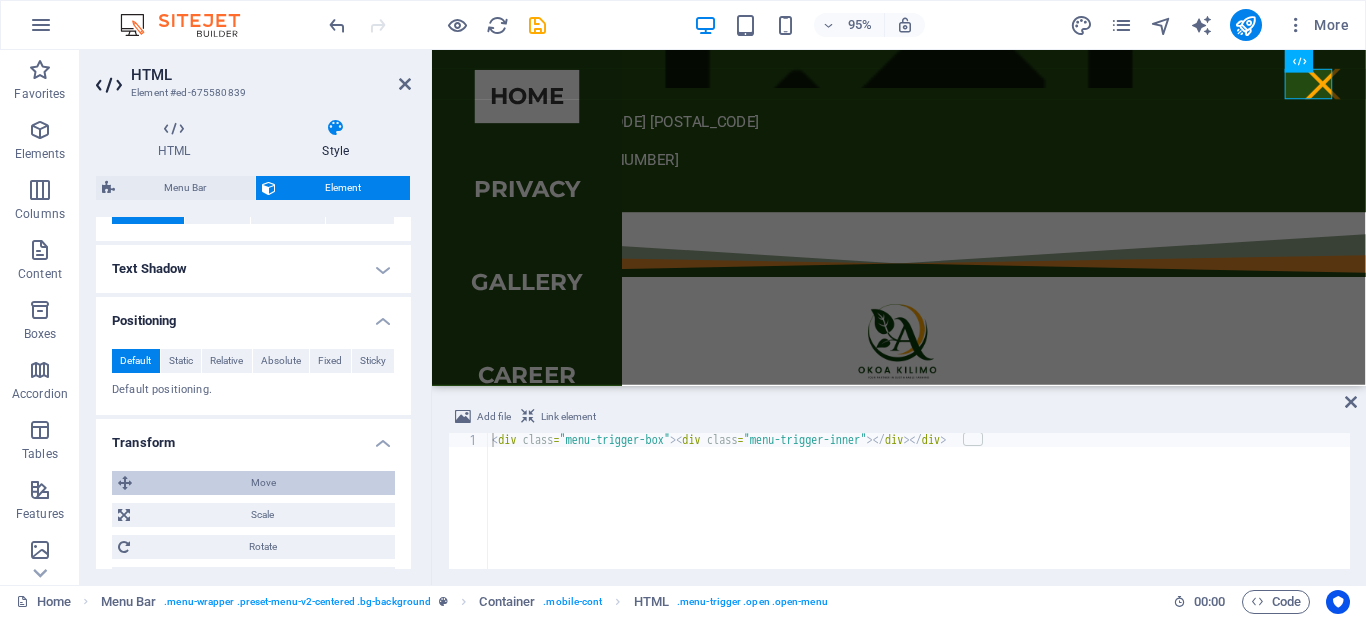 click on "Move" at bounding box center [263, 483] 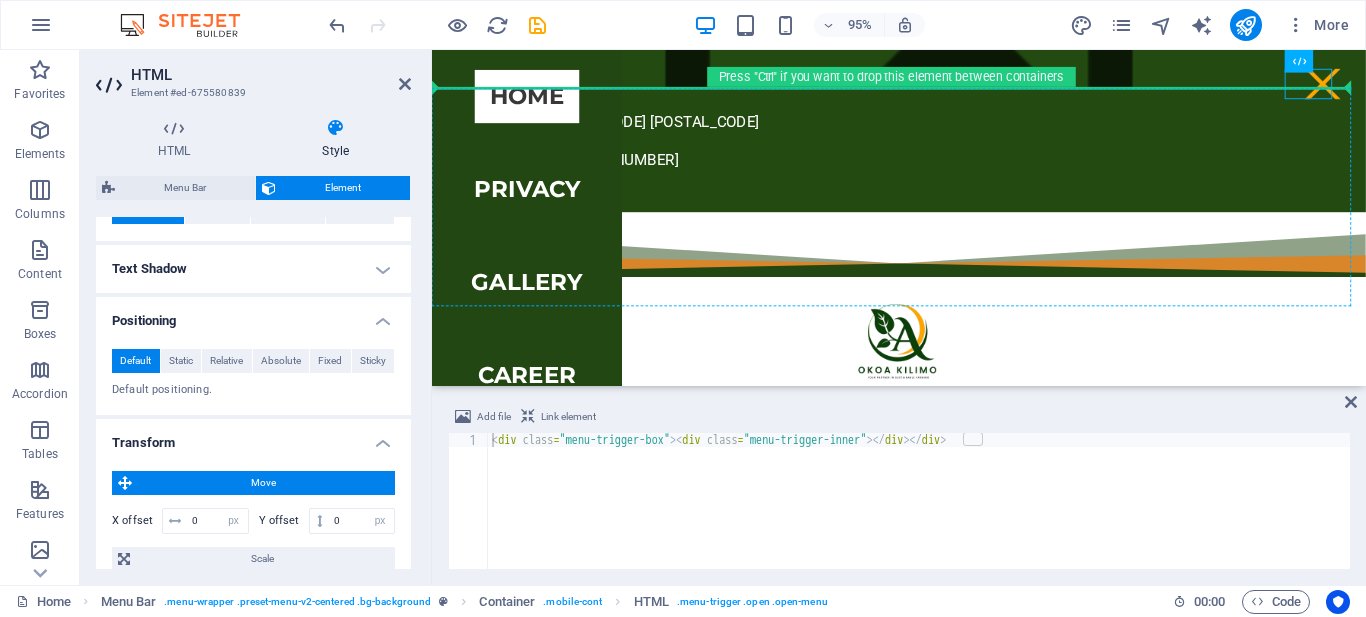 drag, startPoint x: 1357, startPoint y: 77, endPoint x: 1361, endPoint y: 122, distance: 45.17743 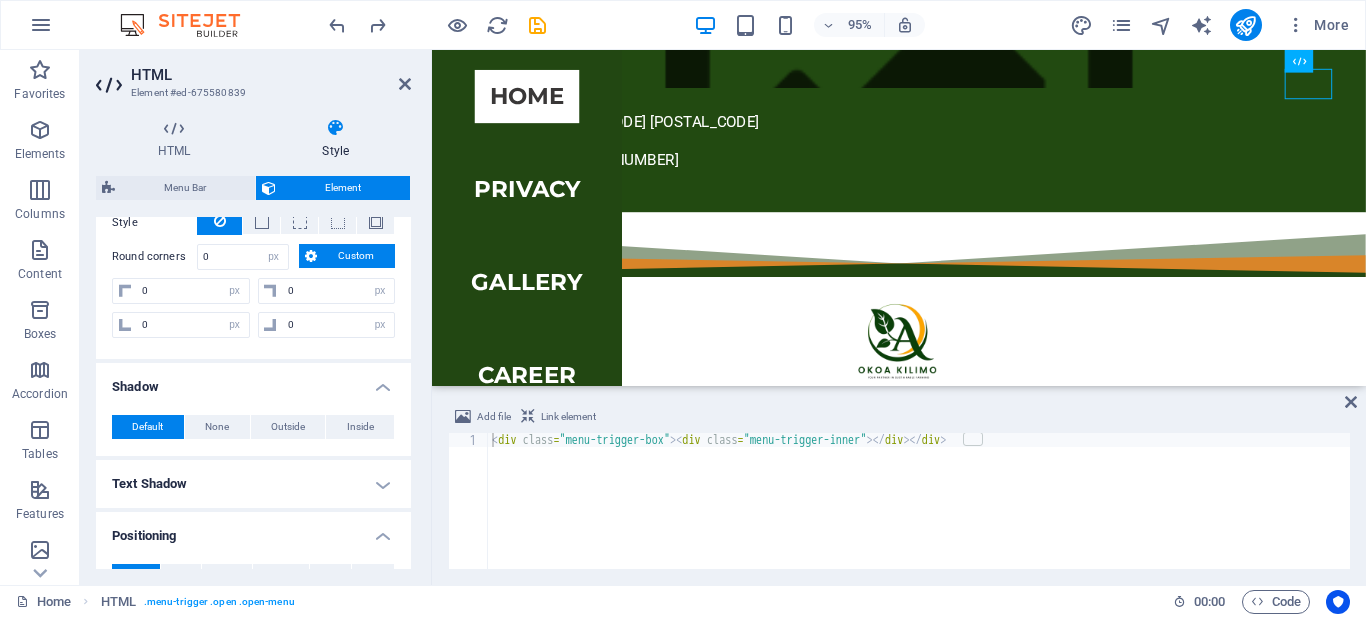 scroll, scrollTop: 788, scrollLeft: 0, axis: vertical 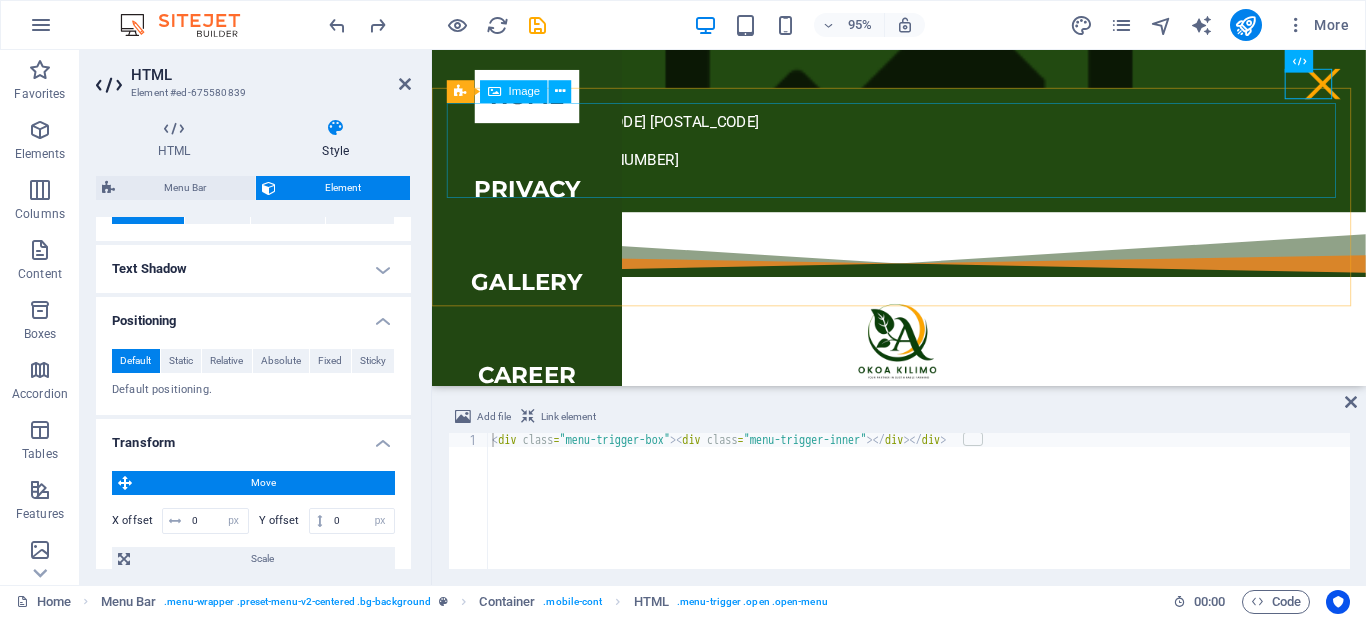 drag, startPoint x: 1353, startPoint y: 87, endPoint x: 1354, endPoint y: 115, distance: 28.01785 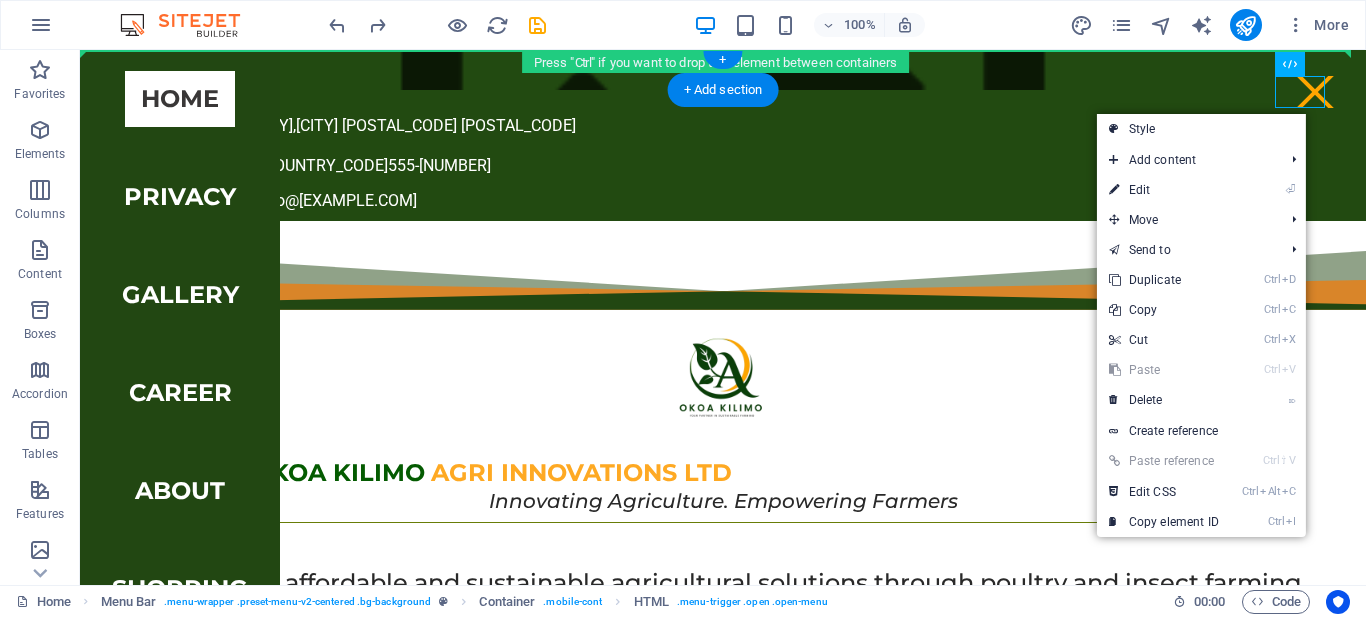 drag, startPoint x: 1300, startPoint y: 87, endPoint x: 1308, endPoint y: 67, distance: 21.540659 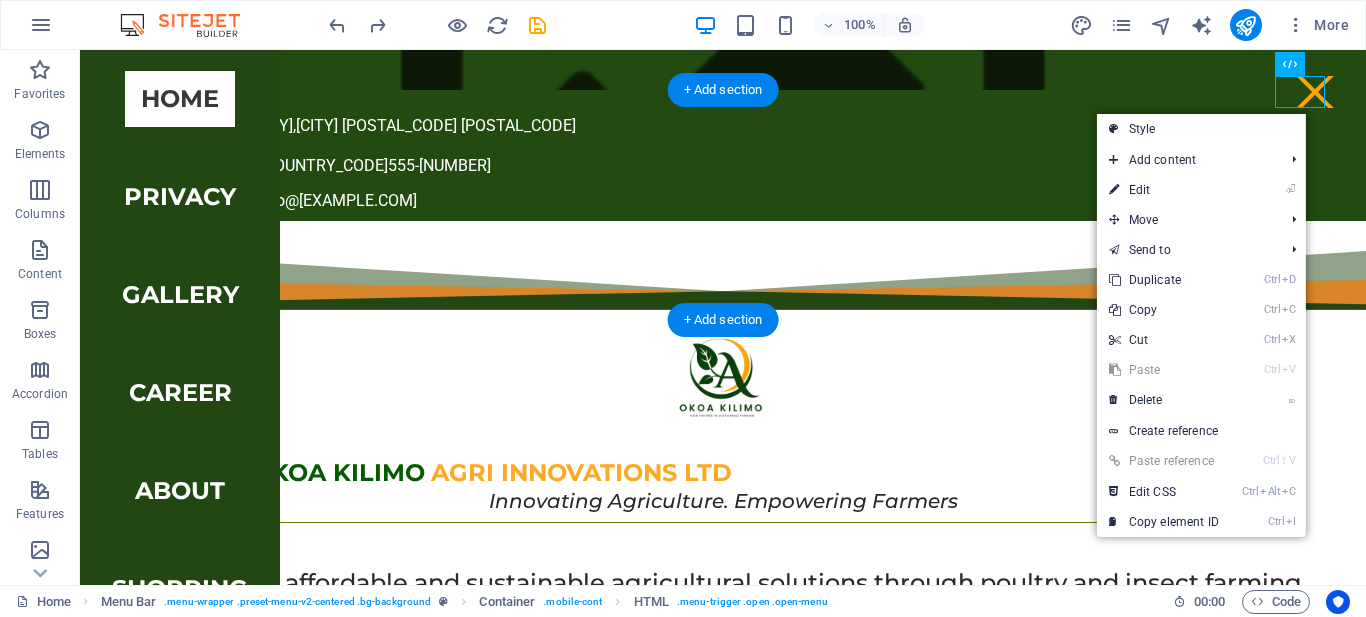 click at bounding box center (1315, 92) 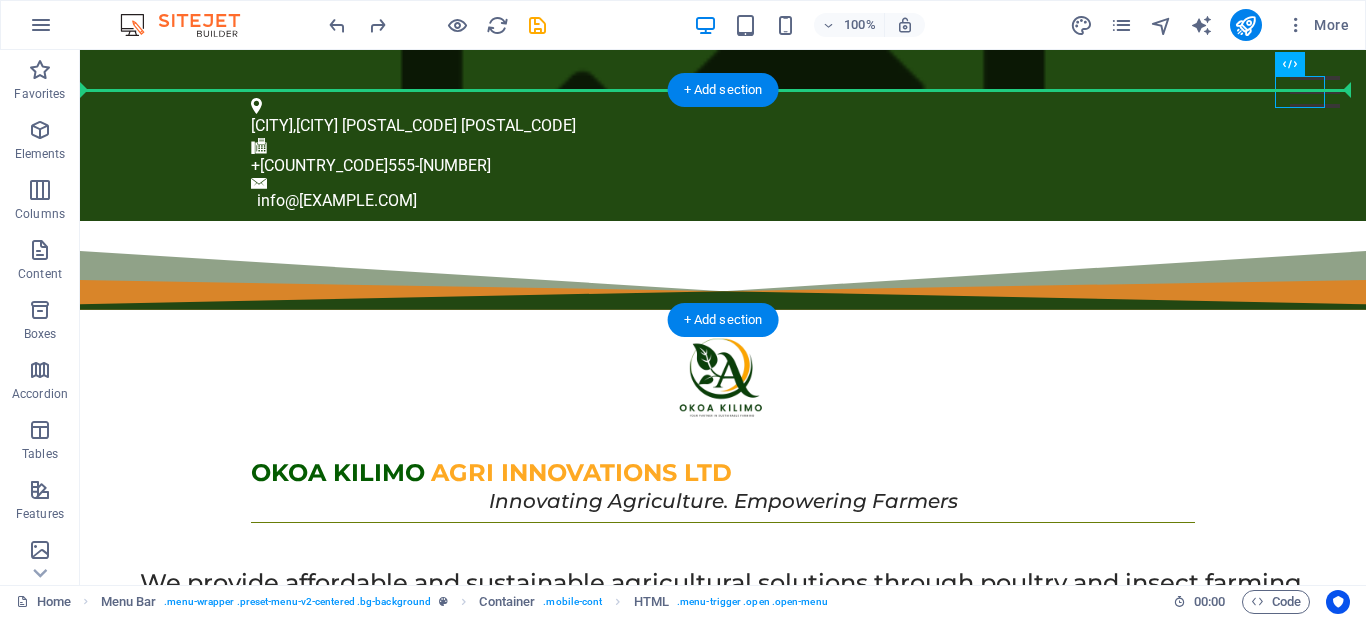 drag, startPoint x: 1307, startPoint y: 92, endPoint x: 1307, endPoint y: 144, distance: 52 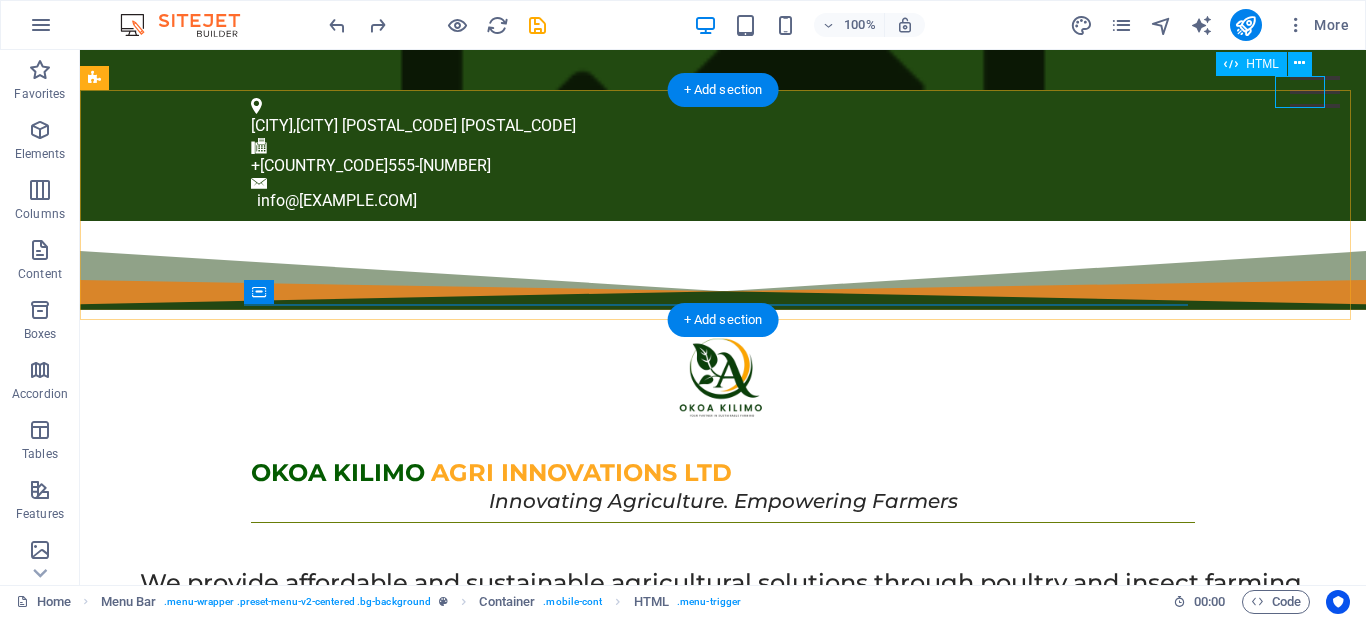 click at bounding box center [1315, 92] 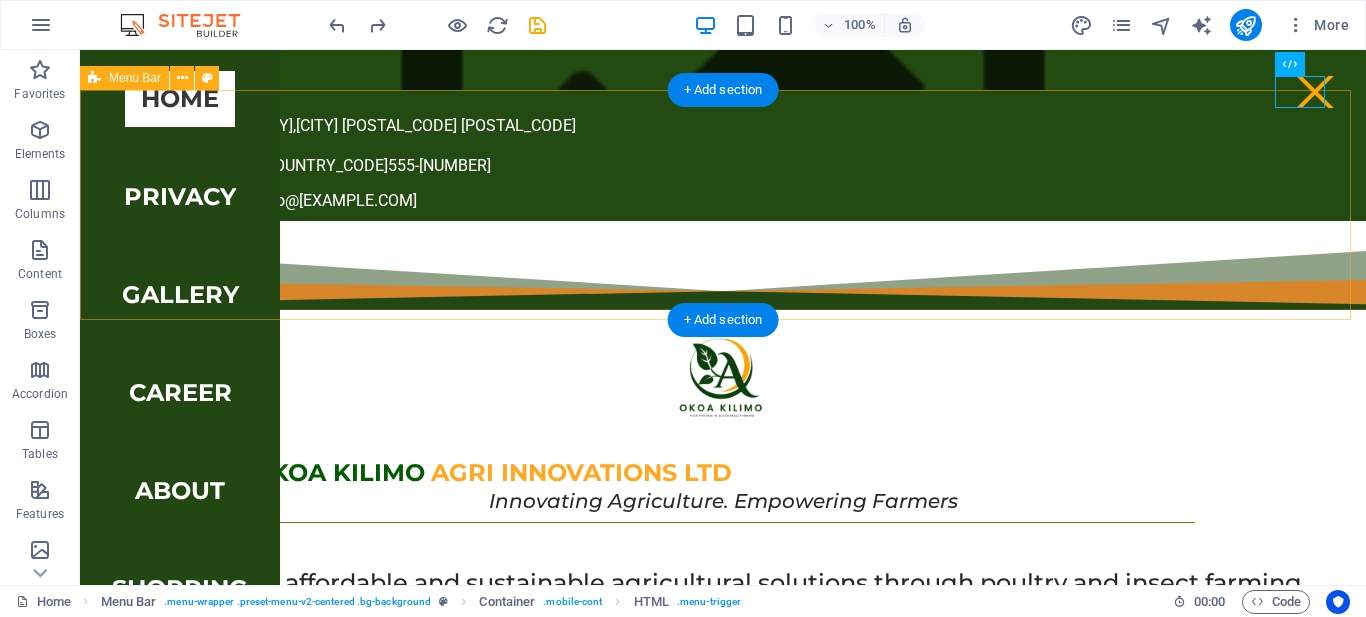 click on "Home Privacy Gallery Career About Shopping Reviews ​ OKOA KILIMO AGRI INNOVATIONS LTD Innovating Agriculture. Empowering Farmers" at bounding box center (723, 384) 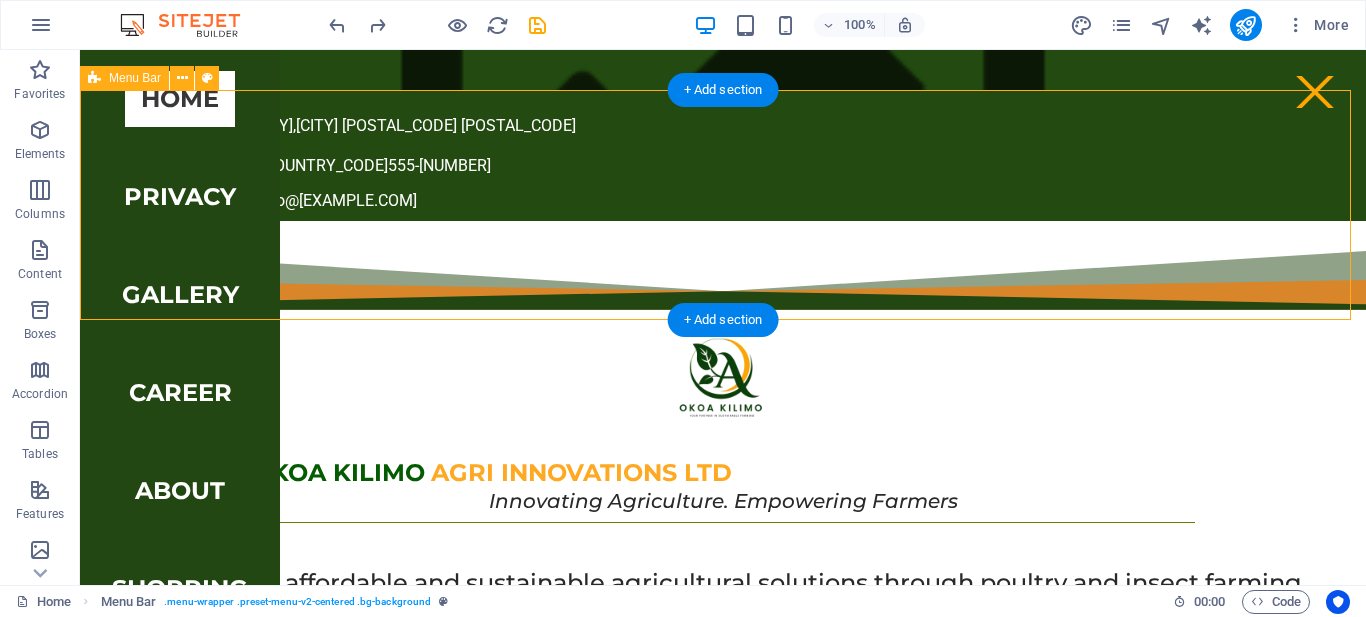 click on "Home Privacy Gallery Career About Shopping Reviews ​ OKOA KILIMO AGRI INNOVATIONS LTD Innovating Agriculture. Empowering Farmers" at bounding box center [723, 384] 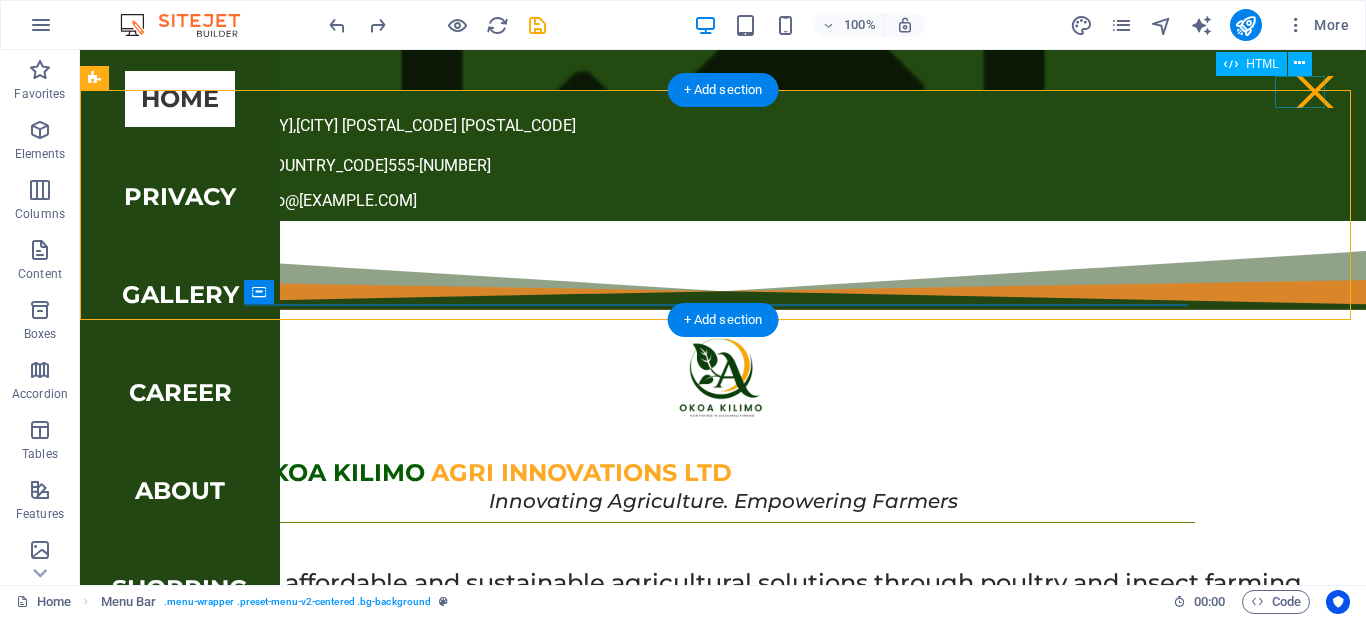 click at bounding box center [1315, 92] 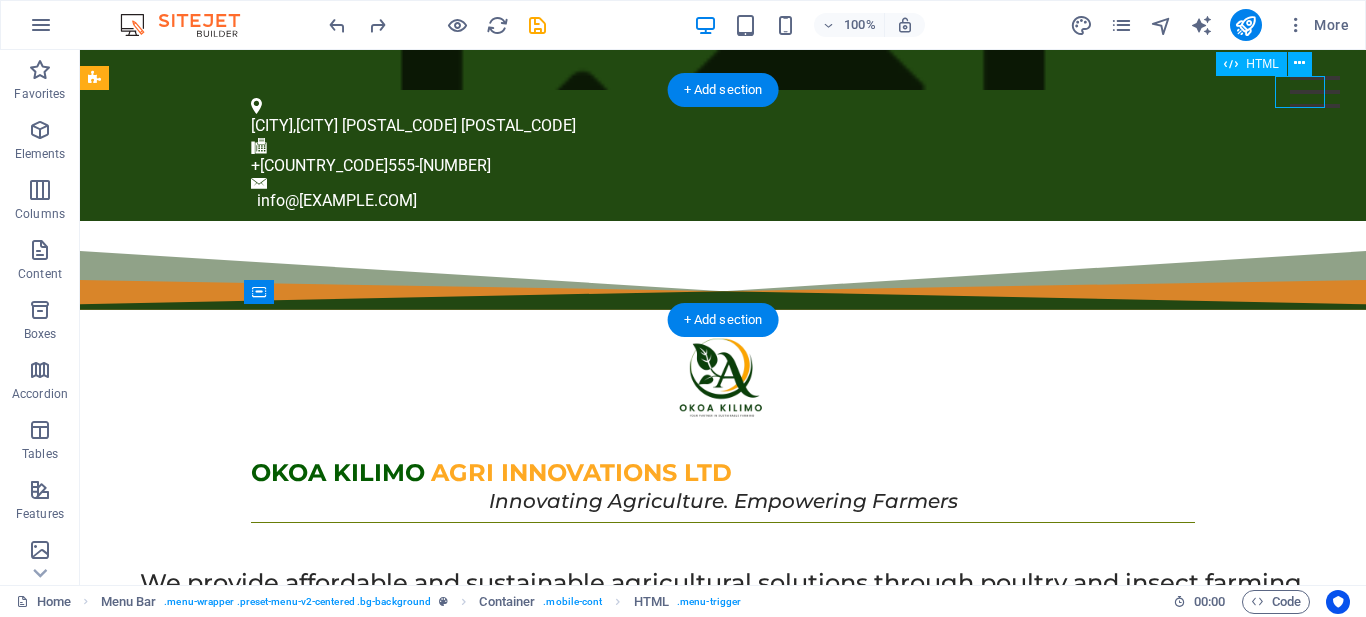 click at bounding box center (1315, 92) 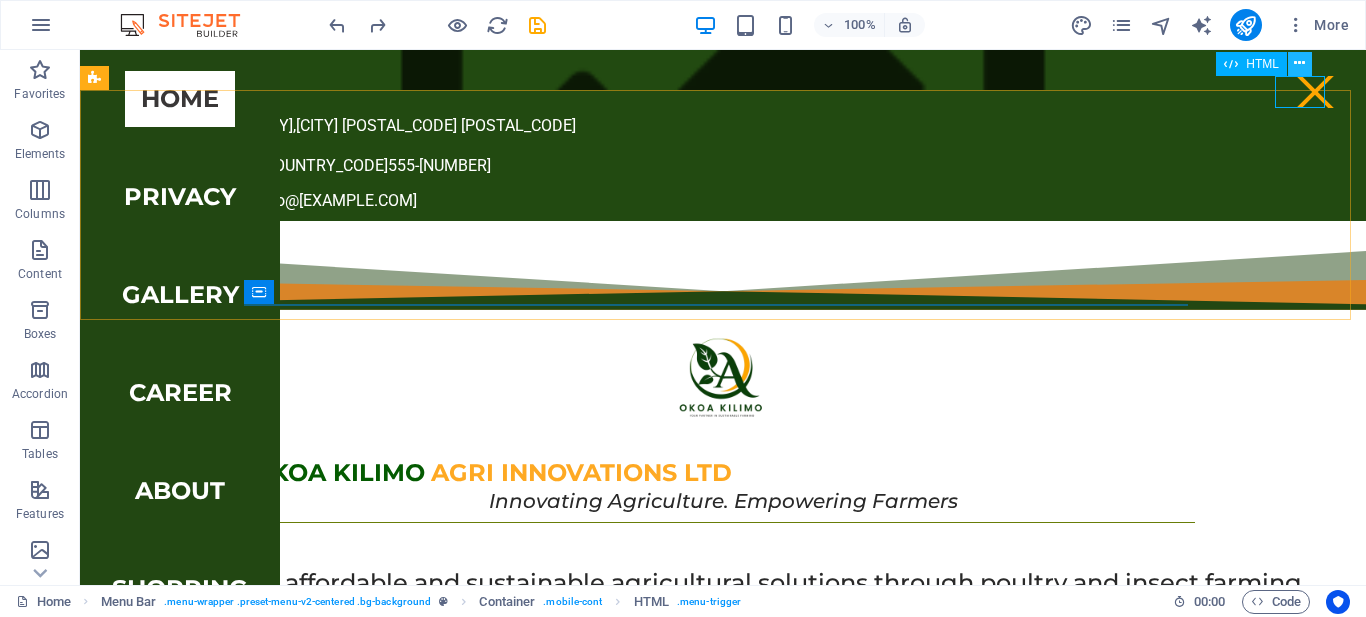 click at bounding box center (1299, 63) 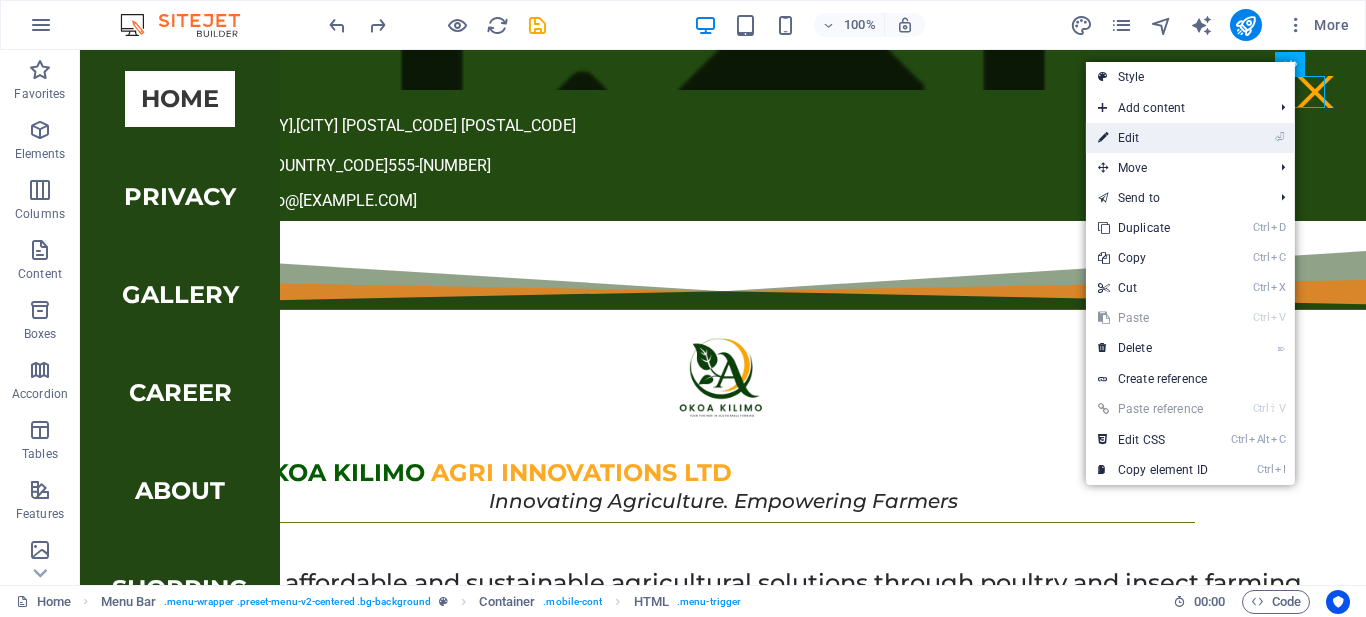 click on "⏎  Edit" at bounding box center (1153, 138) 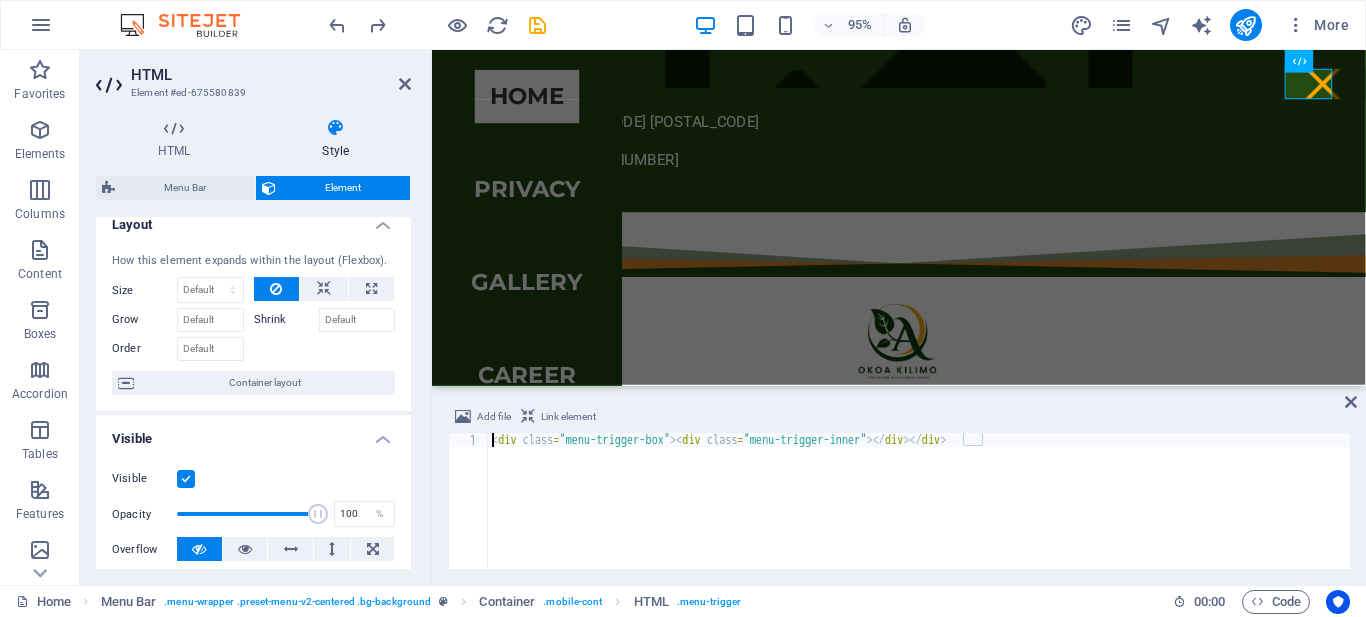 scroll, scrollTop: 0, scrollLeft: 0, axis: both 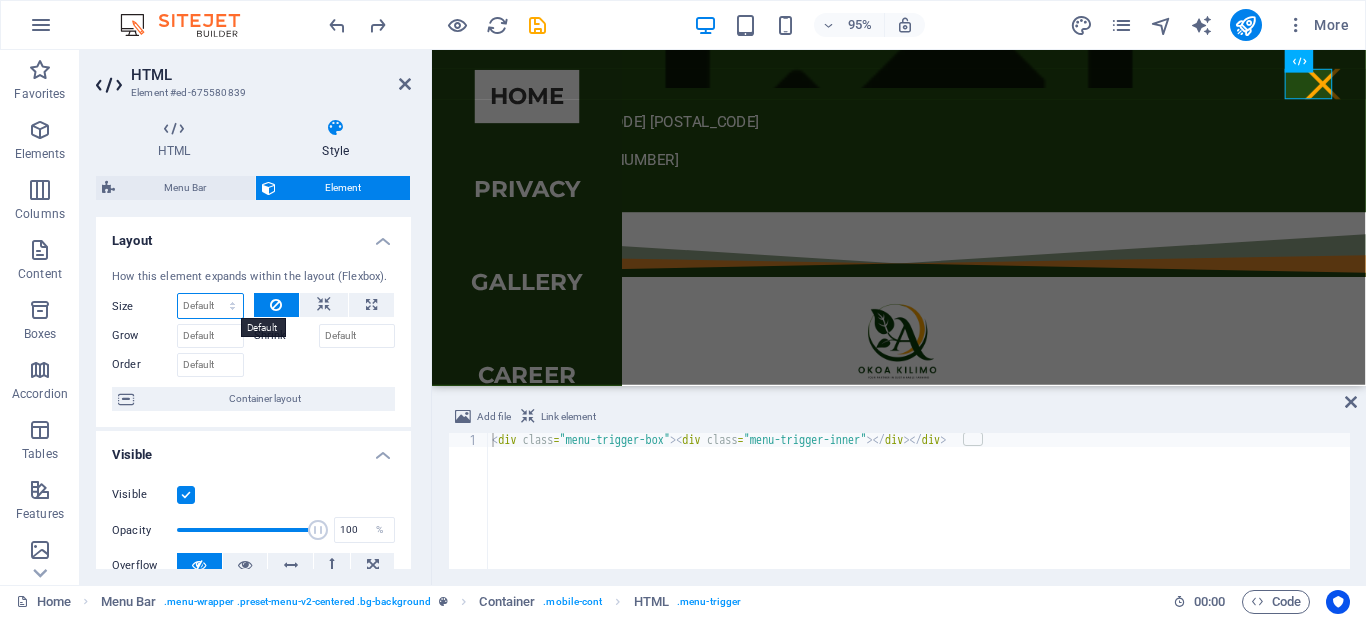 click on "Default auto px % 1/1 1/2 1/3 1/4 1/5 1/6 1/7 1/8 1/9 1/10" at bounding box center [210, 306] 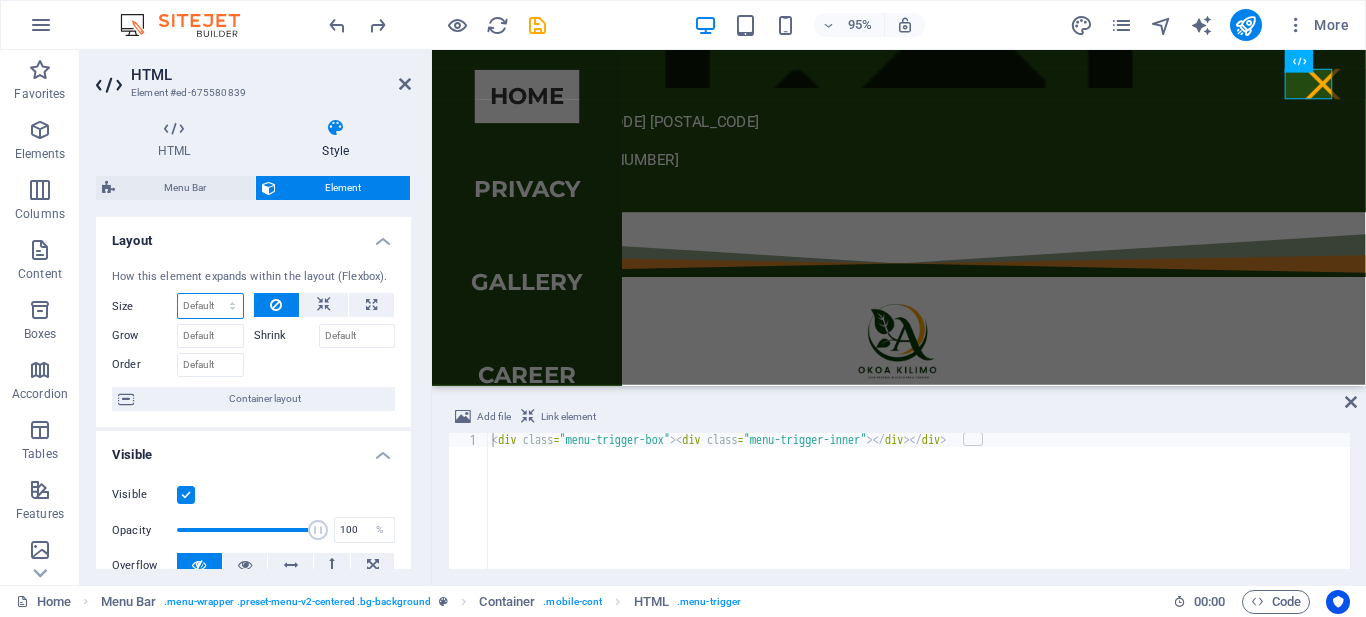 select on "1/1" 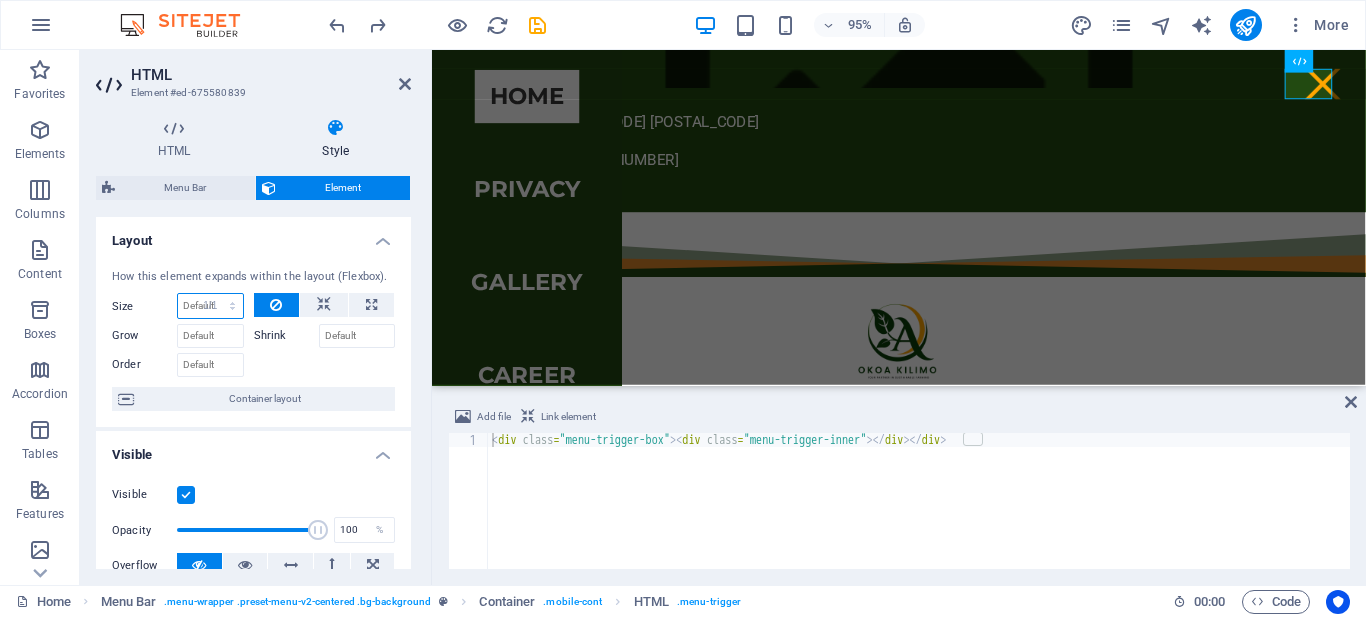 click on "Default auto px % 1/1 1/2 1/3 1/4 1/5 1/6 1/7 1/8 1/9 1/10" at bounding box center [210, 306] 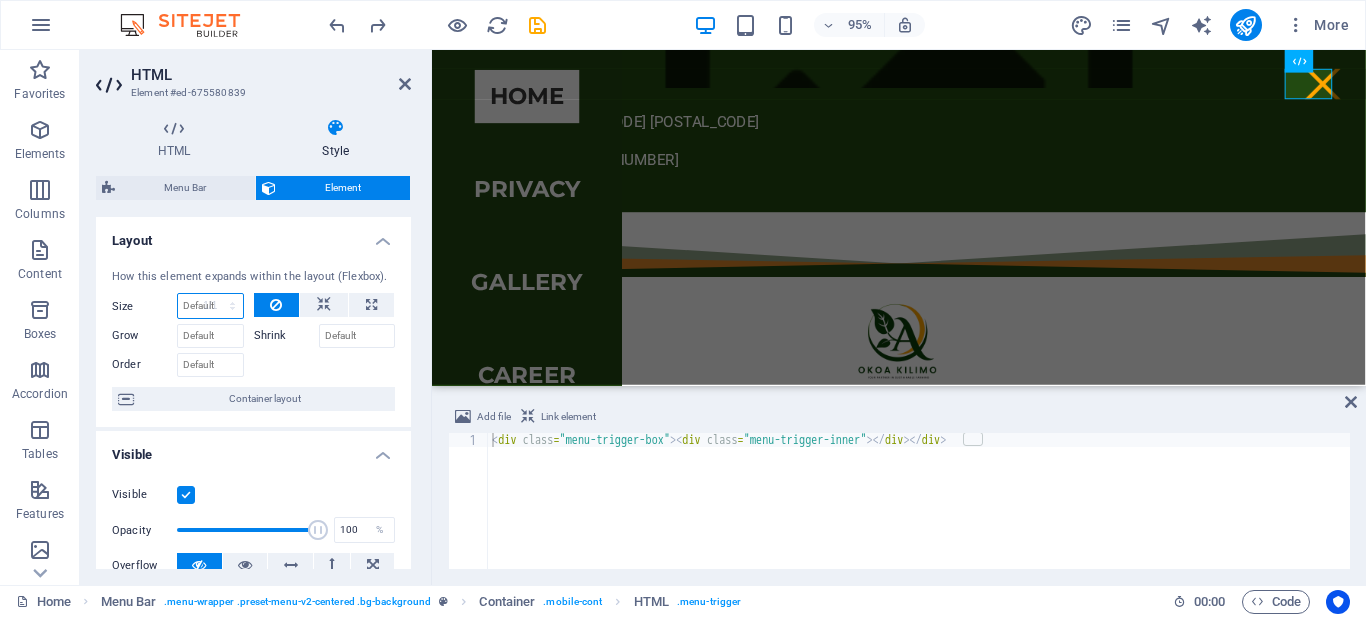 type on "100" 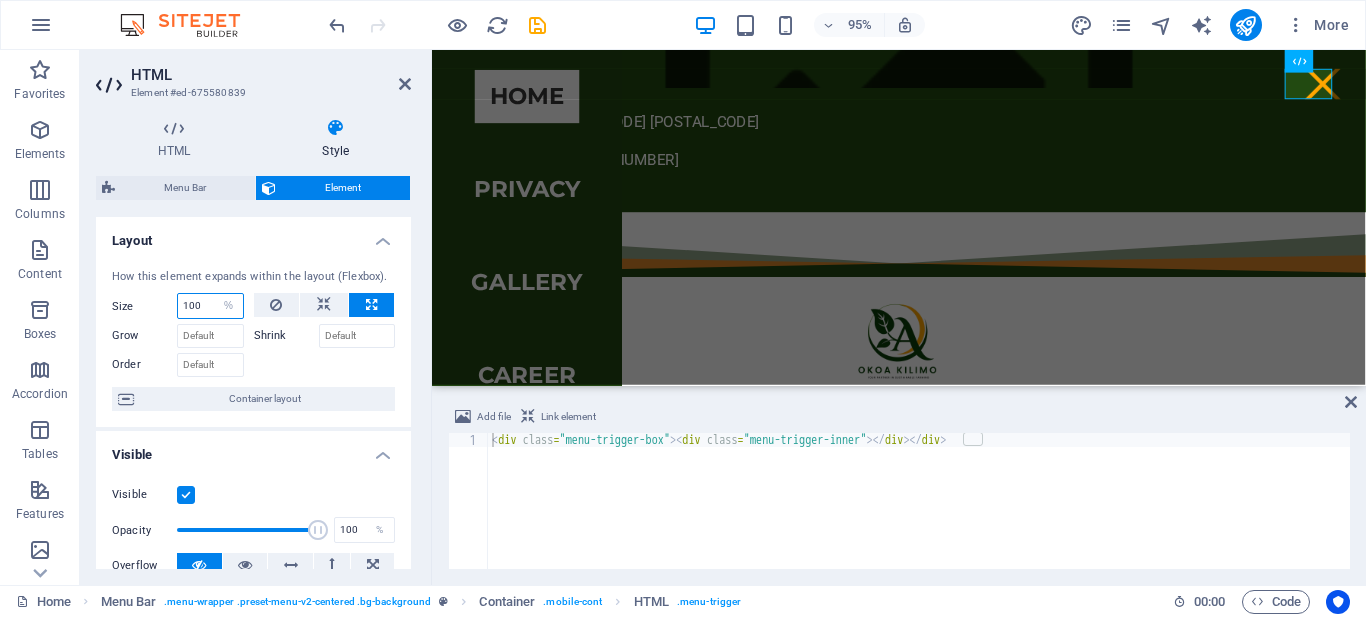click on "100" at bounding box center [210, 306] 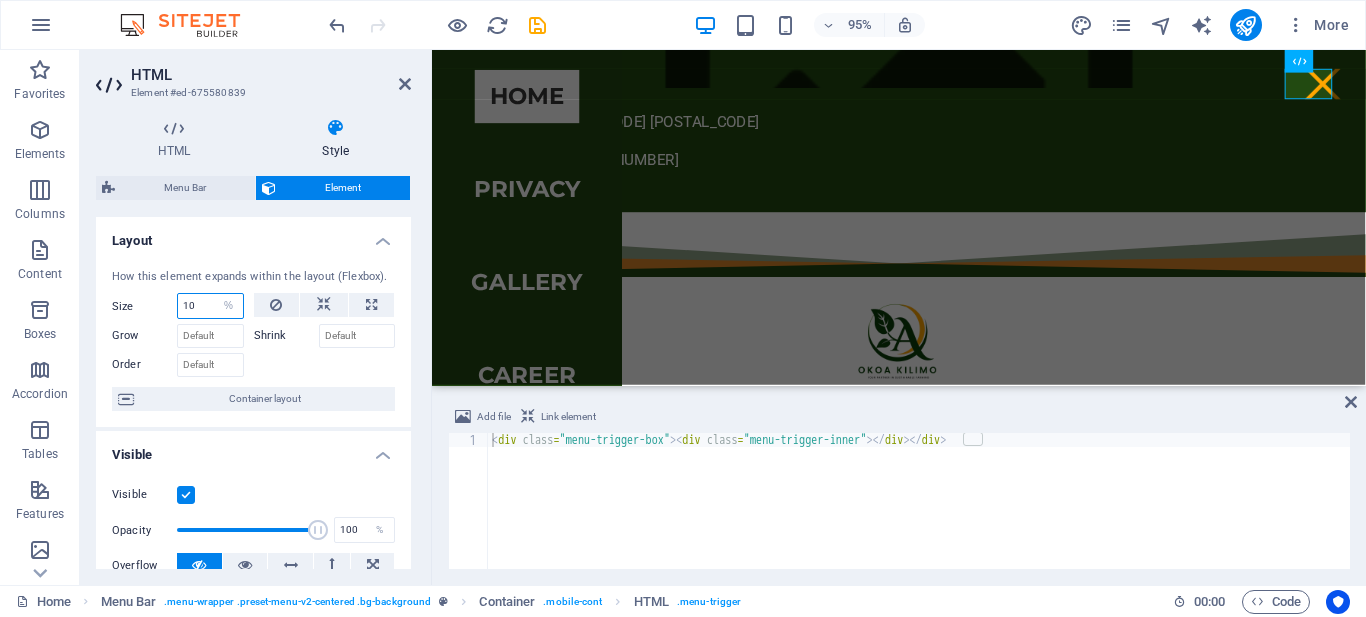 type on "1" 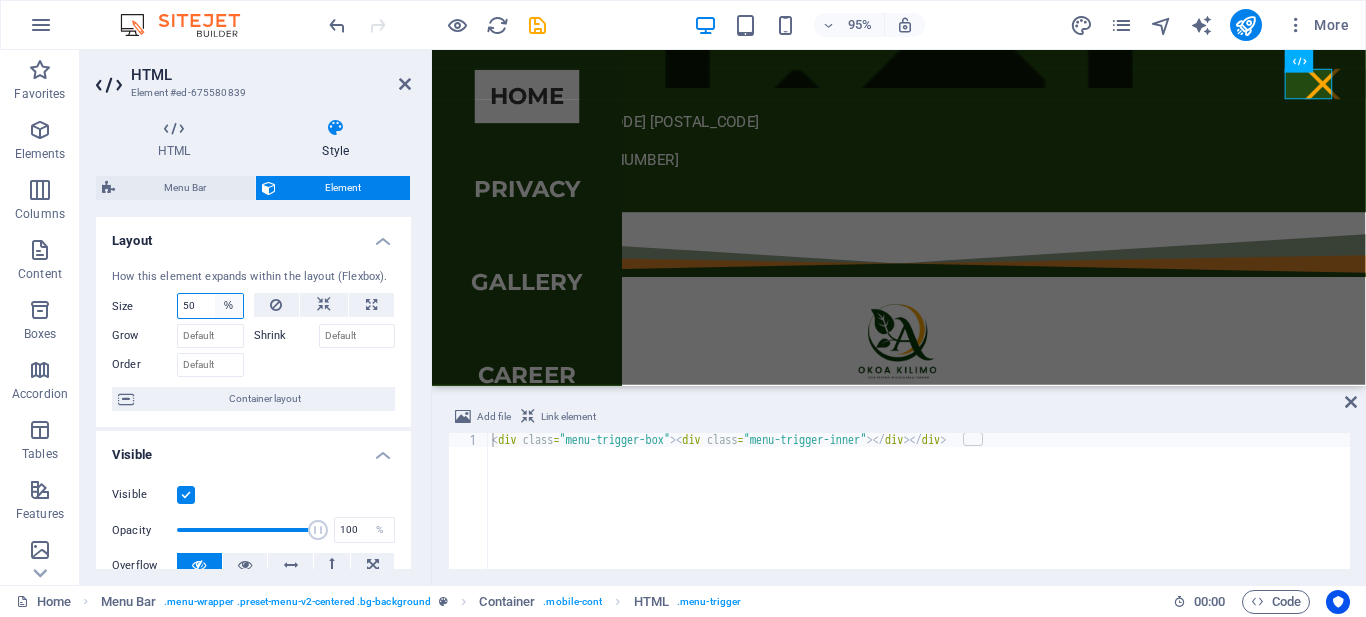 type on "50" 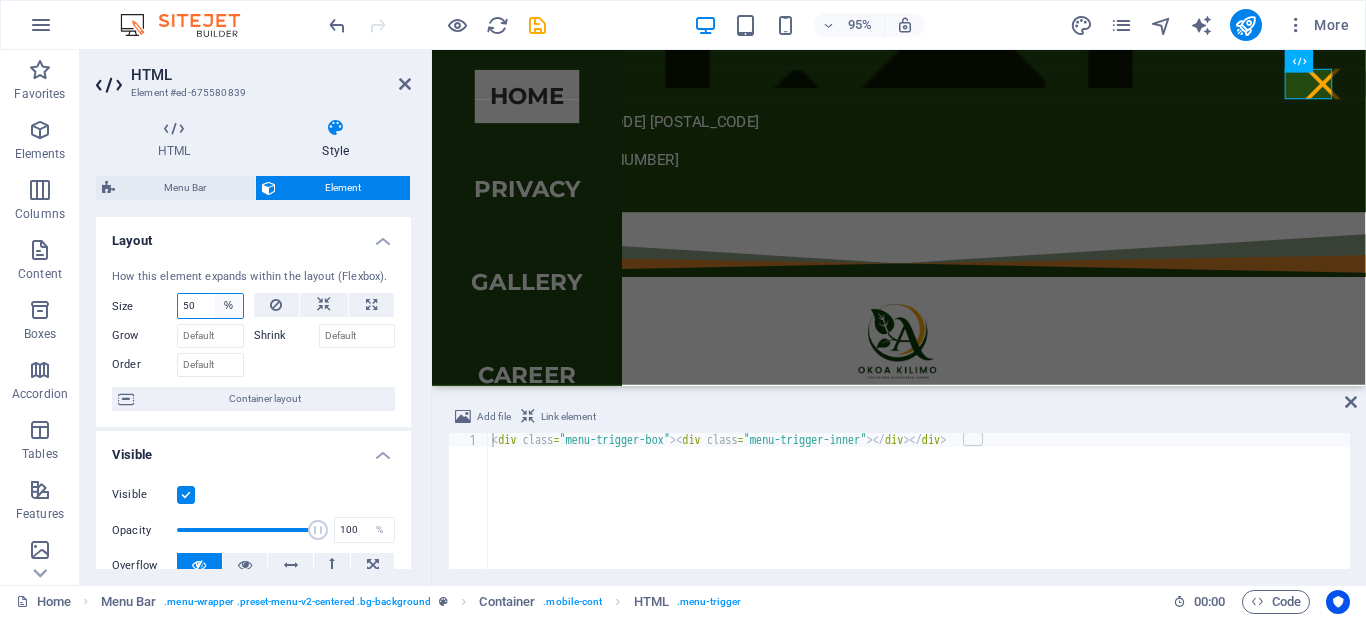 click on "Default auto px % 1/1 1/2 1/3 1/4 1/5 1/6 1/7 1/8 1/9 1/10" at bounding box center (229, 306) 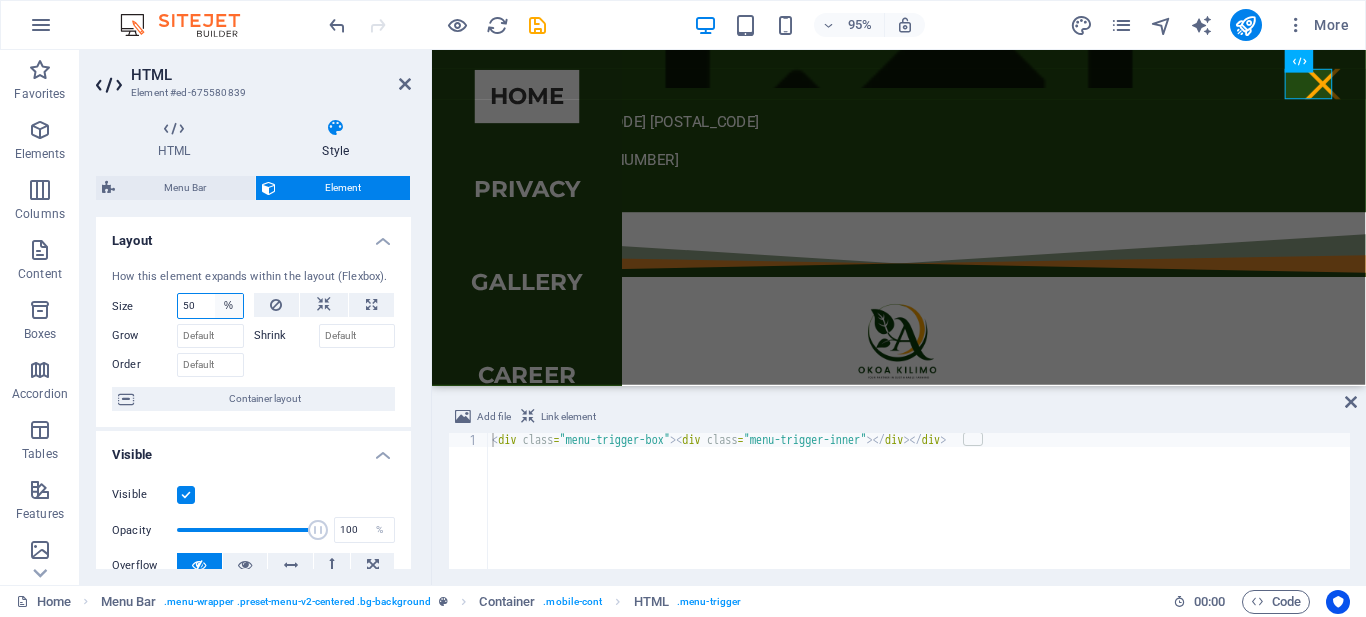 select on "mt4ttpmqloc" 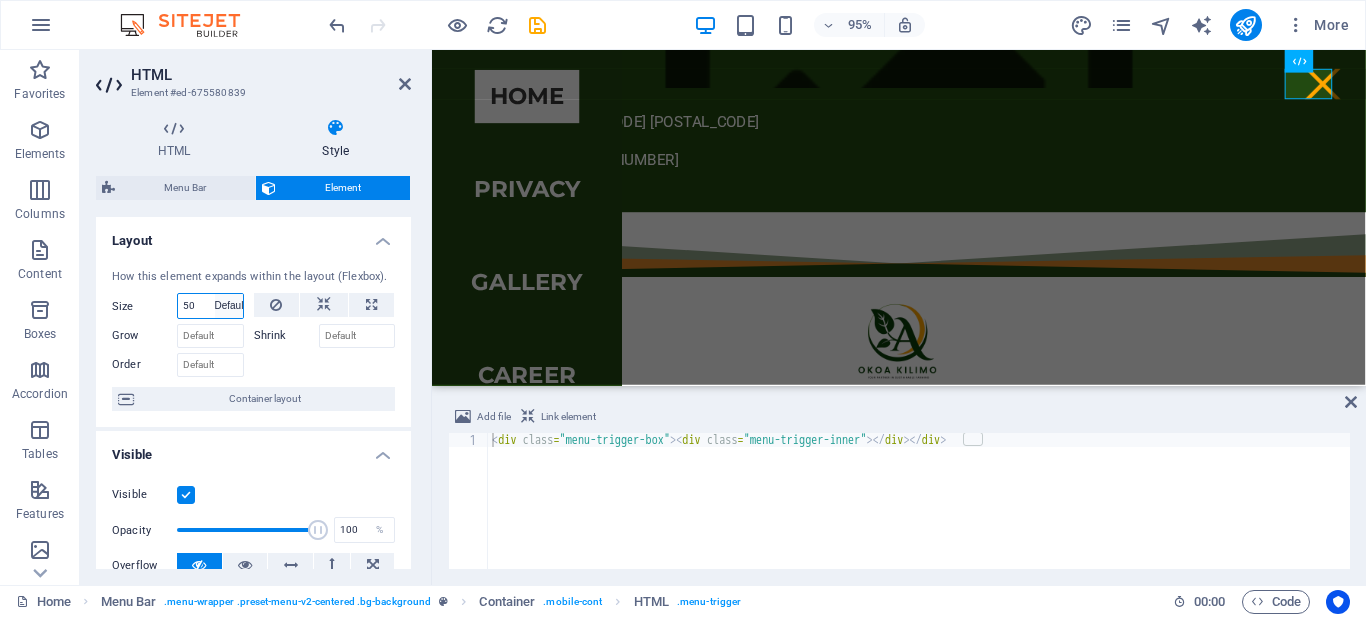 click on "Default auto px % 1/1 1/2 1/3 1/4 1/5 1/6 1/7 1/8 1/9 1/10" at bounding box center [229, 306] 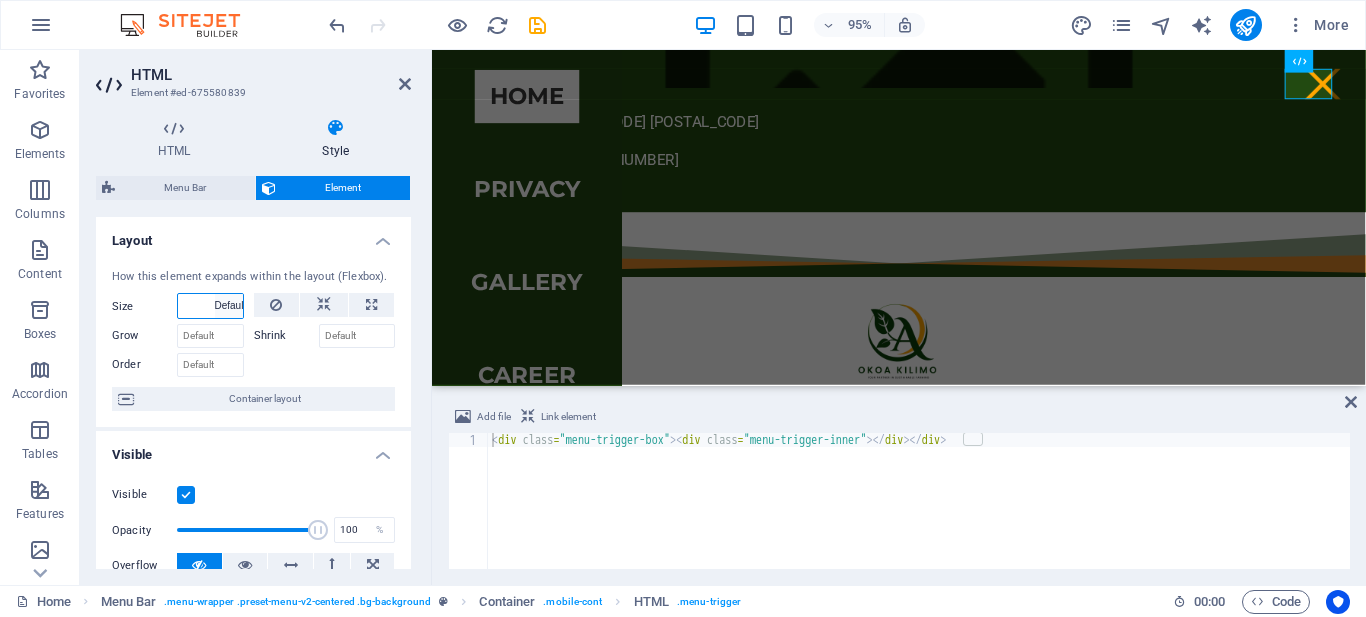 select on "DISABLED_OPTION_VALUE" 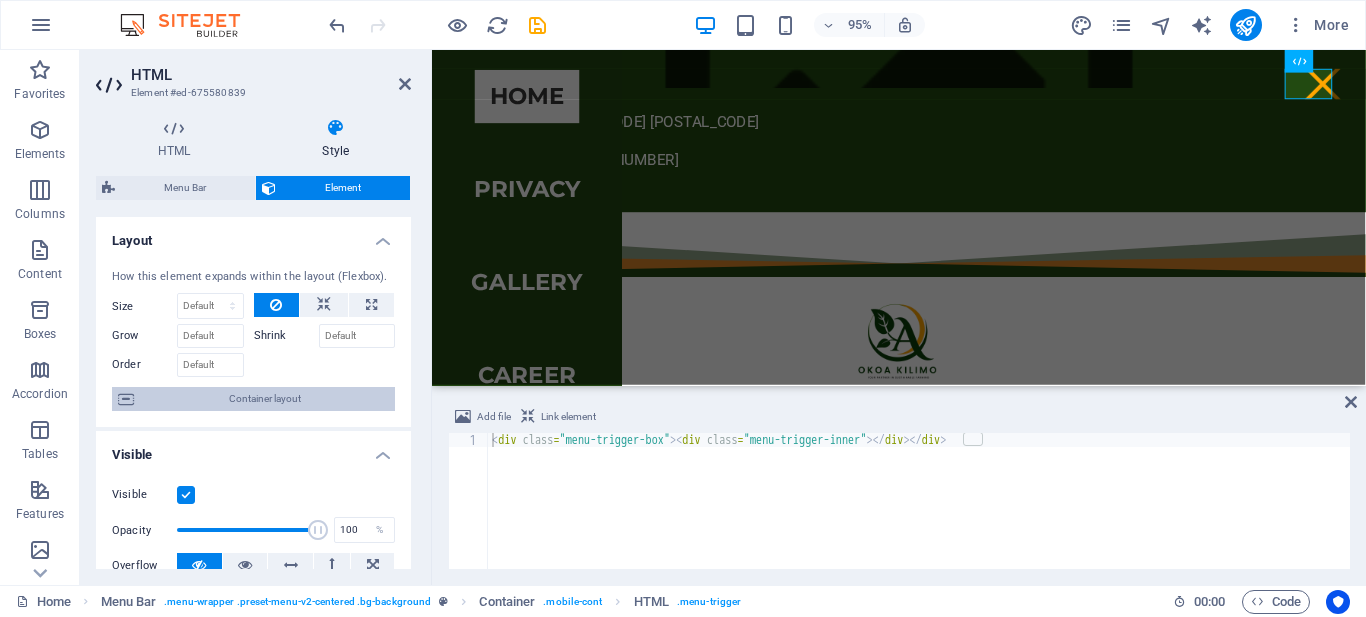click on "Container layout" at bounding box center [264, 399] 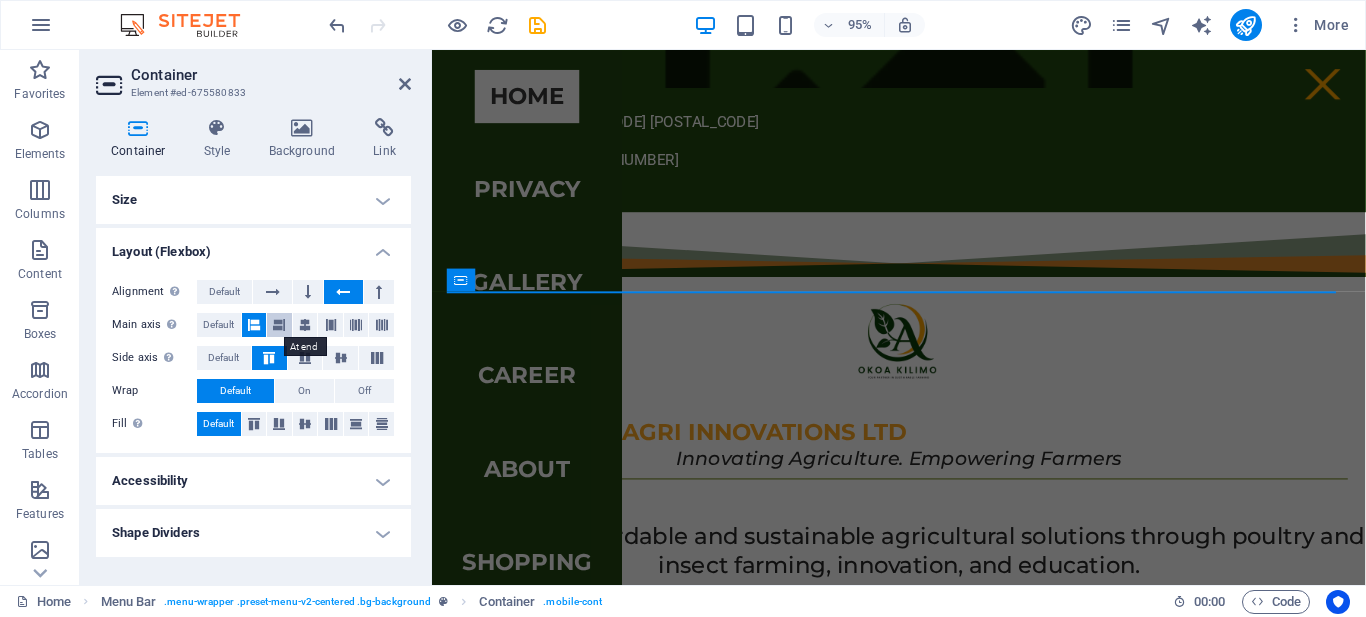 click at bounding box center [279, 325] 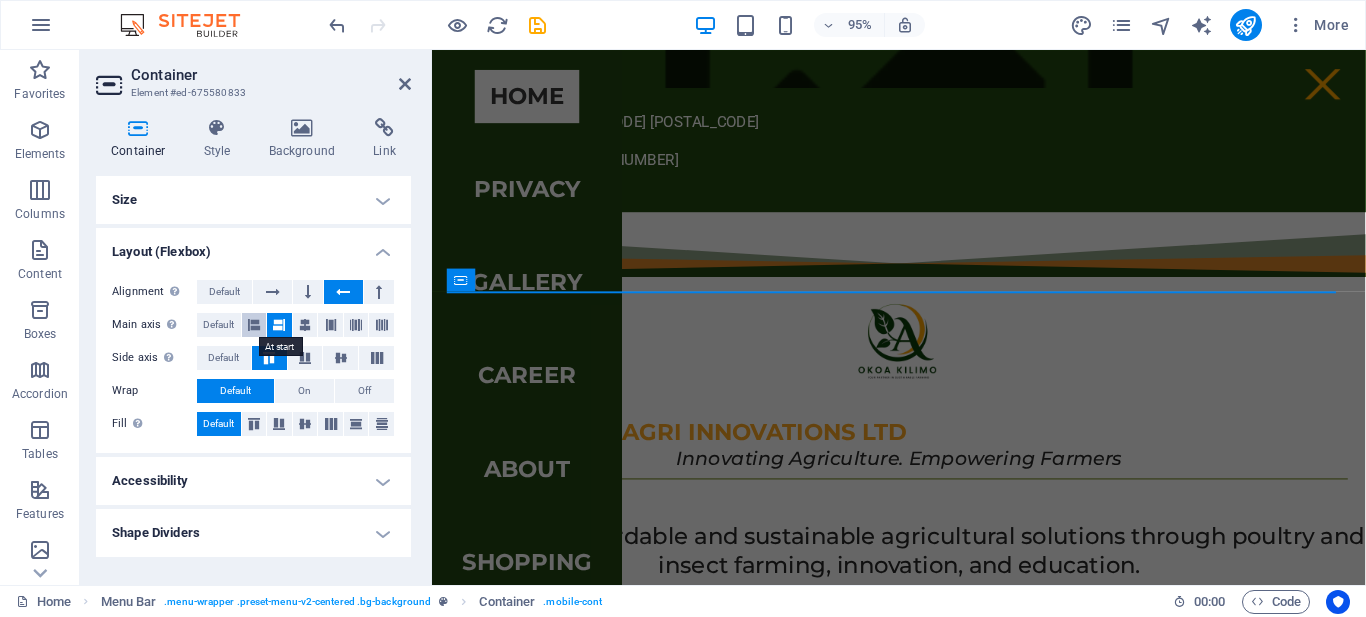 click at bounding box center [254, 325] 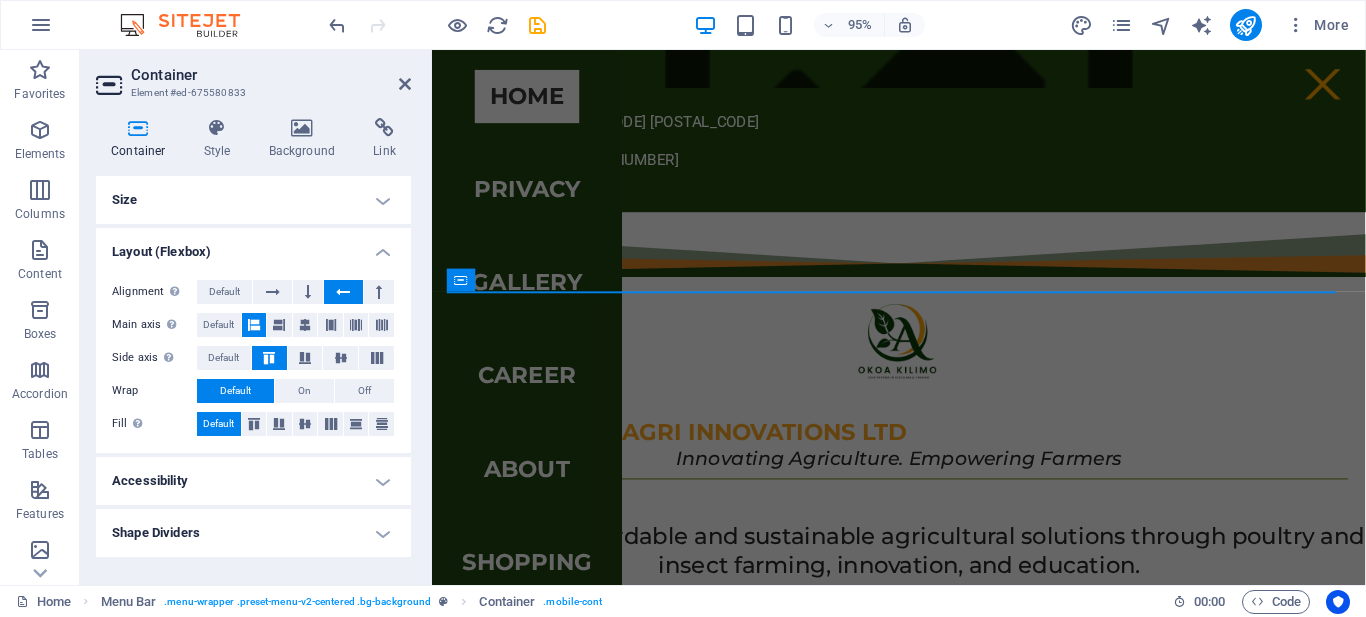 click on "Size" at bounding box center (253, 200) 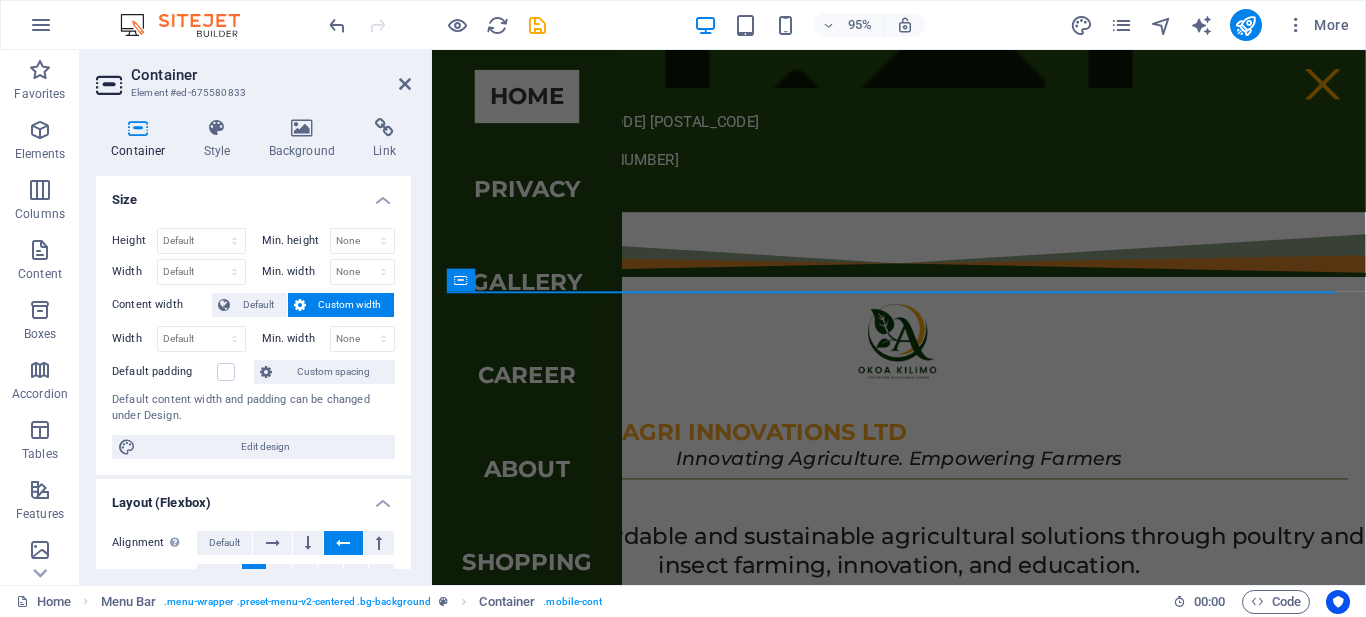 drag, startPoint x: 411, startPoint y: 246, endPoint x: 406, endPoint y: 309, distance: 63.1981 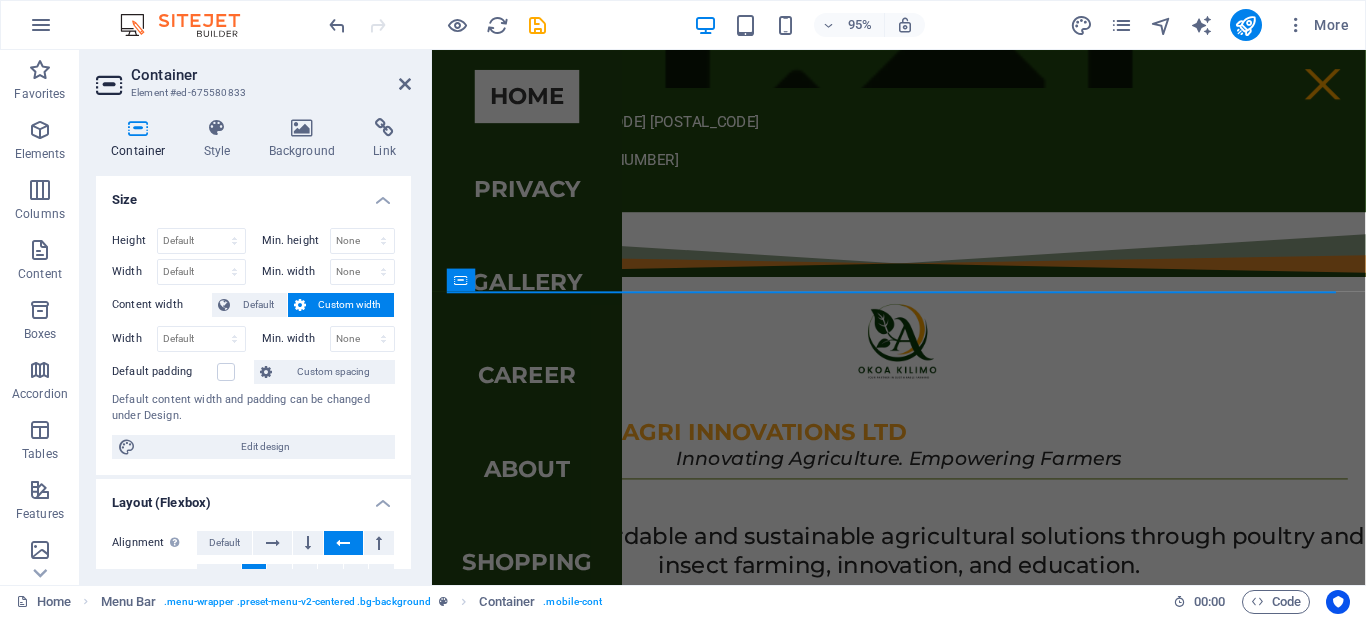 click on "Container Style Background Link Size Height Default px rem % vh vw Min. height None px rem % vh vw Width Default px rem % em vh vw Min. width None px rem % vh vw Content width Default Custom width Width Default px rem % em vh vw Min. width None px rem % vh vw Default padding Custom spacing Default content width and padding can be changed under Design. Edit design Layout (Flexbox) Alignment Determines the flex direction. Default Main axis Determine how elements should behave along the main axis inside this container (justify content). Default Side axis Control the vertical direction of the element inside of the container (align items). Default Wrap Default On Off Fill Controls the distances and direction of elements on the y-axis across several lines (align content). Default Accessibility ARIA helps assistive technologies (like screen readers) to understand the role, state, and behavior of web elements Role The ARIA role defines the purpose of an element.  None Alert Article Banner Comment Fan" at bounding box center [253, 343] 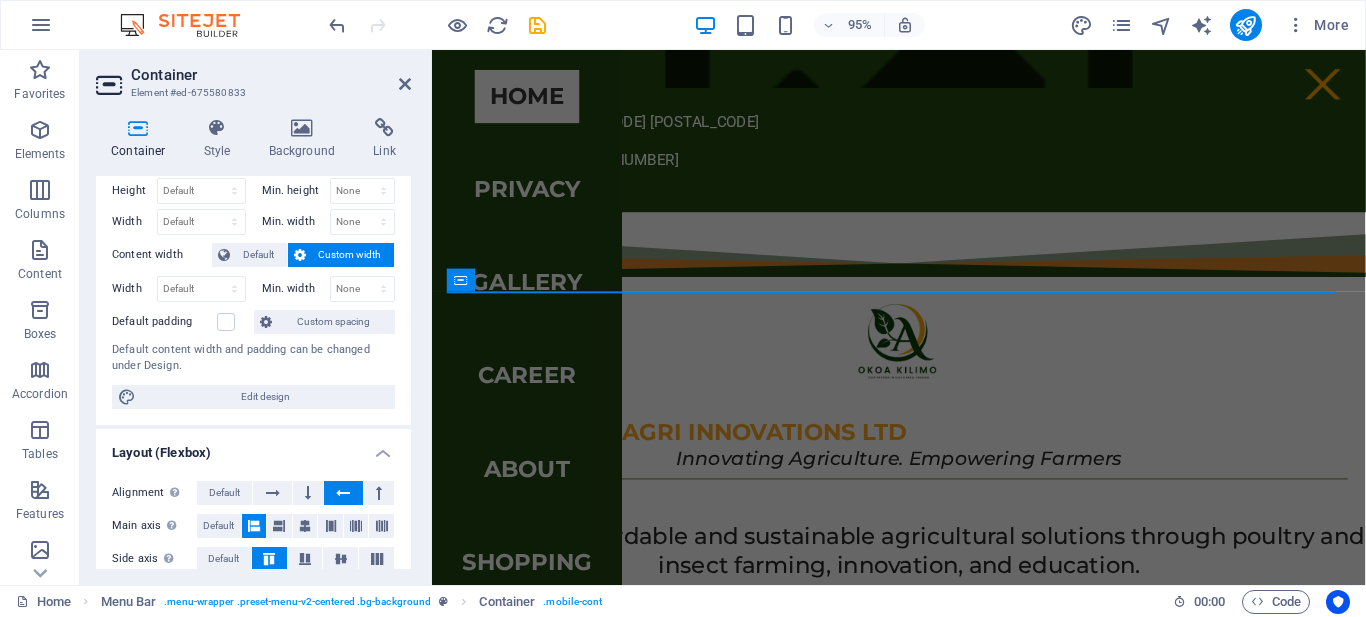 scroll, scrollTop: 0, scrollLeft: 0, axis: both 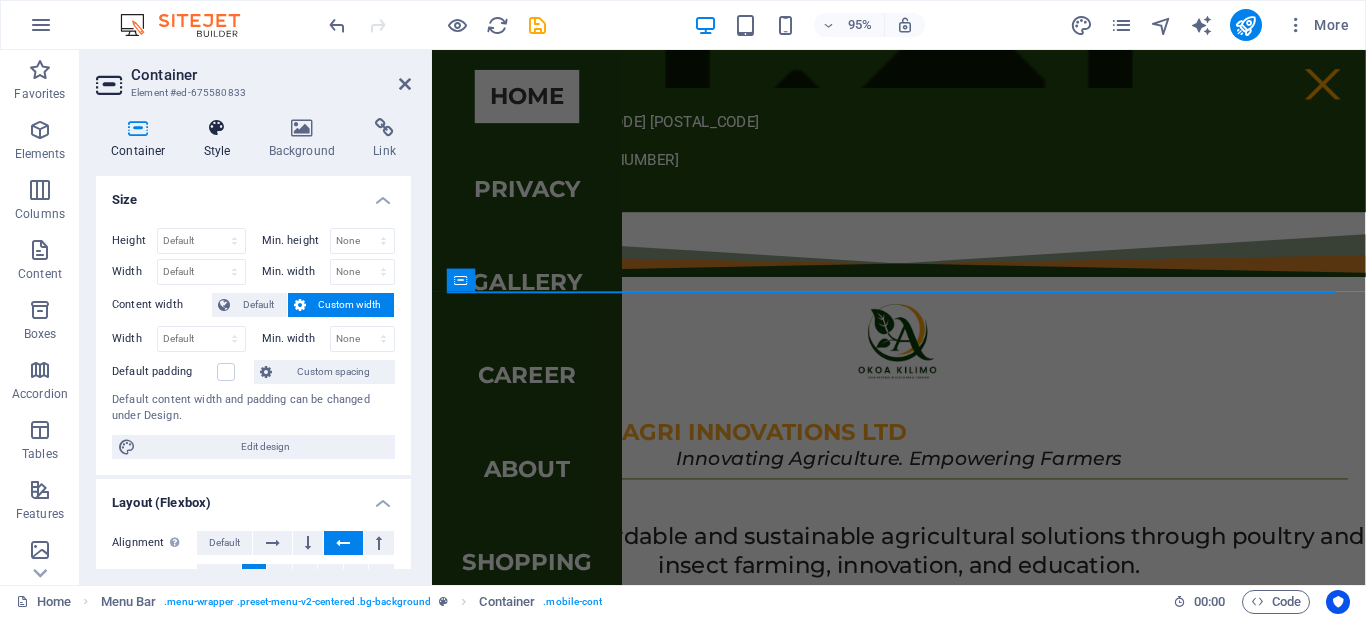 click on "Style" at bounding box center (221, 139) 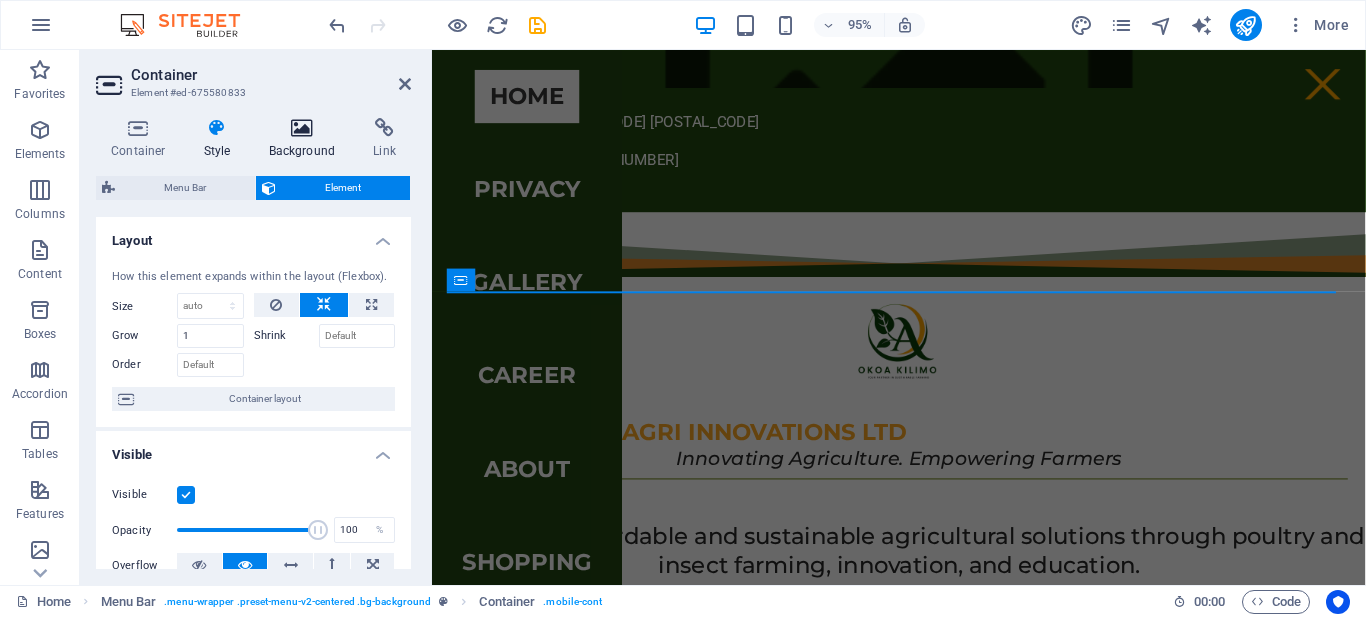 click at bounding box center [302, 128] 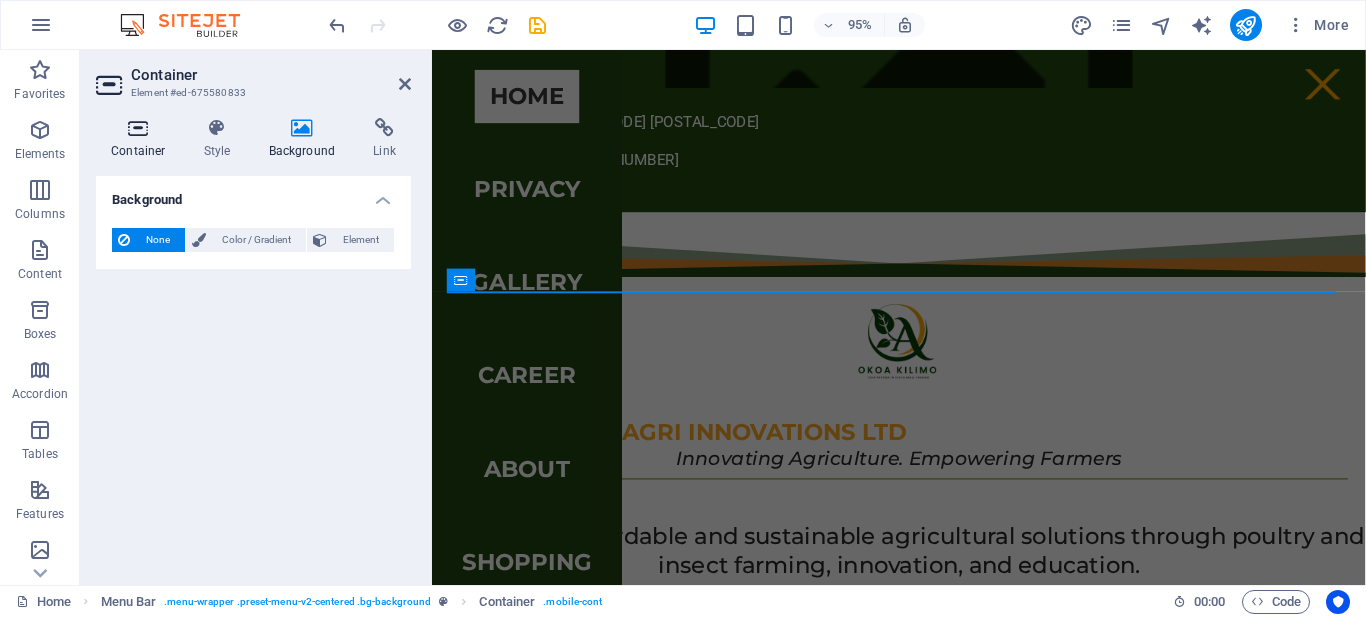 click at bounding box center (138, 128) 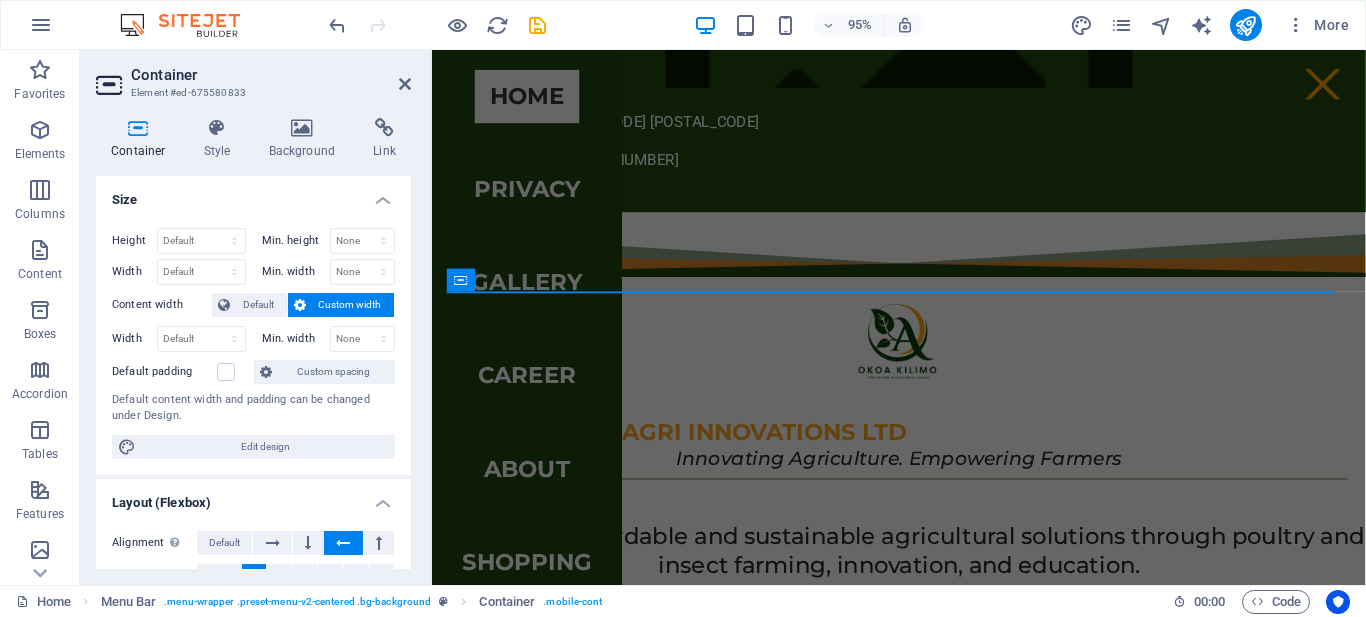 click on "Container" at bounding box center [271, 75] 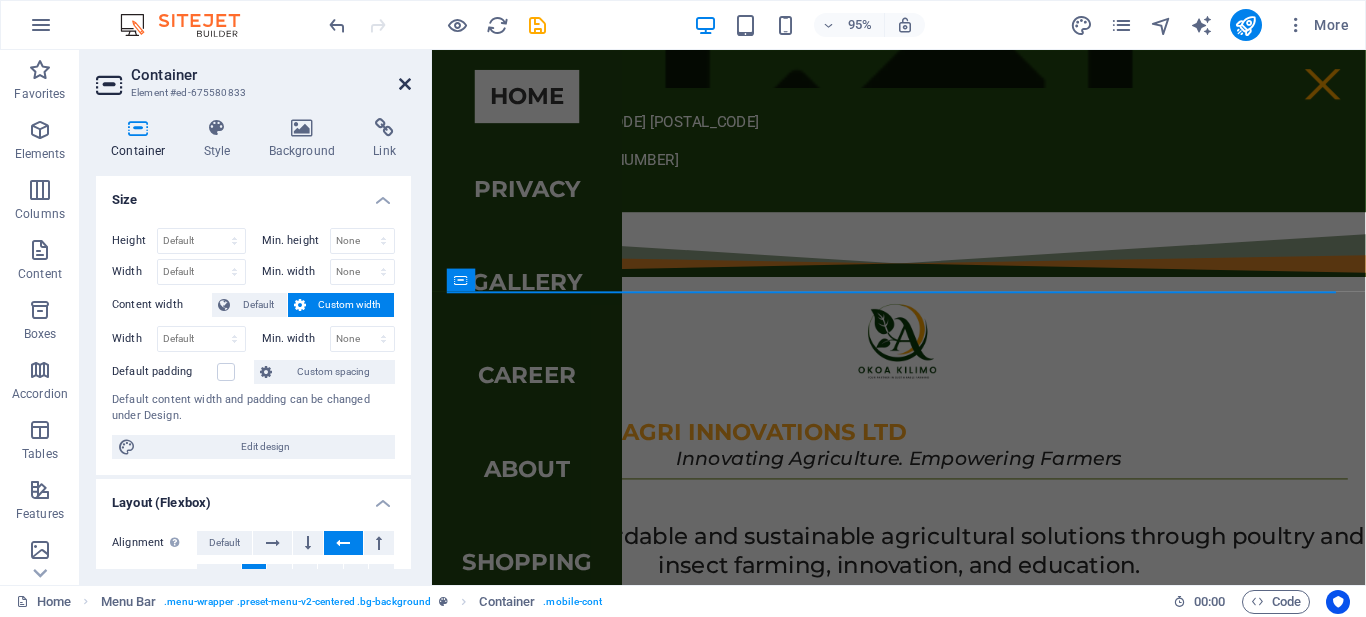 click at bounding box center (405, 84) 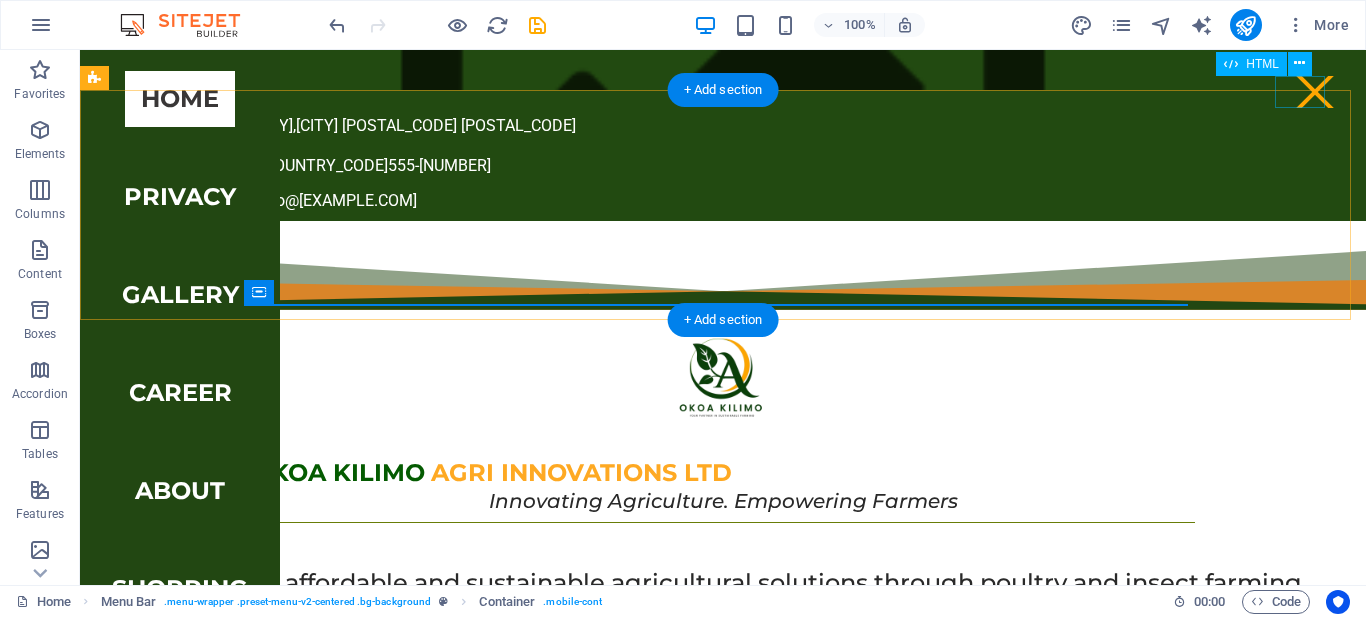 click at bounding box center (1315, 92) 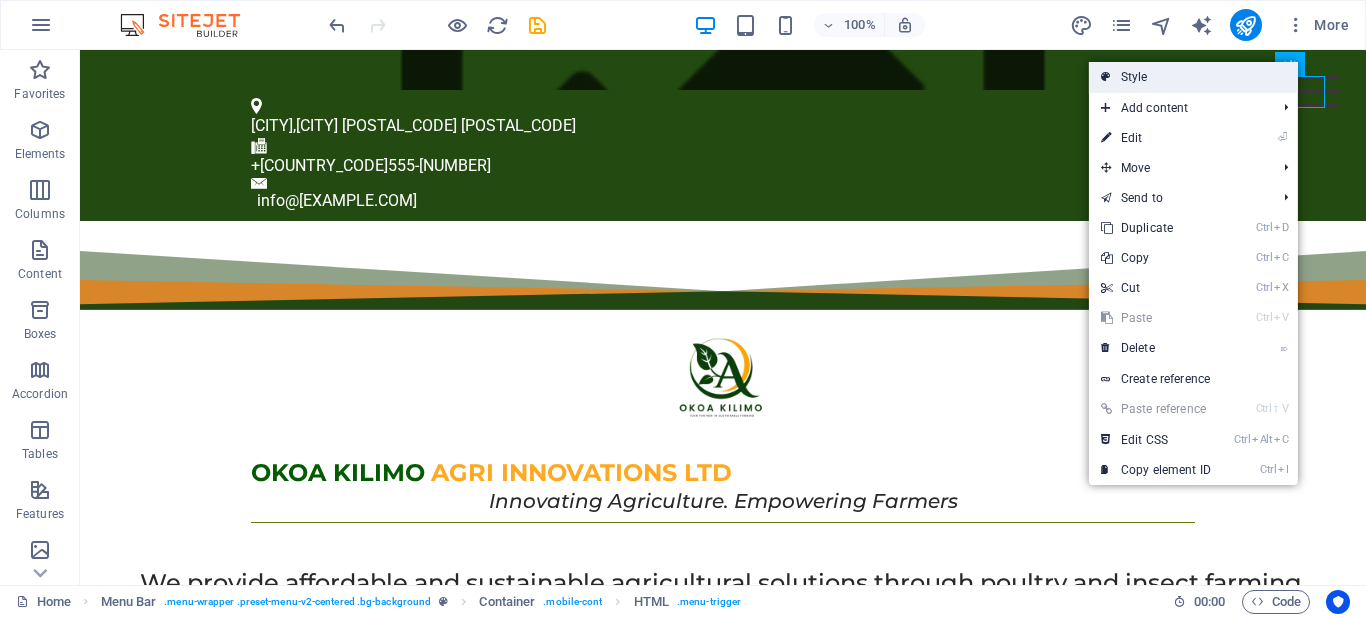 click on "Style" at bounding box center [1193, 77] 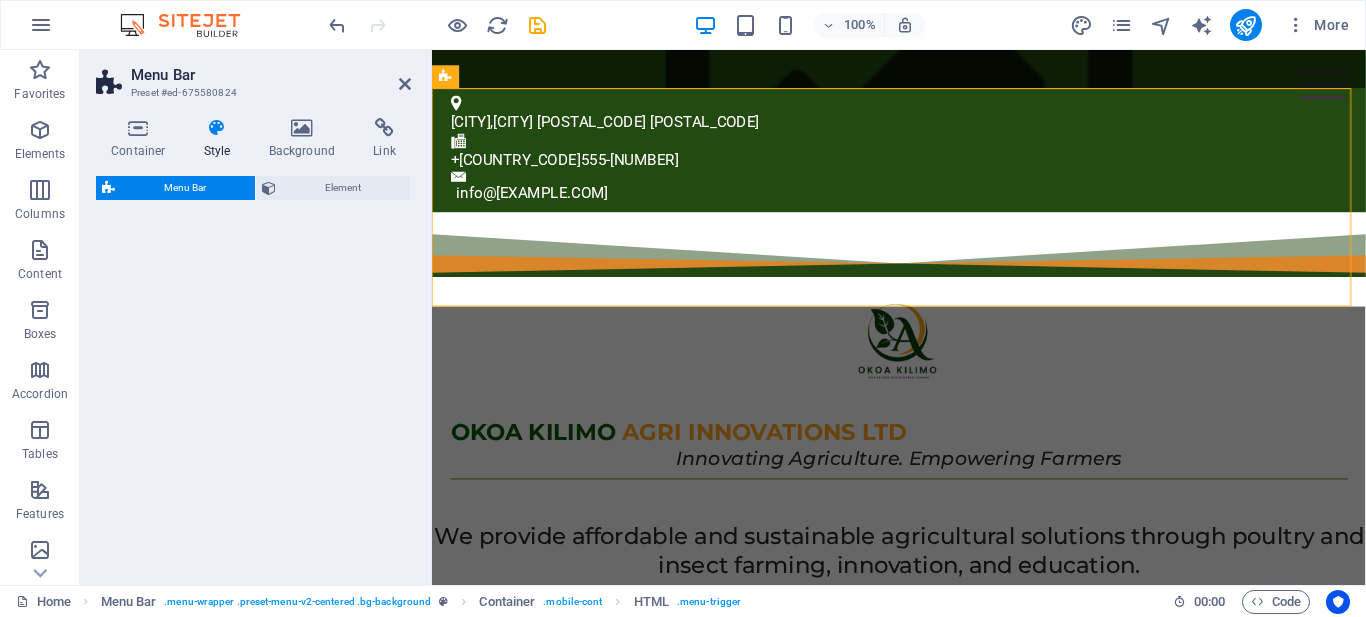 select on "rem" 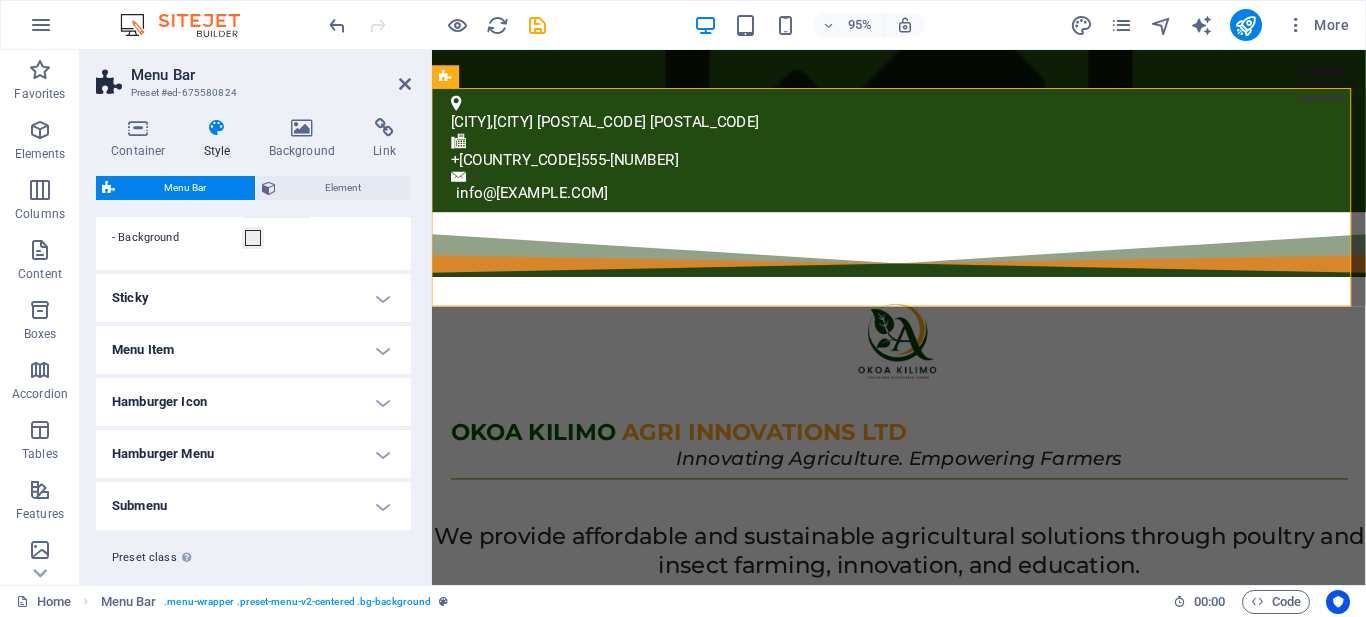 scroll, scrollTop: 672, scrollLeft: 0, axis: vertical 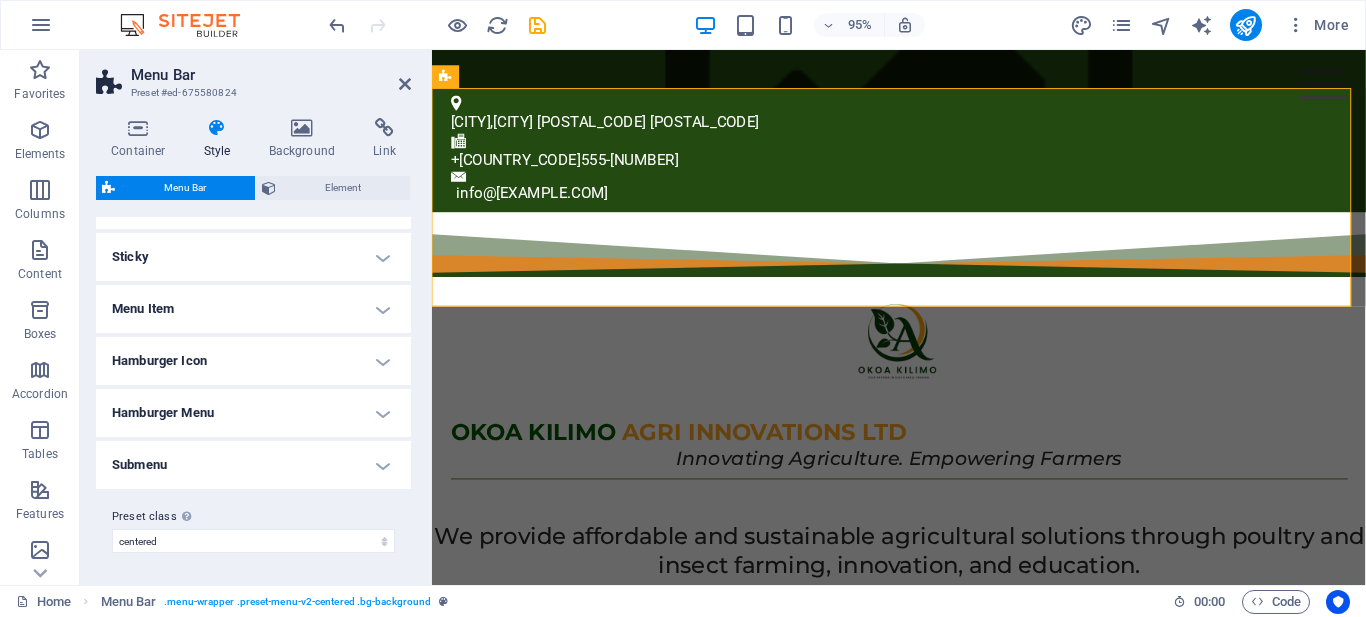 click on "Submenu" at bounding box center [253, 465] 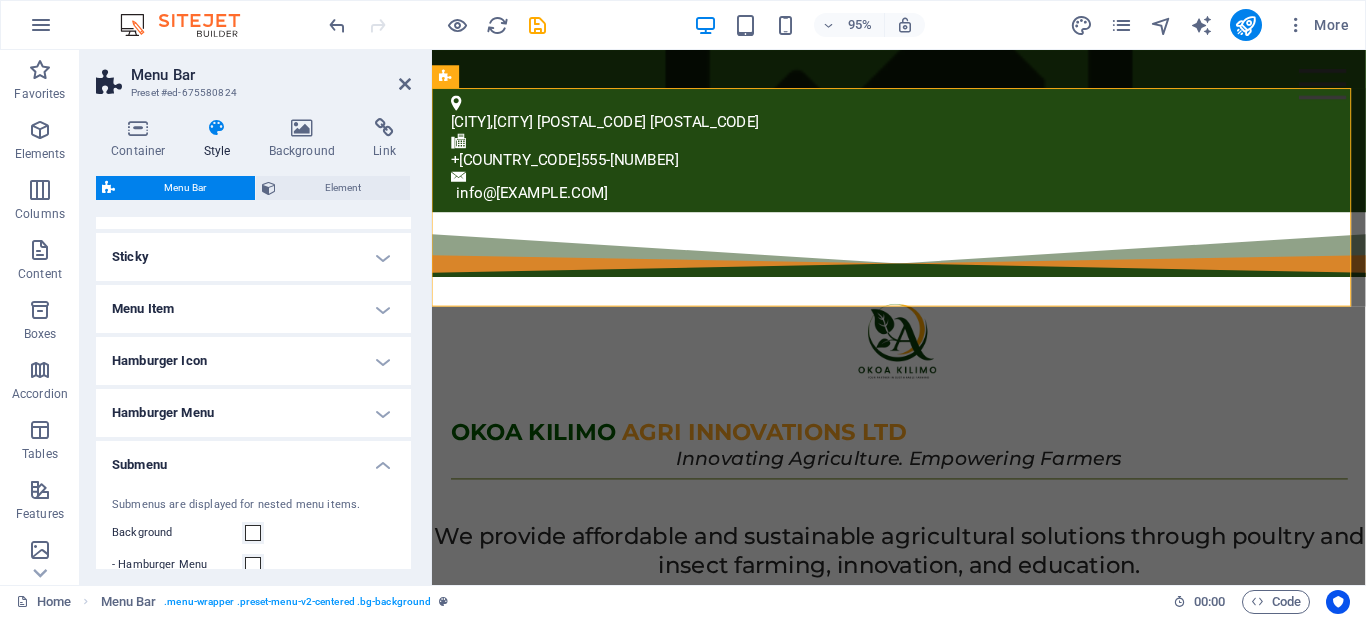drag, startPoint x: 406, startPoint y: 474, endPoint x: 408, endPoint y: 484, distance: 10.198039 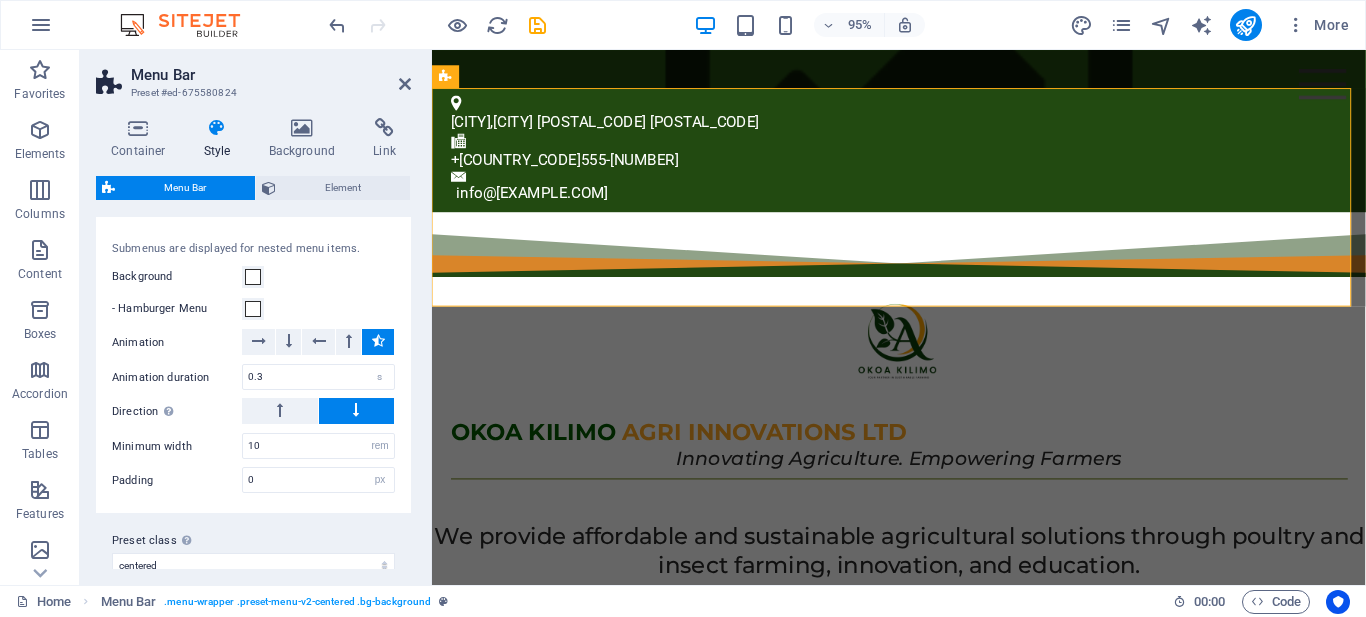 scroll, scrollTop: 949, scrollLeft: 0, axis: vertical 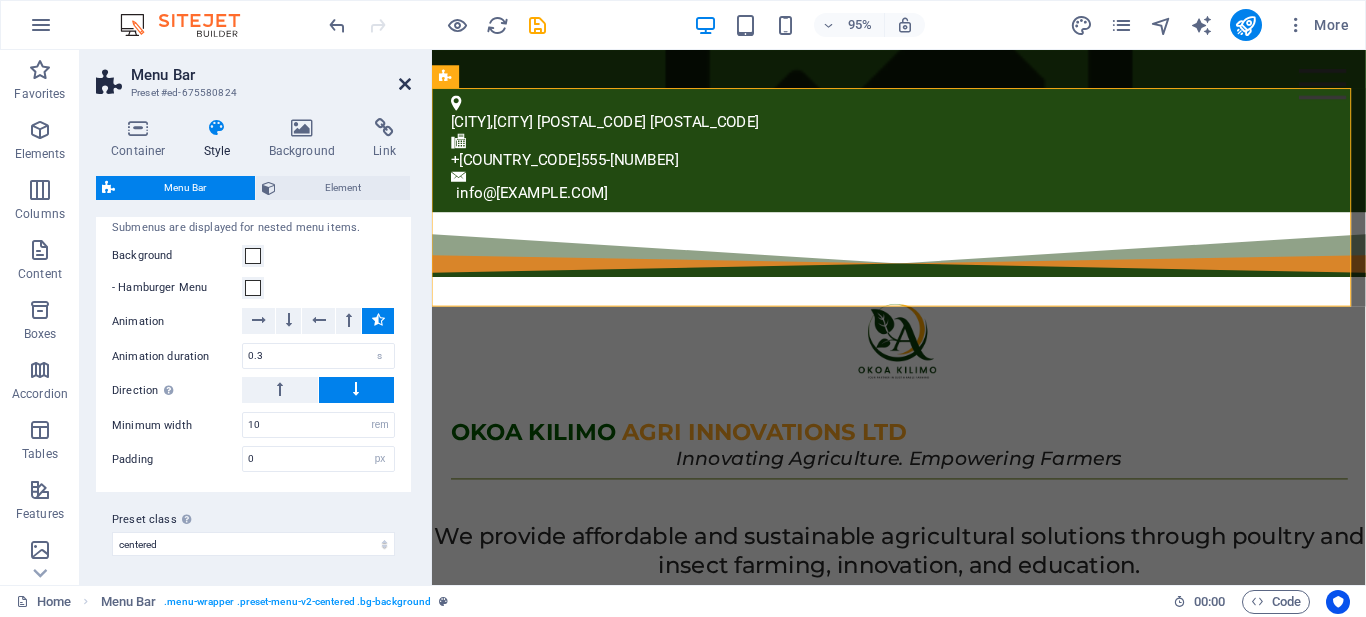 click at bounding box center (405, 84) 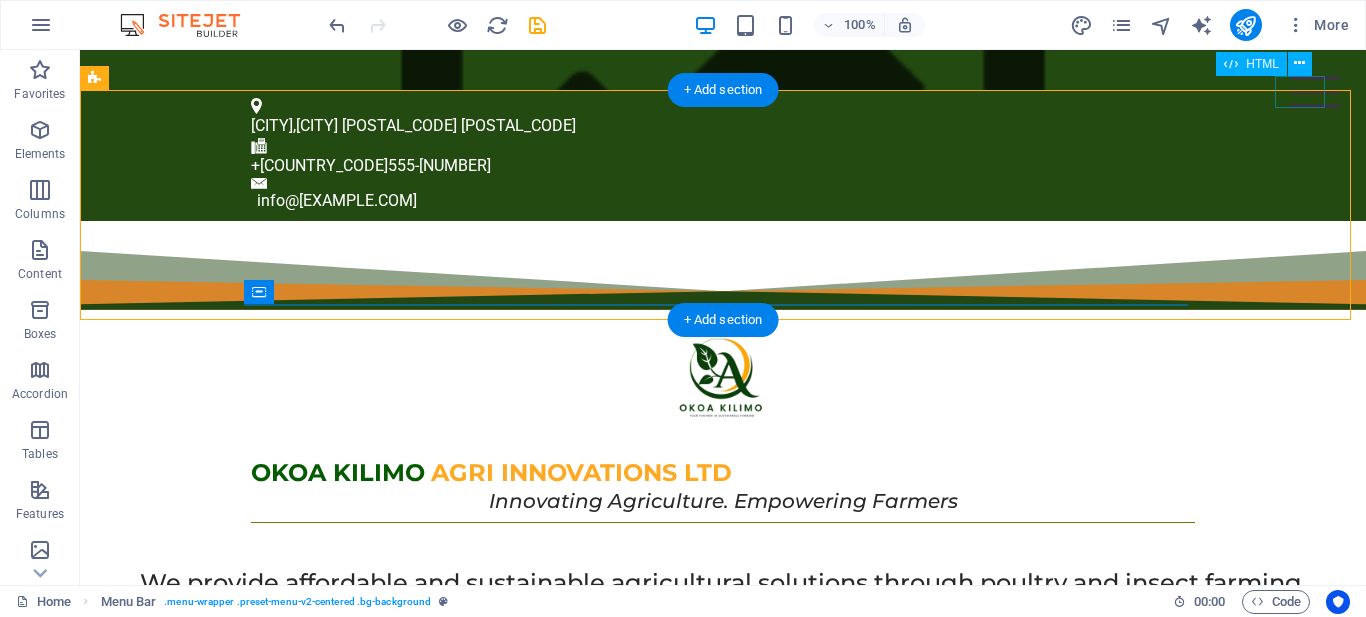 click at bounding box center (1315, 92) 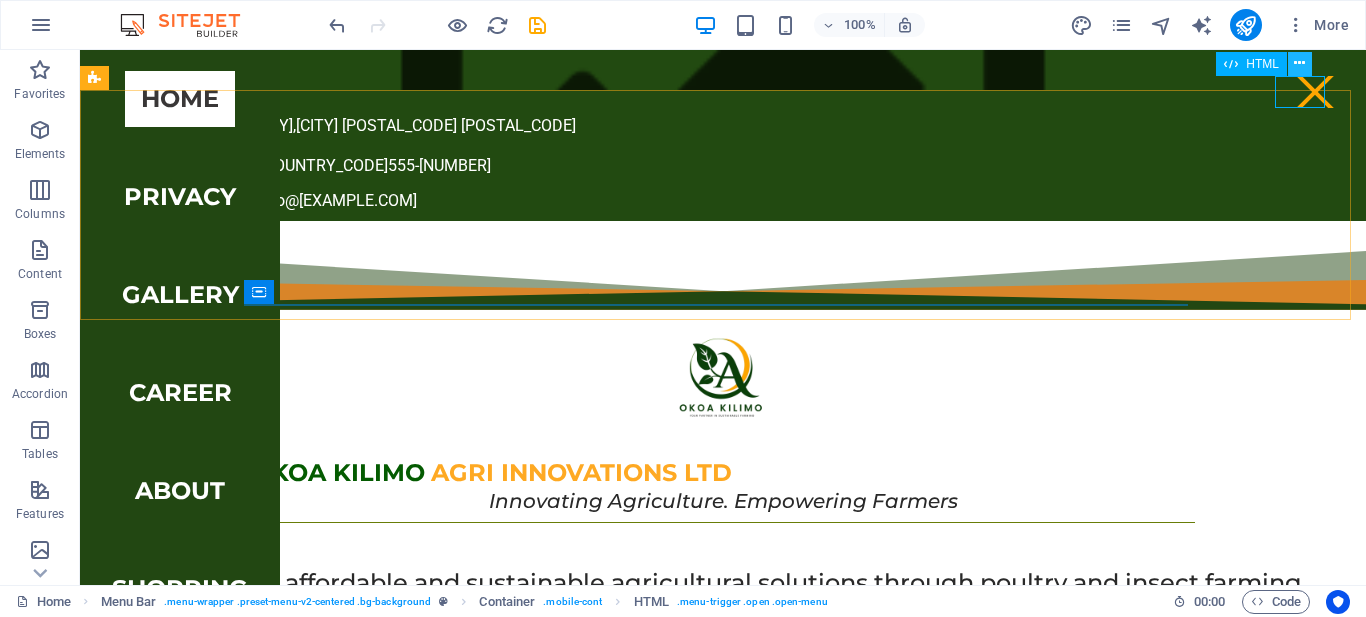 click at bounding box center (1299, 63) 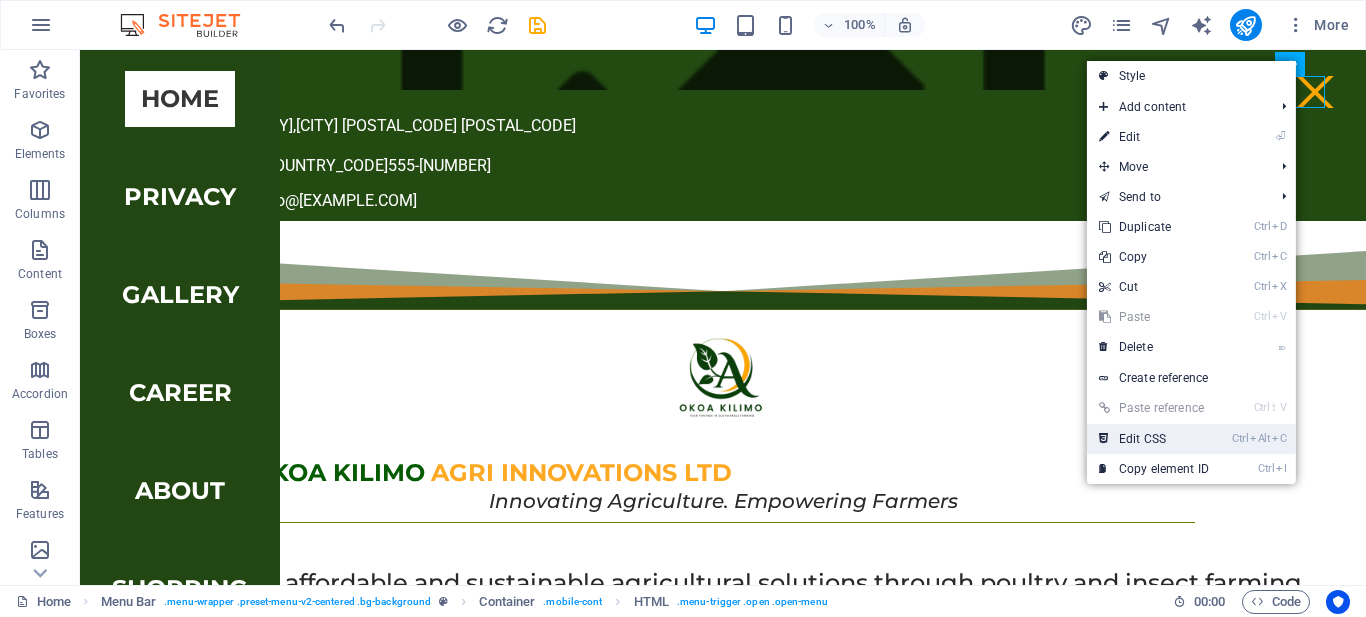 click on "Ctrl Alt C  Edit CSS" at bounding box center (1154, 439) 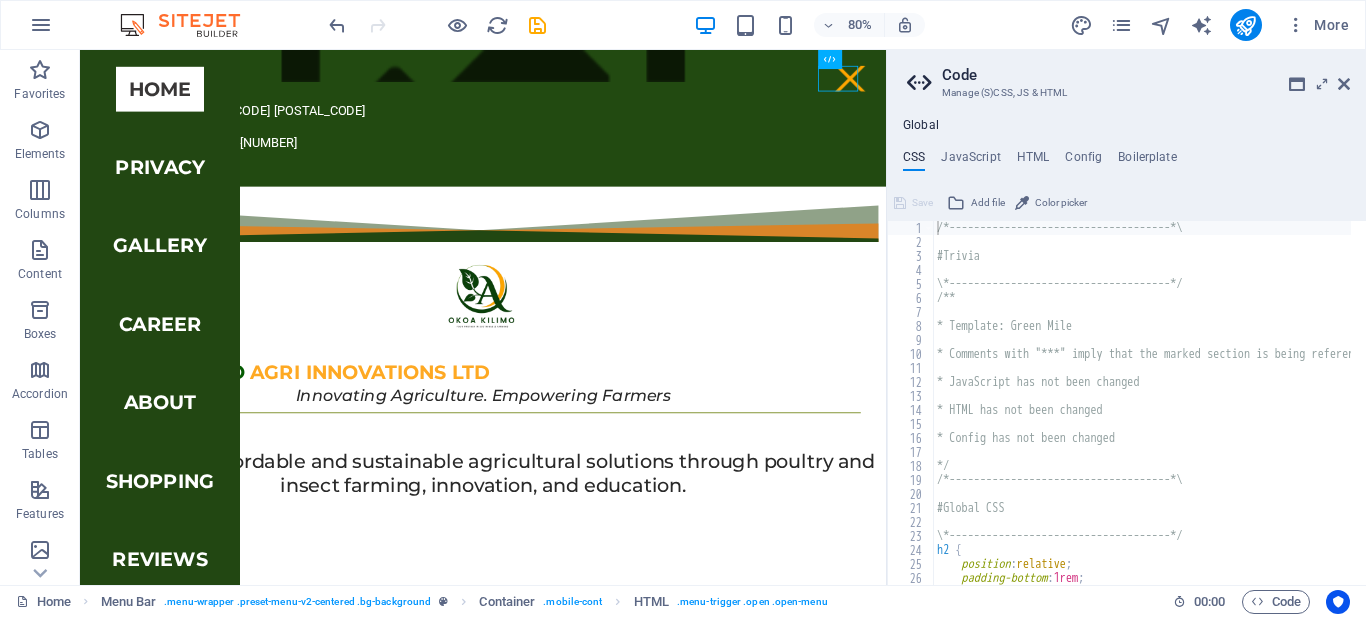 click on "Color picker" at bounding box center (1061, 203) 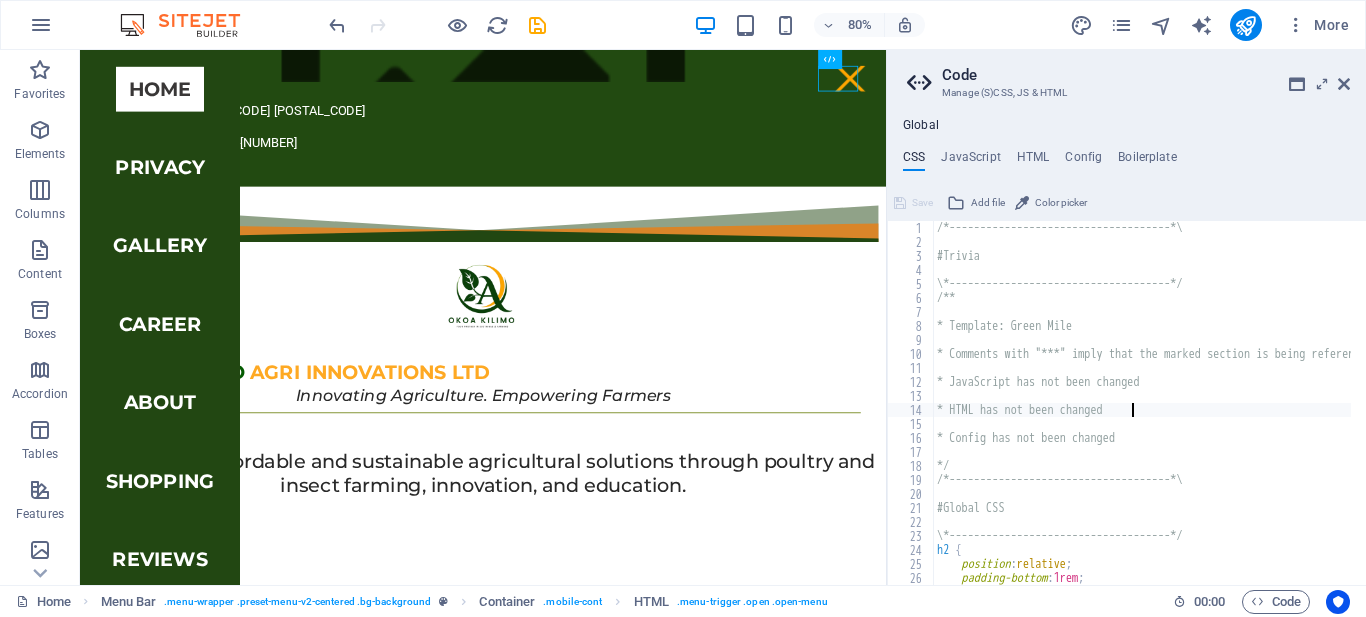click on "/*------------------------------------*\     #Trivia  \*------------------------------------*/ /**   * Template: Green Mile   * Comments with "***" imply that the marked section is being referenced somewhere else   * JavaScript has not been changed   * HTML has not been changed   * Config has not been changed   */ /*------------------------------------*\     #Global CSS \*------------------------------------*/ h2   {      position :  relative ;      padding-bottom :  1rem ;" at bounding box center [1233, 409] 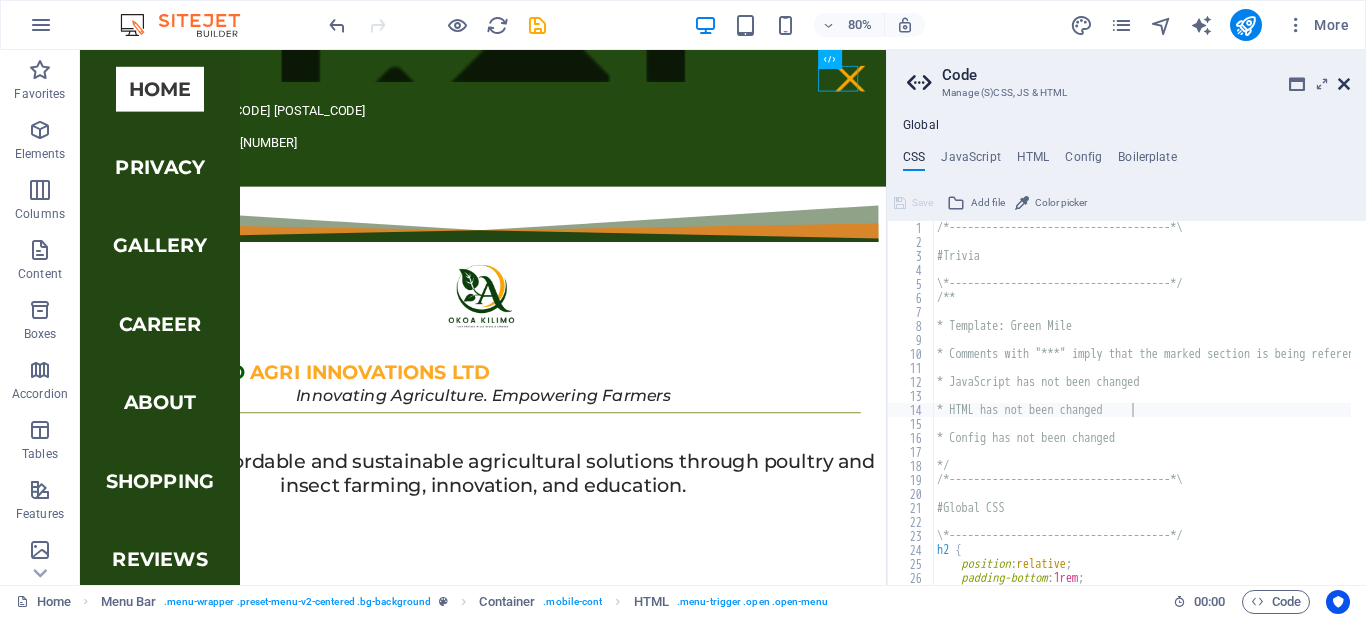 click at bounding box center [1344, 84] 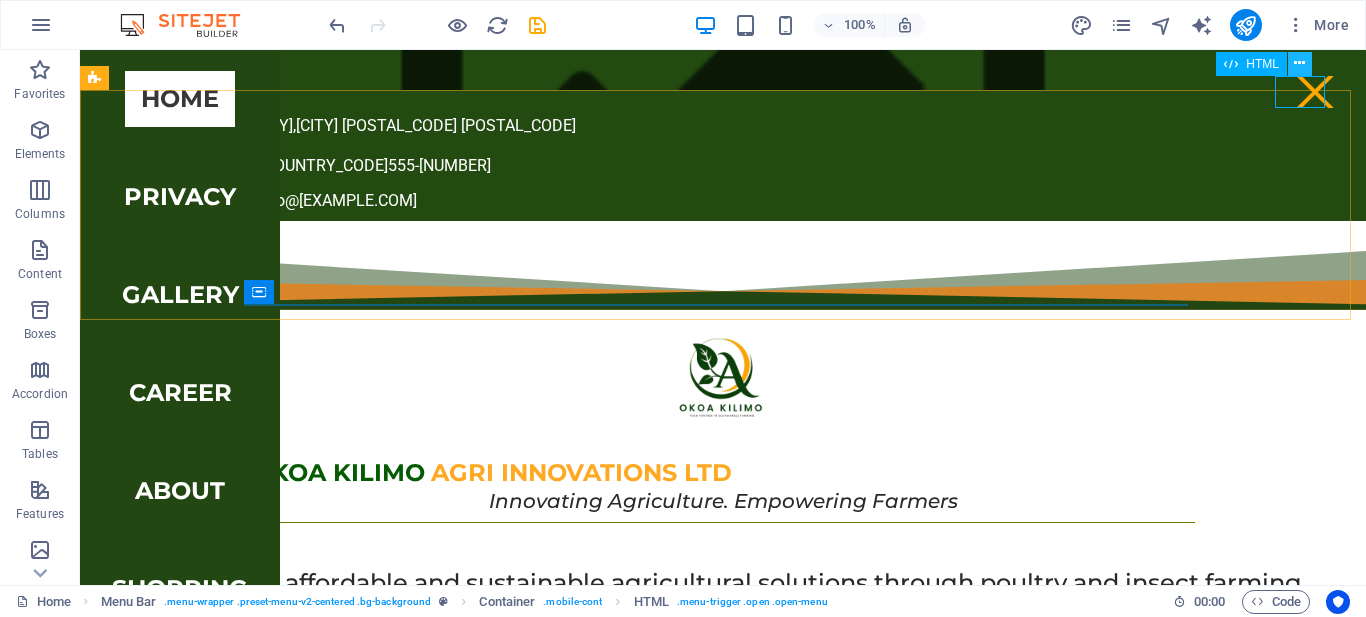 click at bounding box center (1299, 63) 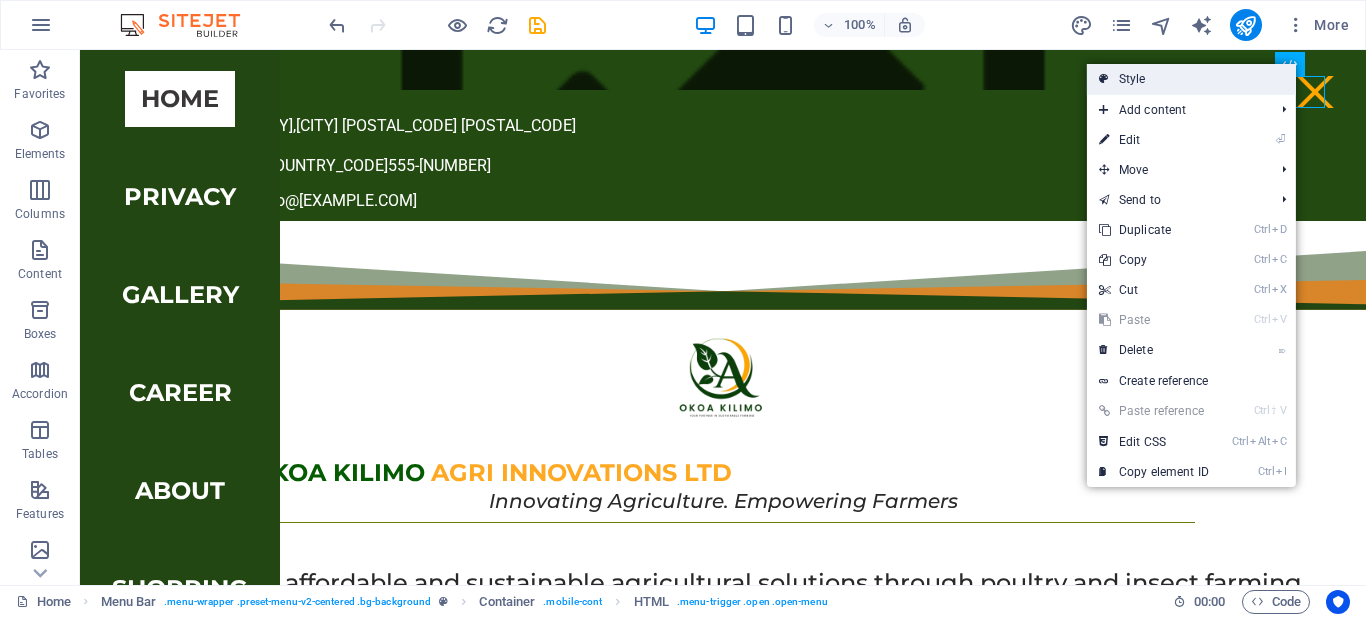 click on "Style" at bounding box center [1191, 79] 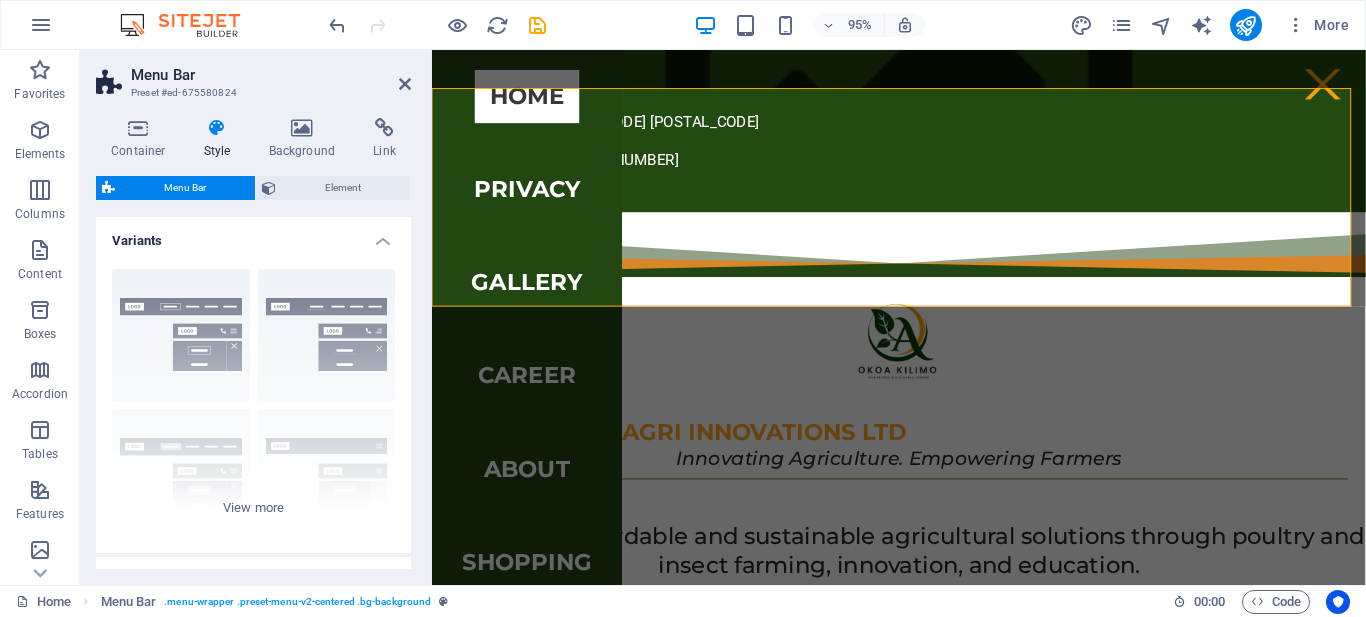 click on "Variants Border Centered Default Fixed Loki Trigger Wide XXL Menu Bar Background Alignment Padding 1 px rem % vh vw Custom Custom 1 px rem % vh vw 1 px rem % vh vw 1 px rem % vh vw 1 px rem % vh vw Logo position Default Top  - Padding 1 px rem % vh vw Custom Custom 1 px rem % vh vw 1 px rem % vh vw 1 px rem % vh vw 1 px rem % vh vw Menu width Default Wide  - Padding 0 px rem % vh vw Custom Custom 0 px rem % vh vw 0 px rem % vh vw 0 px rem % vh vw 0 px rem % vh vw  - Background Sticky Settings for the sticky menu bar when scrolling. Sticky Position Affects the scroll position where the menu bar is pinned. Change takes effect when saving or switching to preview mode. Off Instant After menu After banner When scrolling up Animation Sets a smooth transition when sticky menu appears Background Logo width Overwrites the width set in the logo for sticky mode auto px rem % vh vw Shadow None Outside Inside Color X offset 2 px rem vh vw Y offset 0 px rem vh vw Blur 0 px rem % vh vw Spread 0 px rem vh vw Menu Item 3 0" at bounding box center (253, 393) 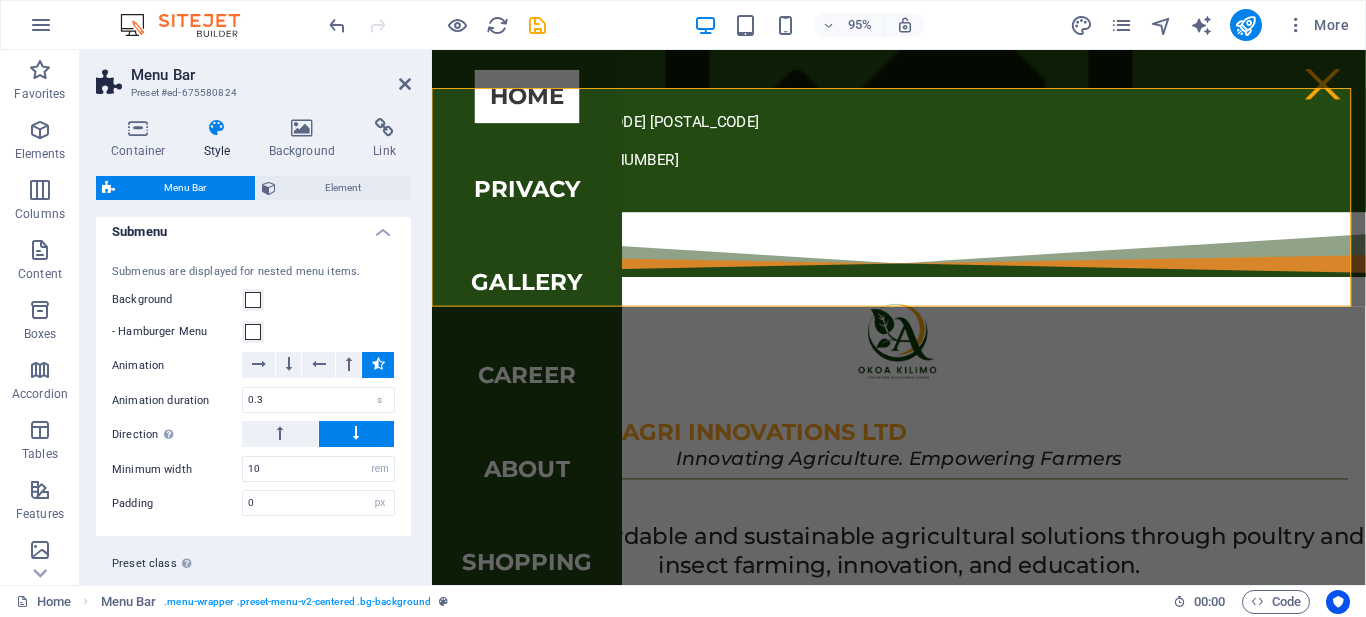 scroll, scrollTop: 901, scrollLeft: 0, axis: vertical 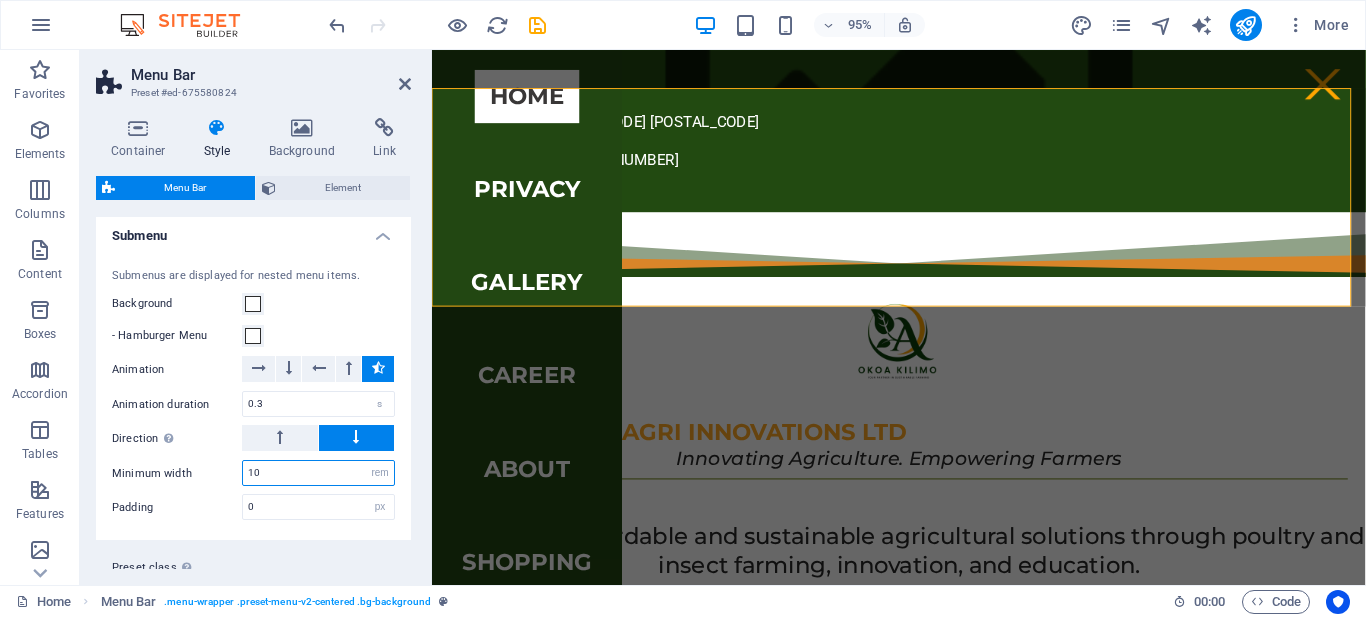 click on "10" at bounding box center [318, 473] 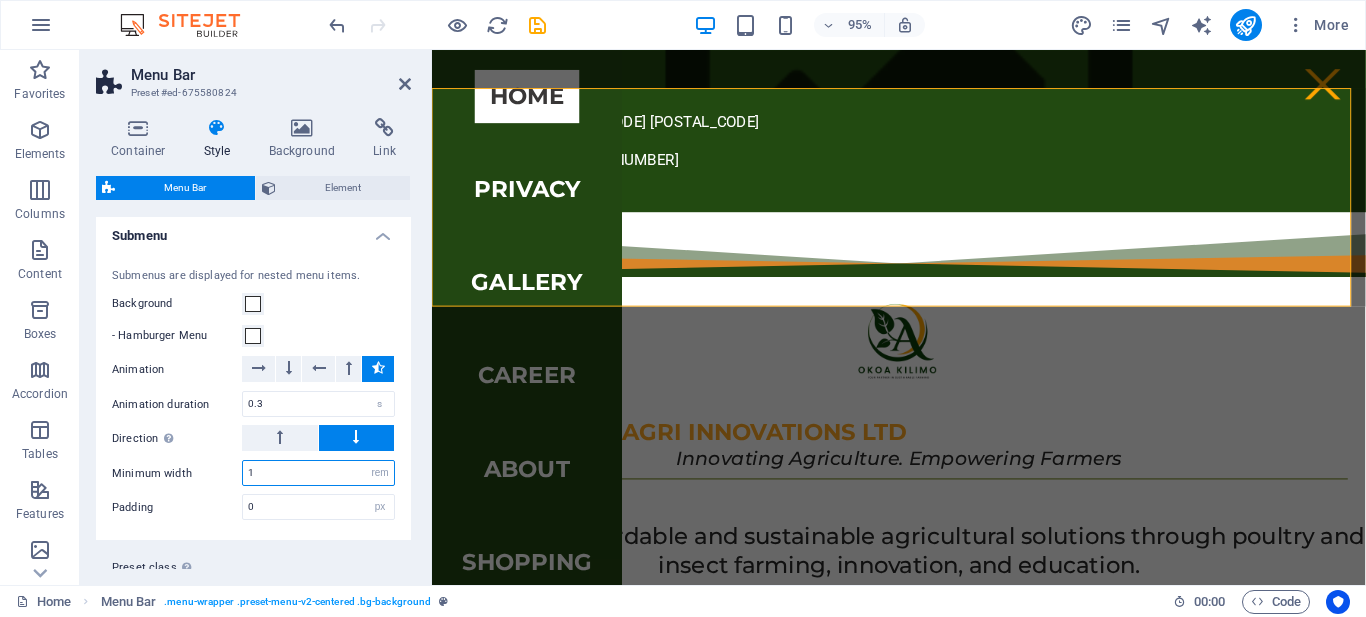 type on "10" 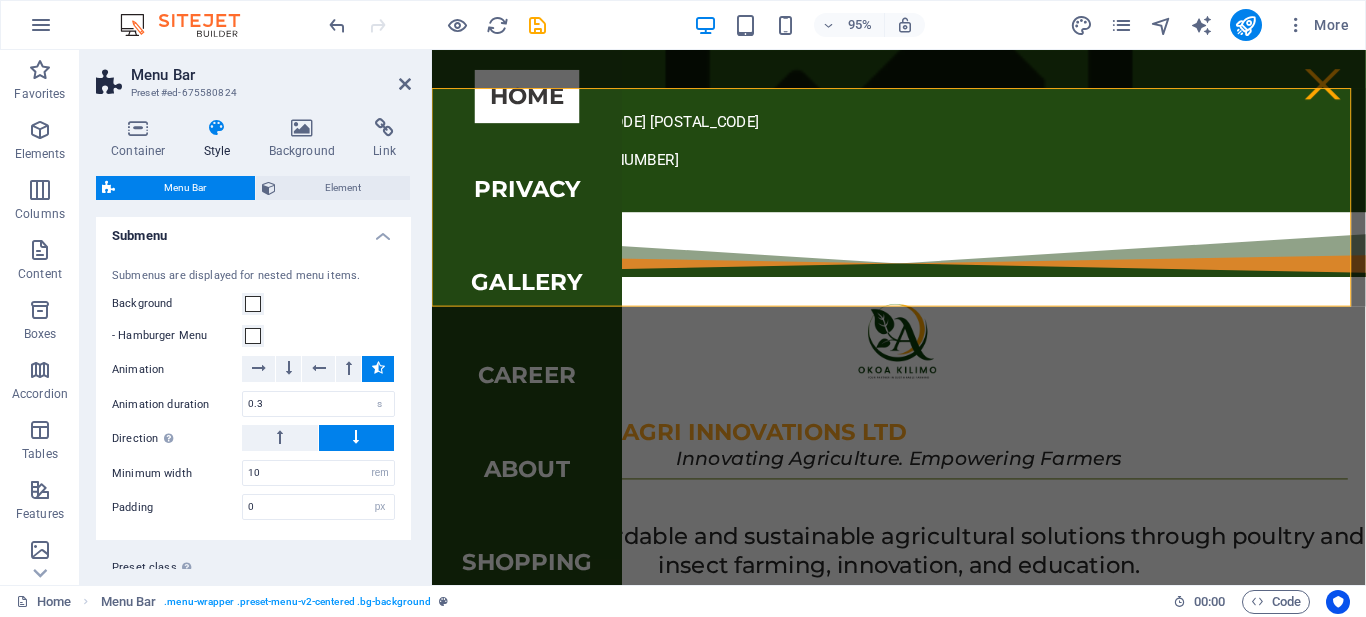 drag, startPoint x: 406, startPoint y: 512, endPoint x: 409, endPoint y: 463, distance: 49.09175 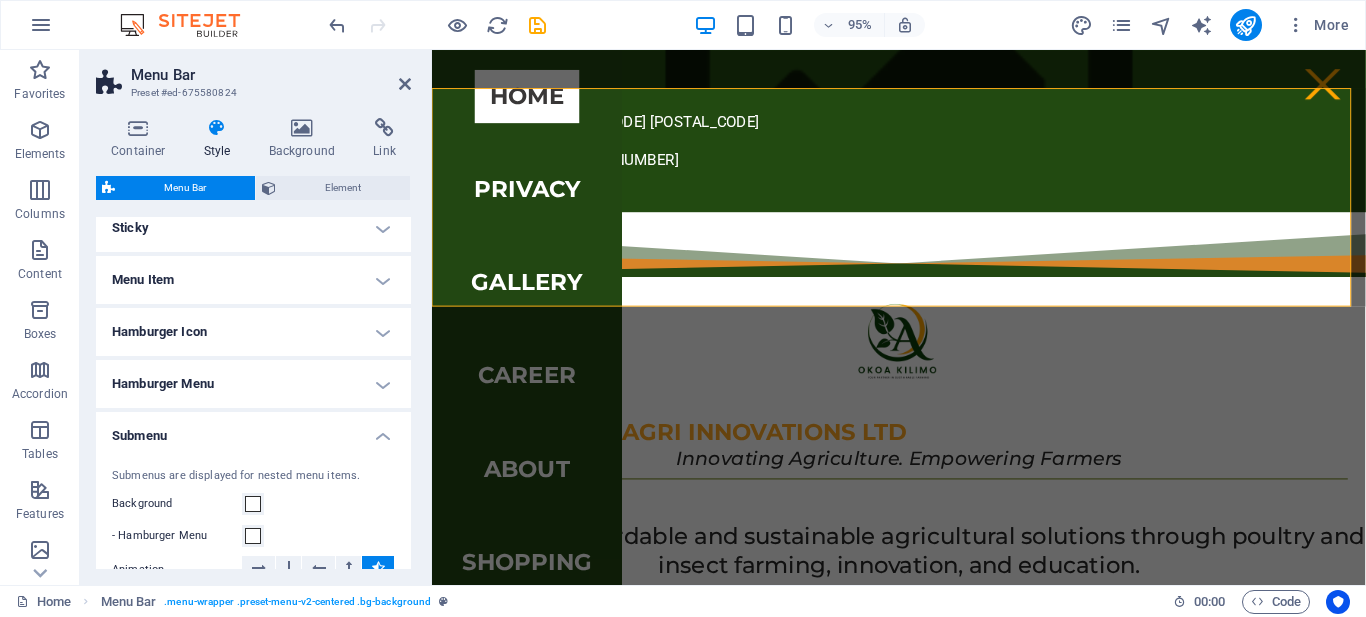 scroll, scrollTop: 690, scrollLeft: 0, axis: vertical 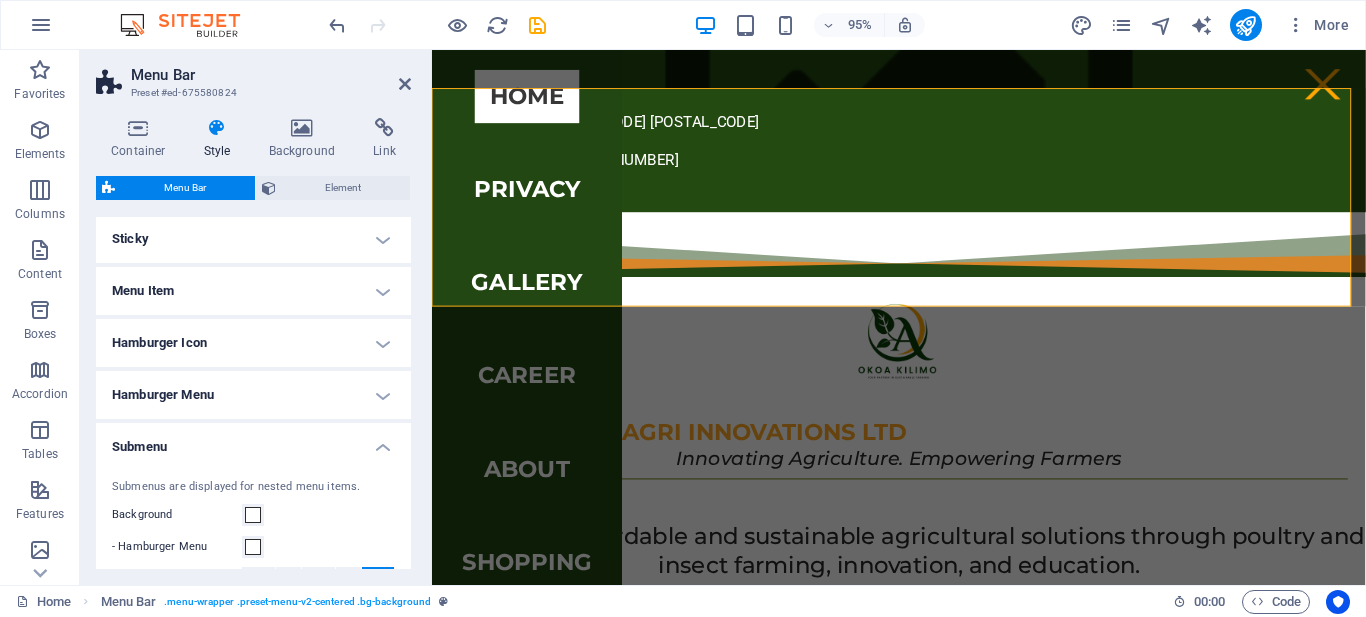 click on "Hamburger Icon" at bounding box center [253, 343] 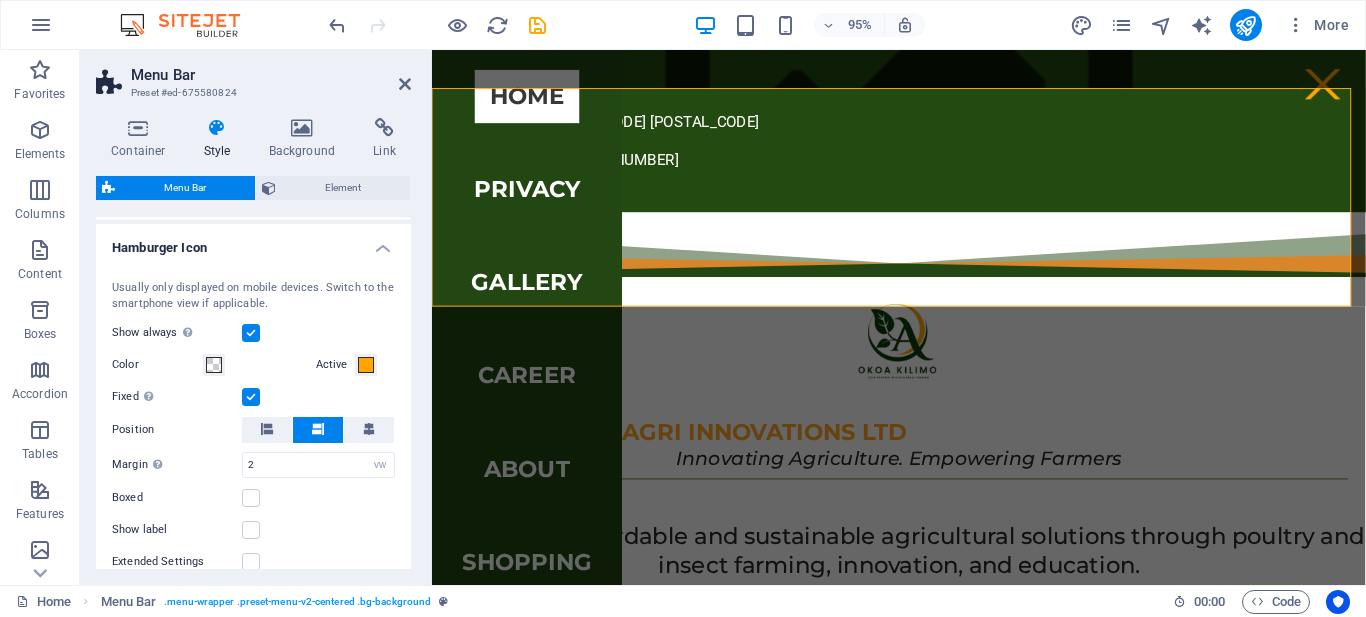 scroll, scrollTop: 767, scrollLeft: 0, axis: vertical 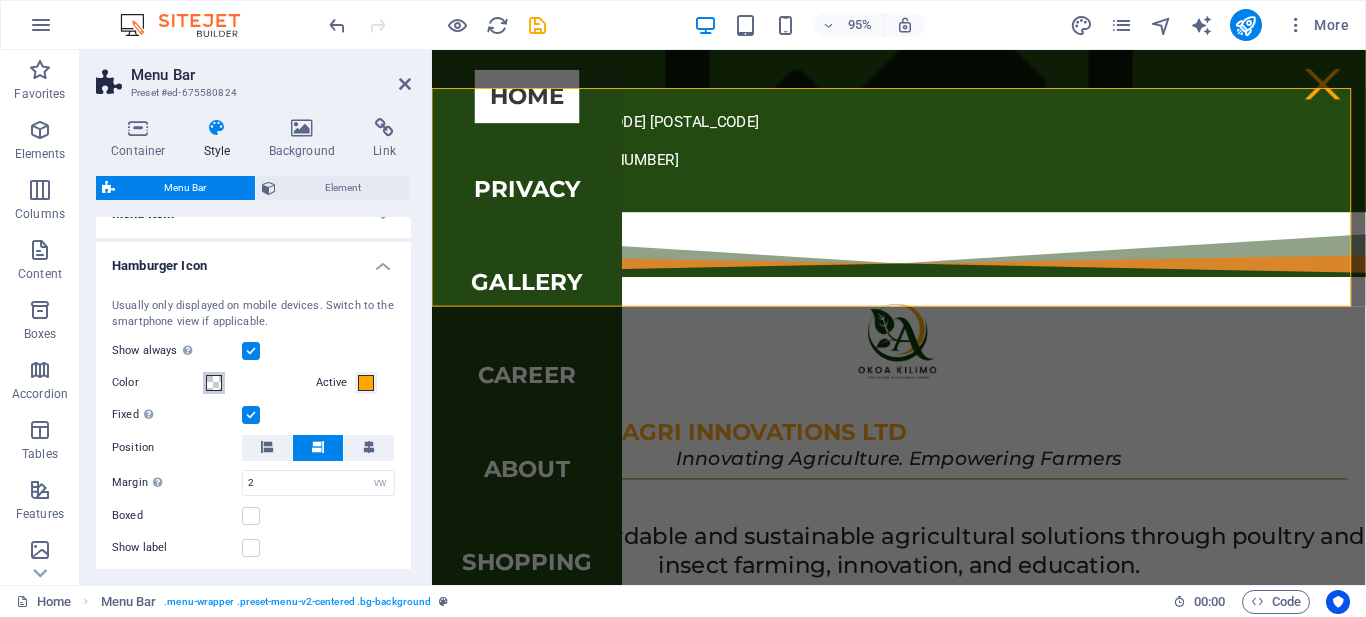 click at bounding box center (214, 383) 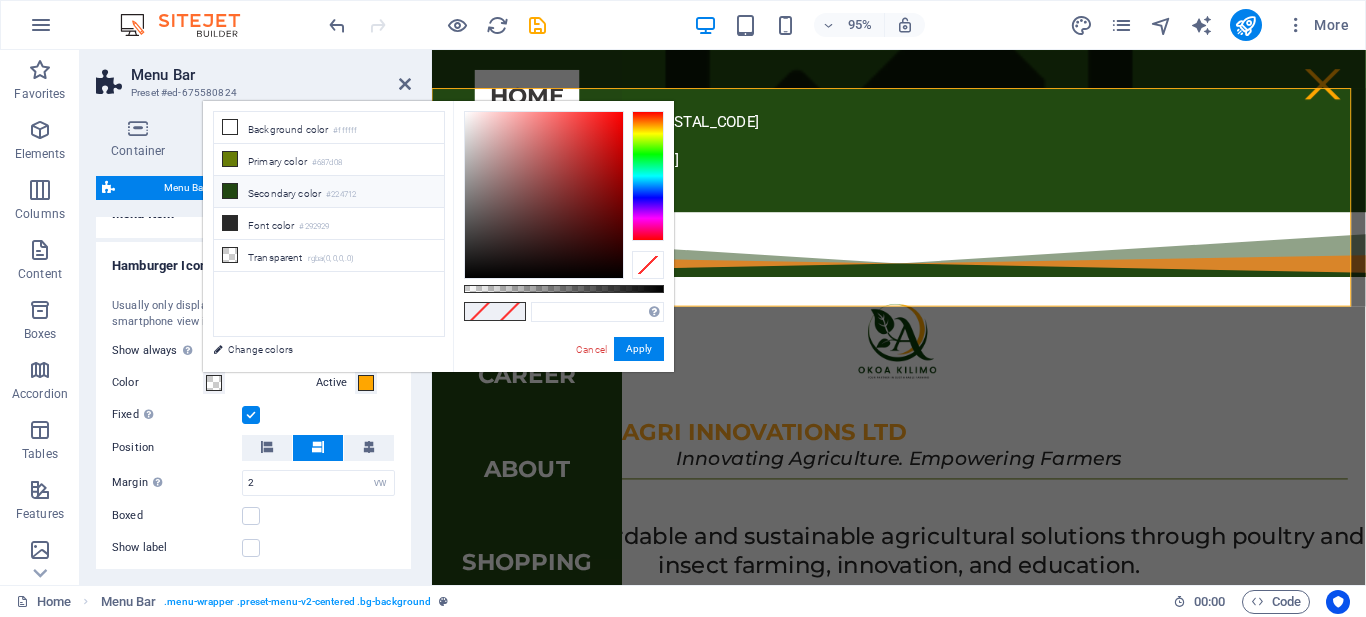 click at bounding box center (230, 191) 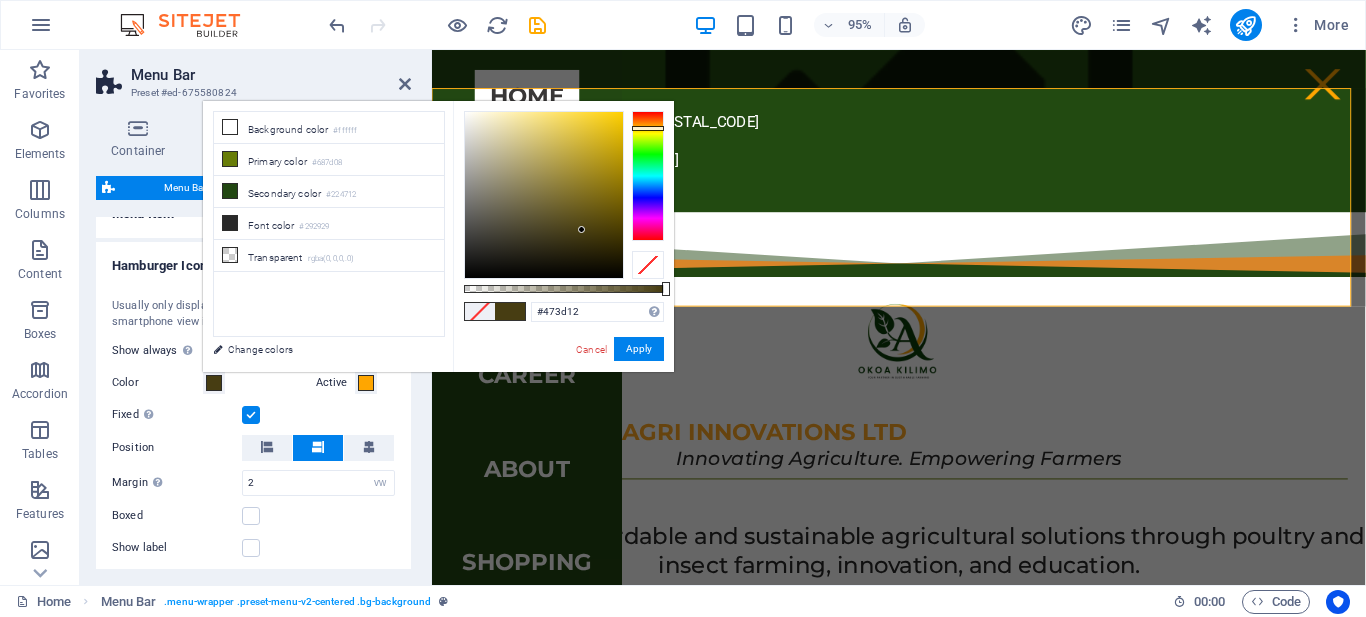 drag, startPoint x: 648, startPoint y: 146, endPoint x: 650, endPoint y: 128, distance: 18.110771 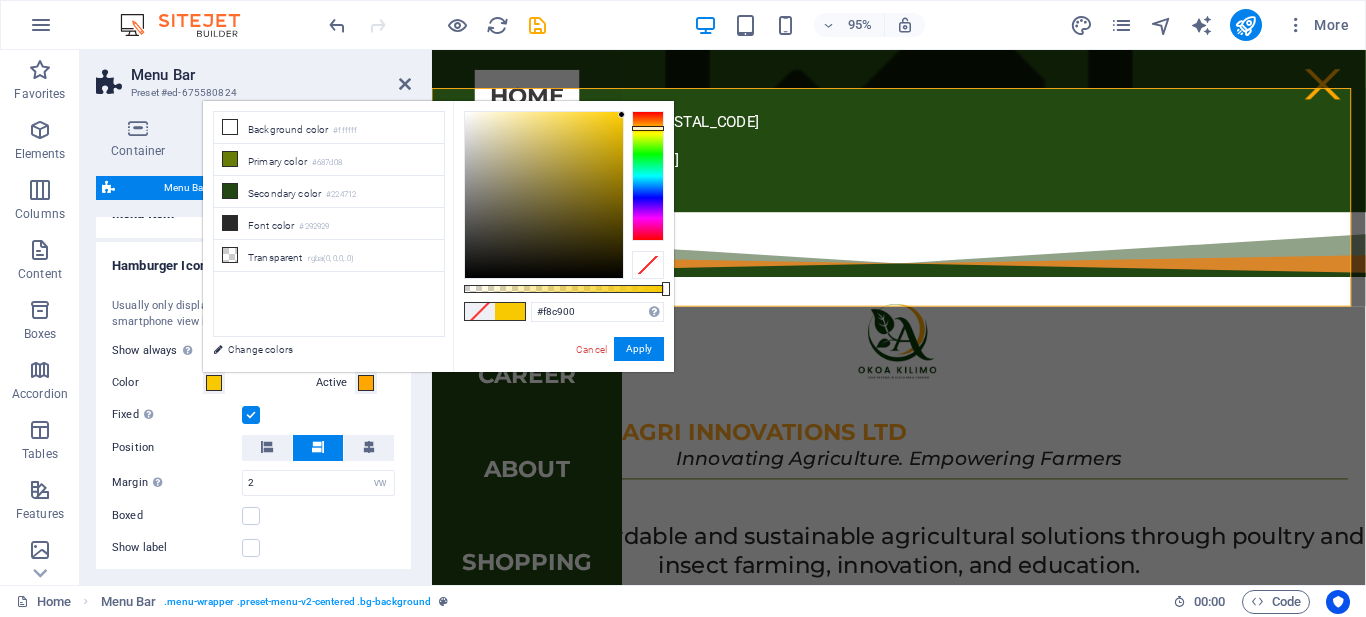drag, startPoint x: 581, startPoint y: 224, endPoint x: 624, endPoint y: 115, distance: 117.17508 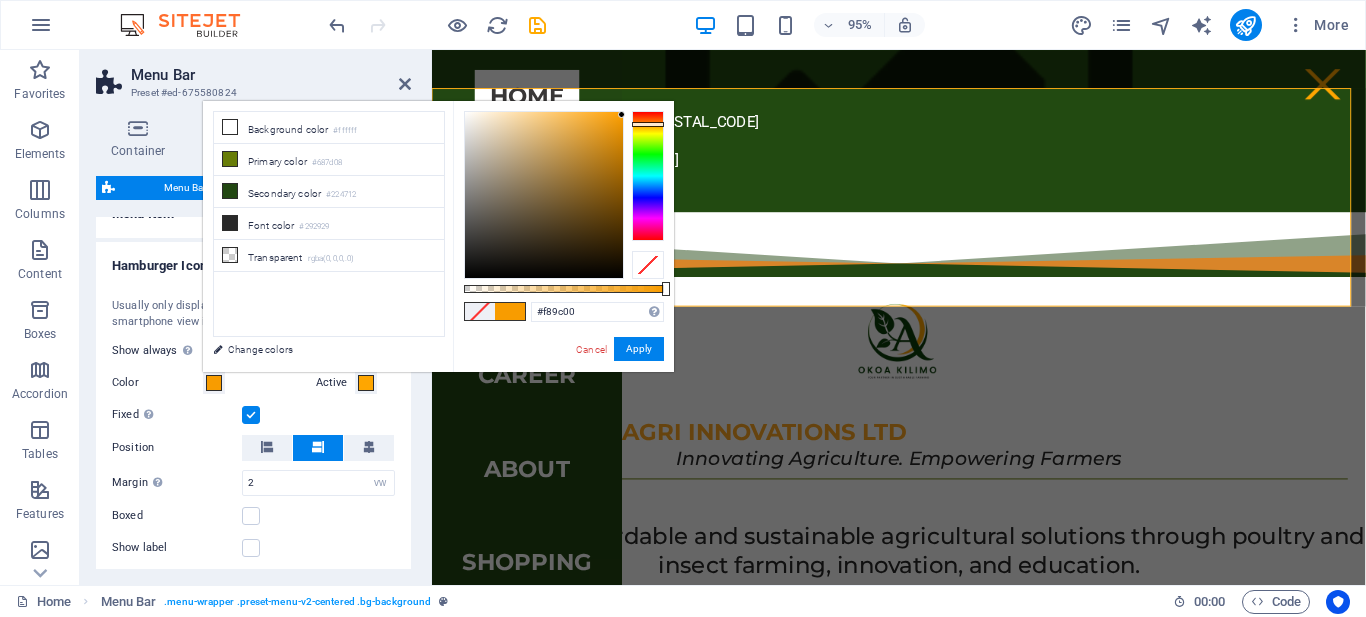click at bounding box center (648, 124) 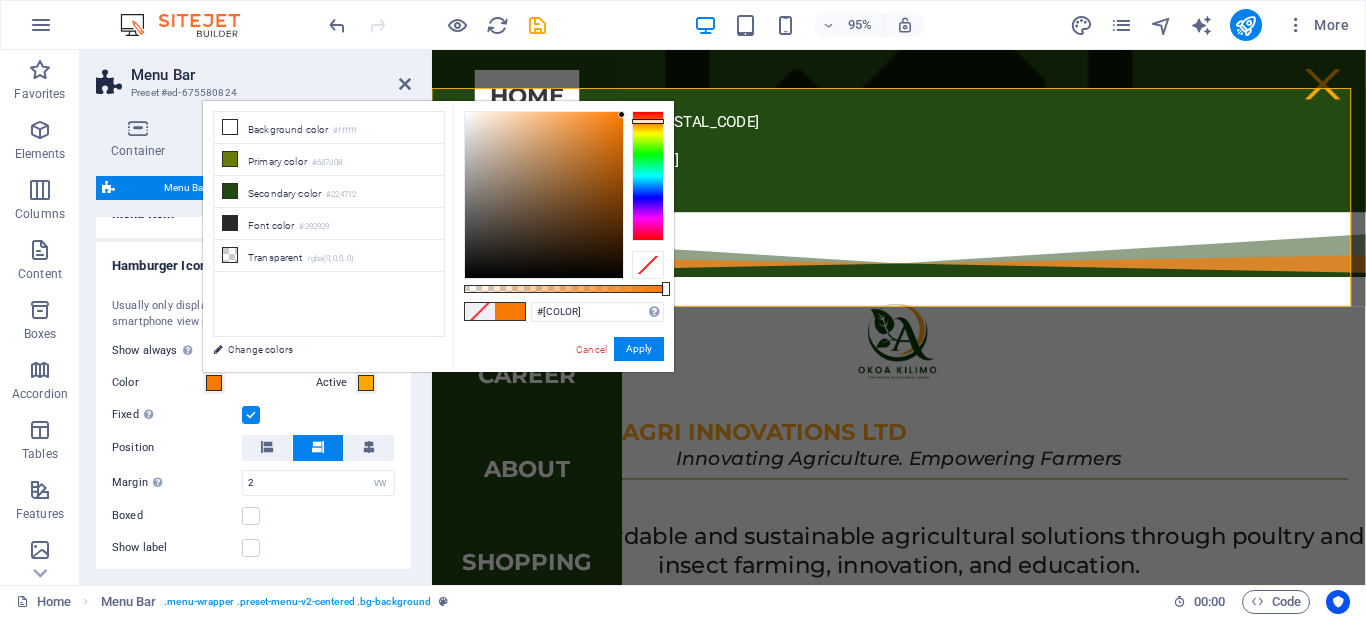 type on "#f86d00" 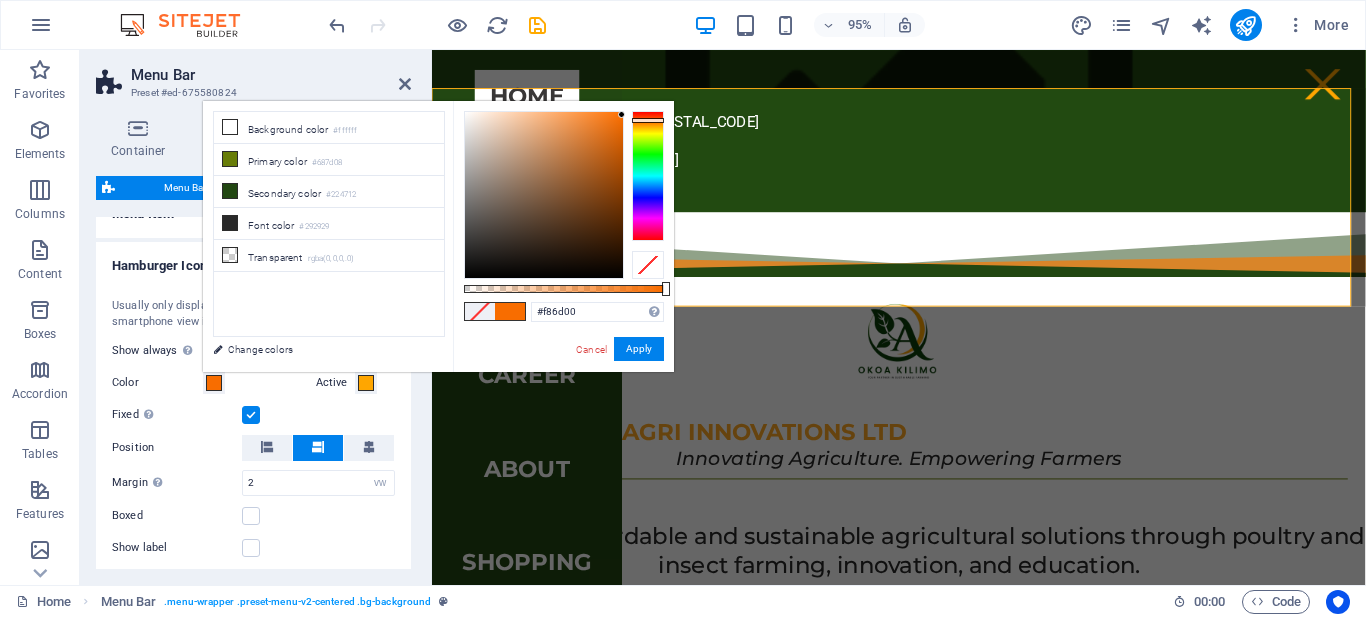 click at bounding box center (648, 120) 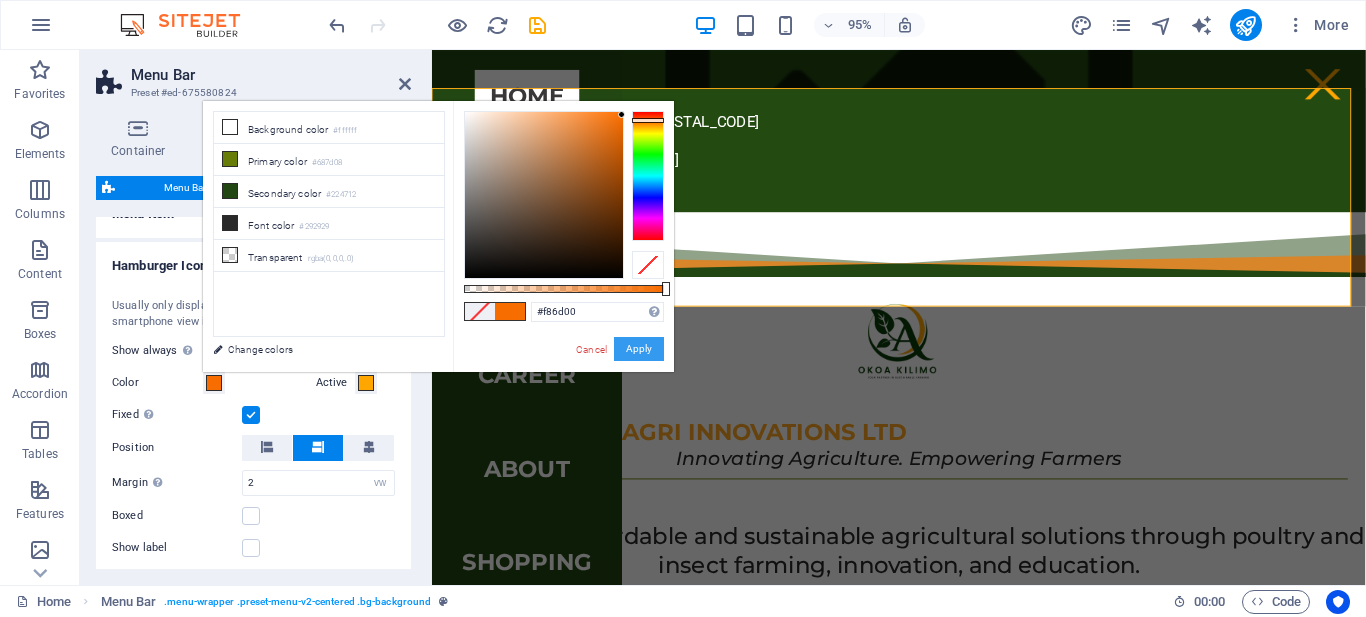 click on "Apply" at bounding box center [639, 349] 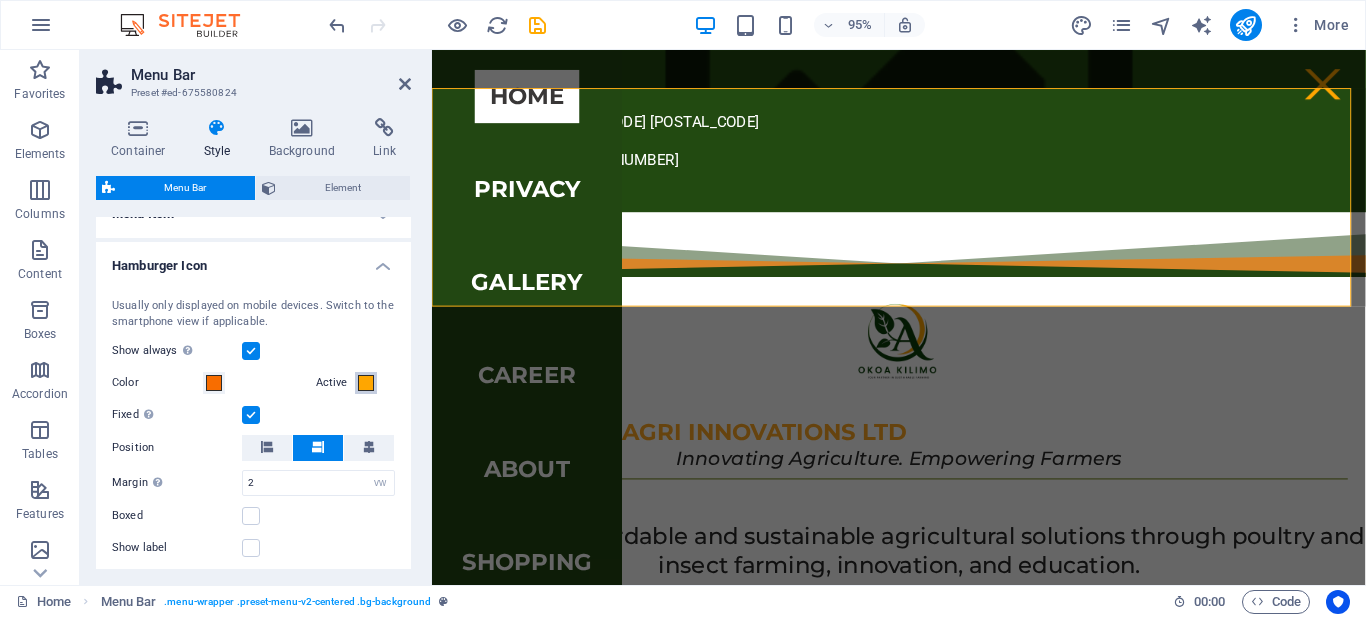 click at bounding box center [366, 383] 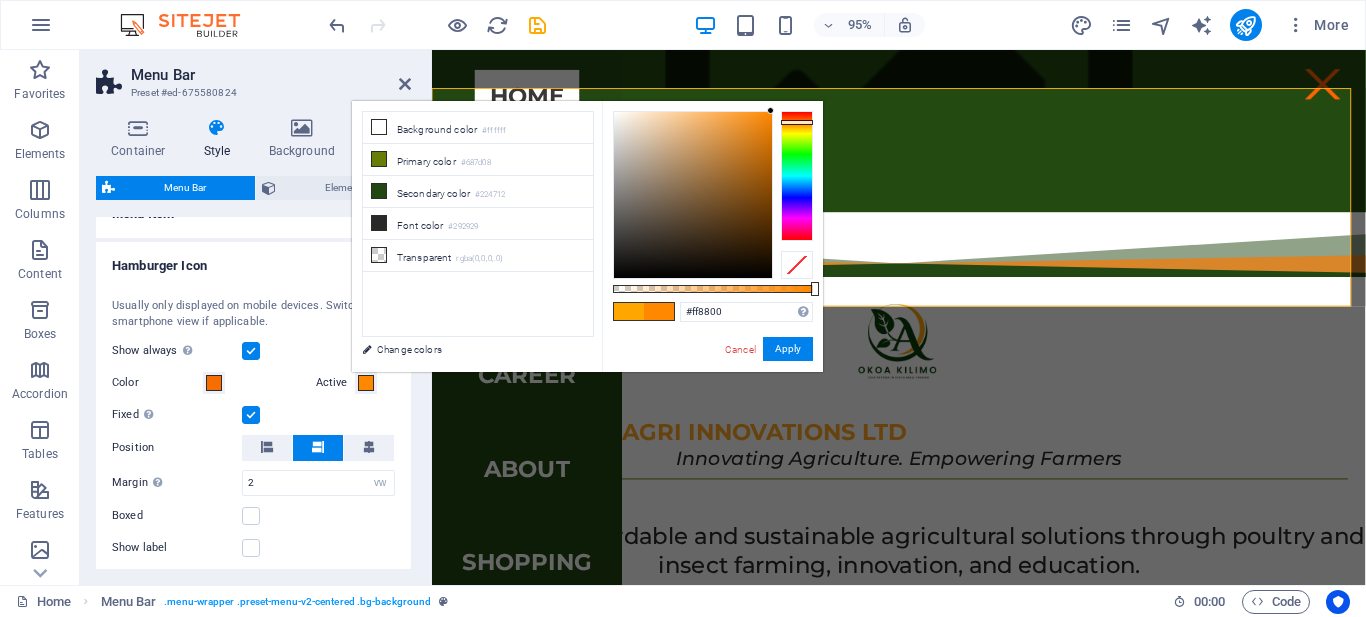 type on "#ff7c00" 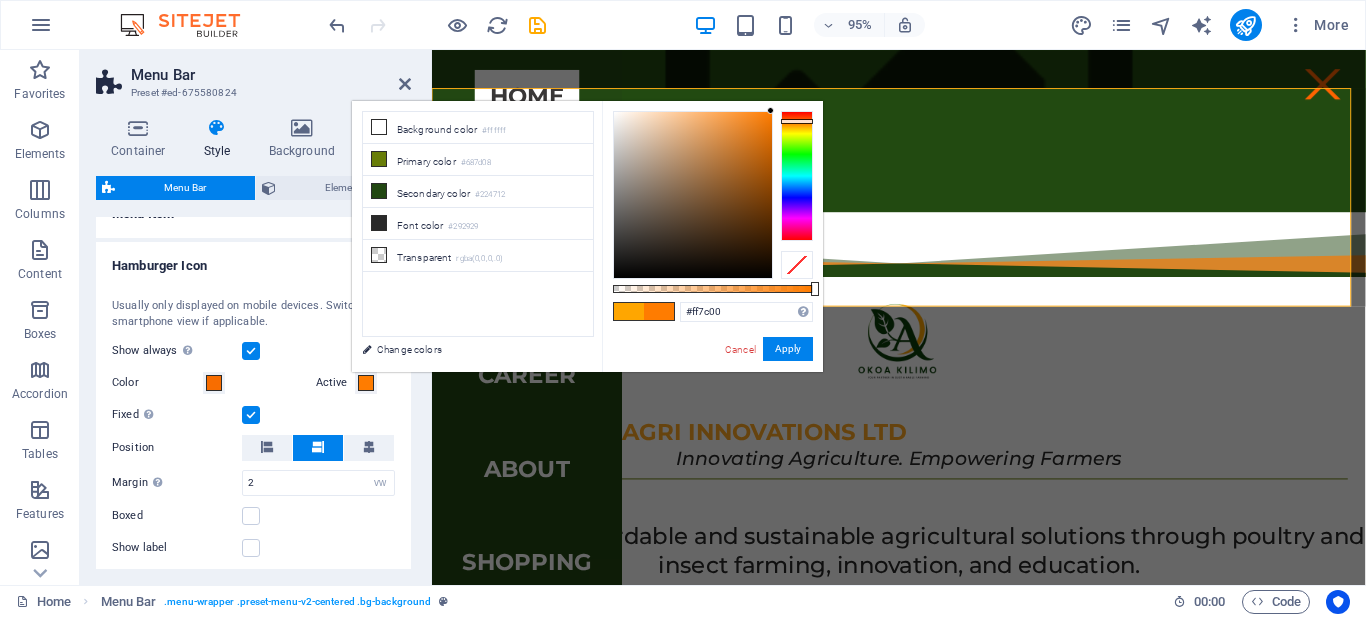 click at bounding box center (797, 121) 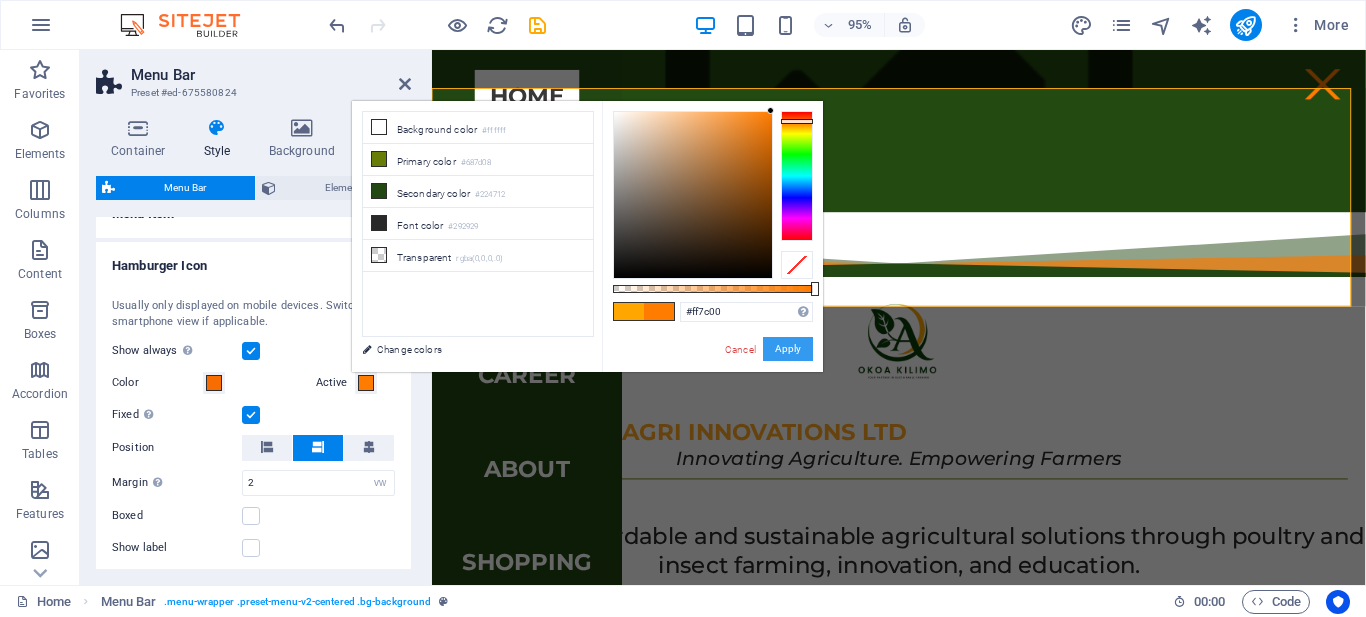 click on "Apply" at bounding box center [788, 349] 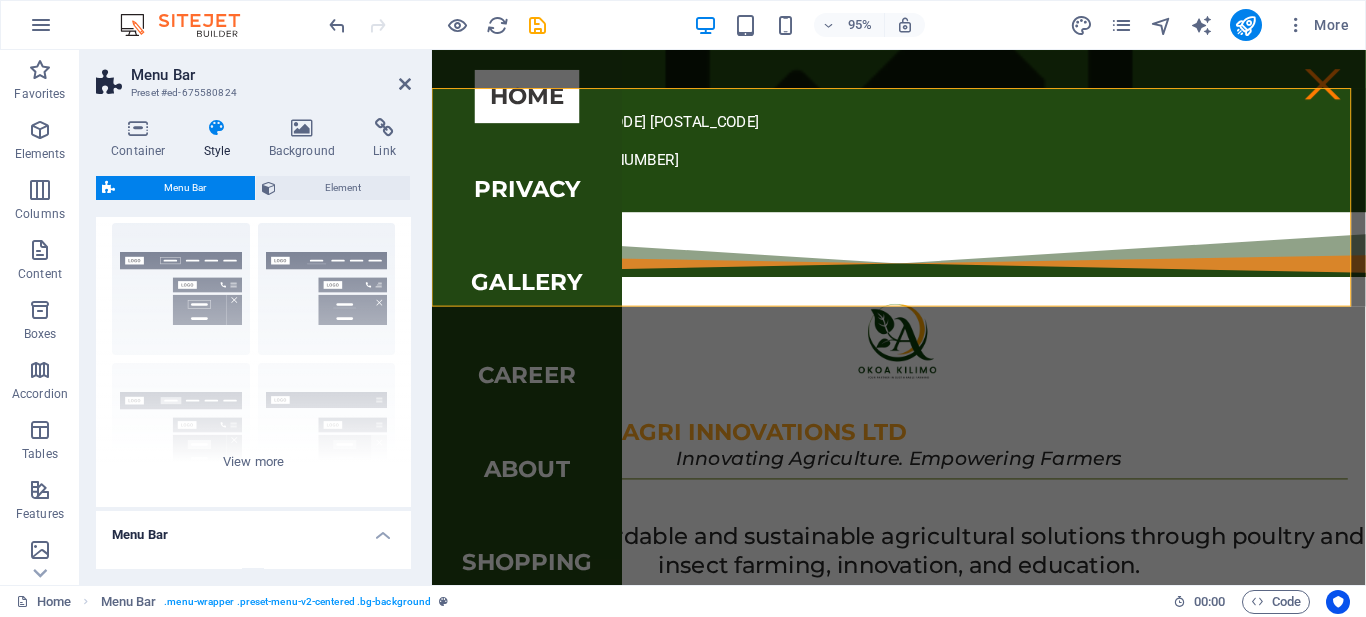 scroll, scrollTop: 0, scrollLeft: 0, axis: both 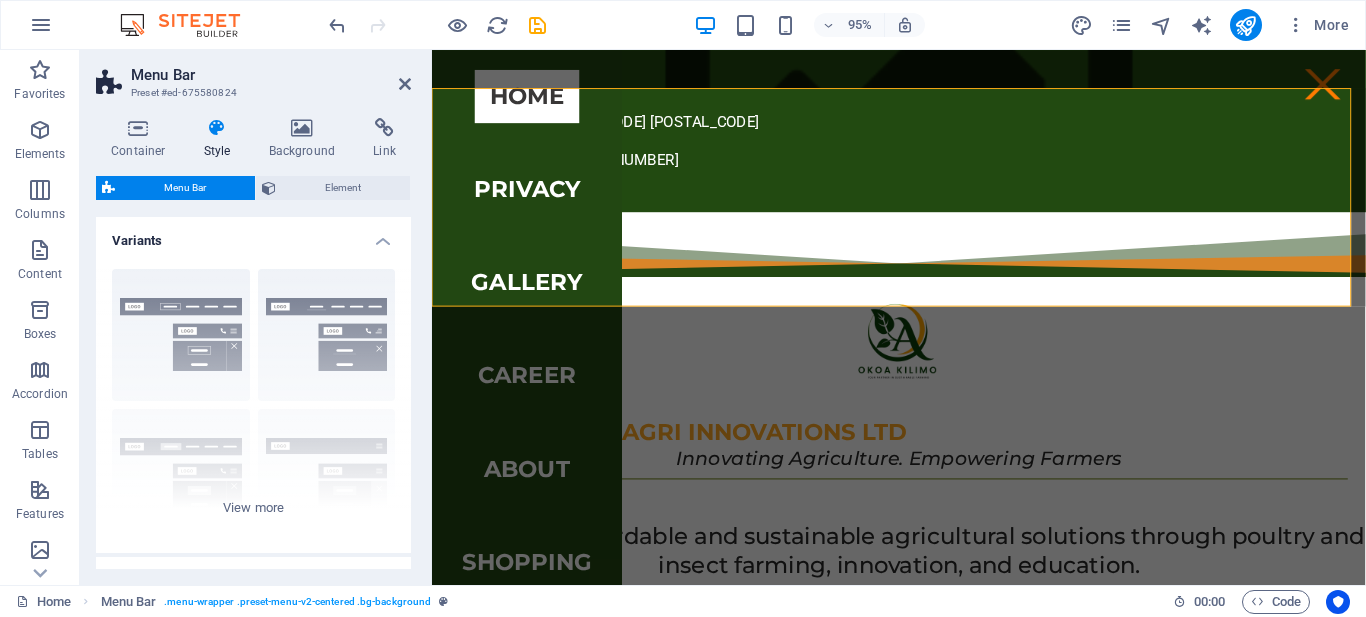 click on "Menu Bar Preset #ed-675580824" at bounding box center [253, 76] 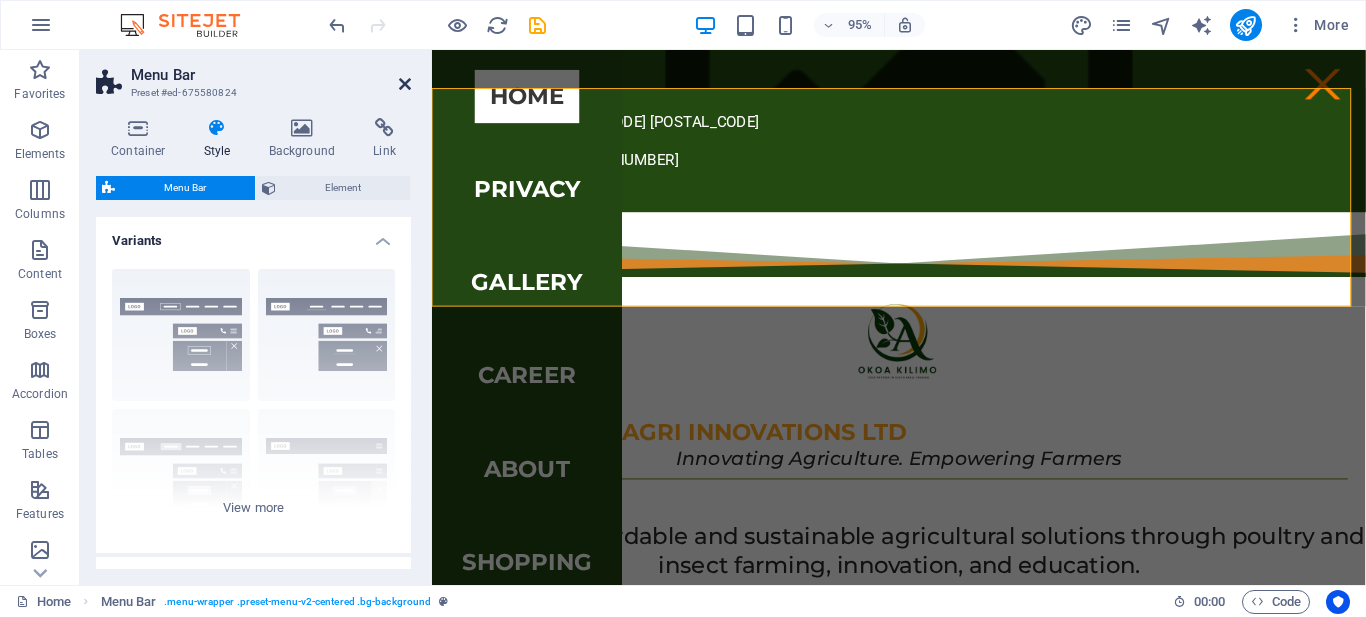 click at bounding box center (405, 84) 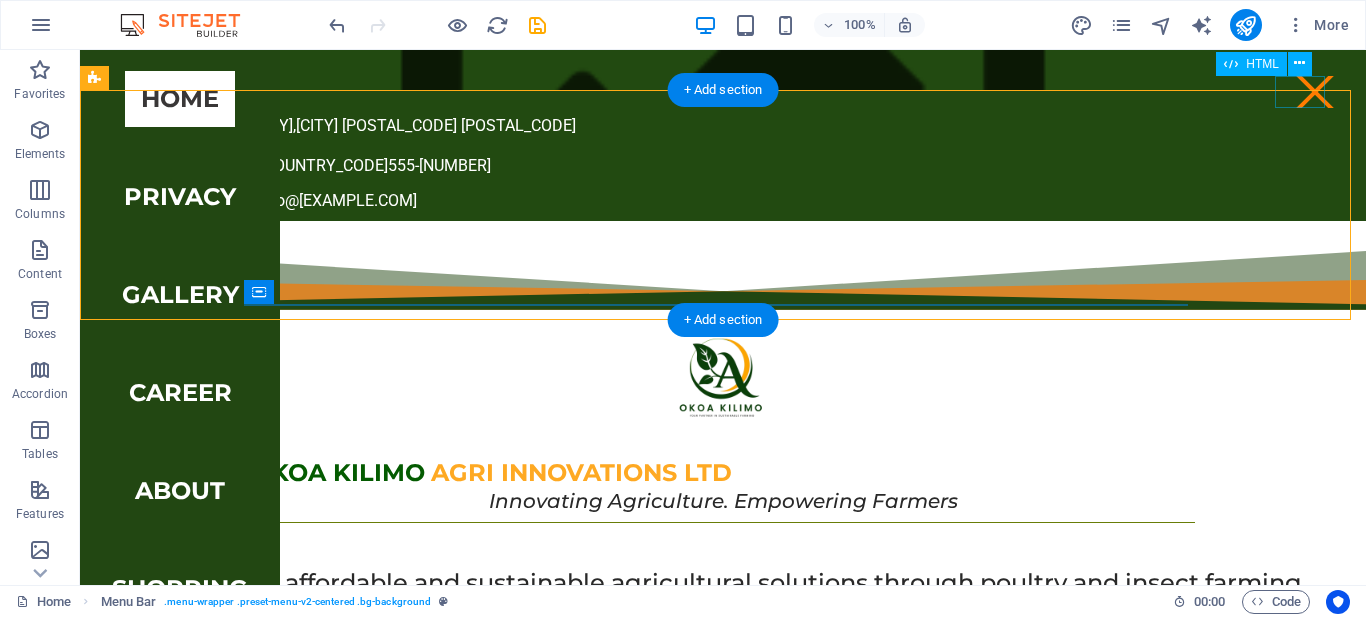 click at bounding box center [1315, 92] 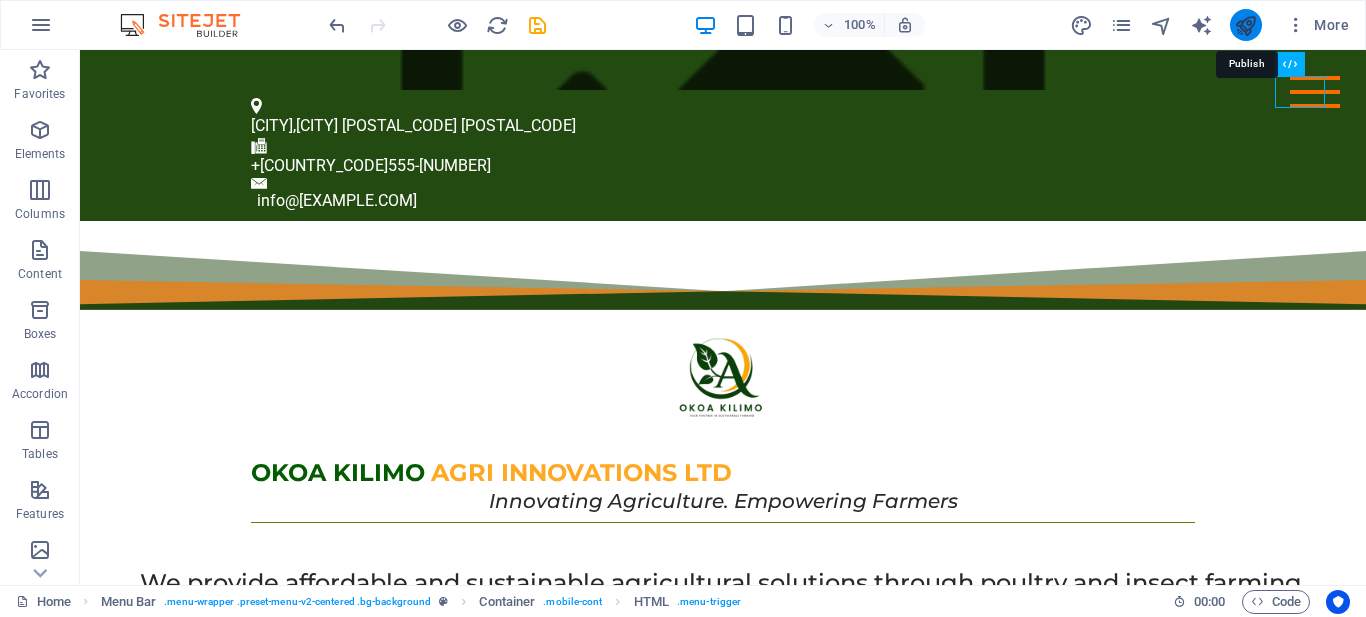 click at bounding box center [1245, 25] 